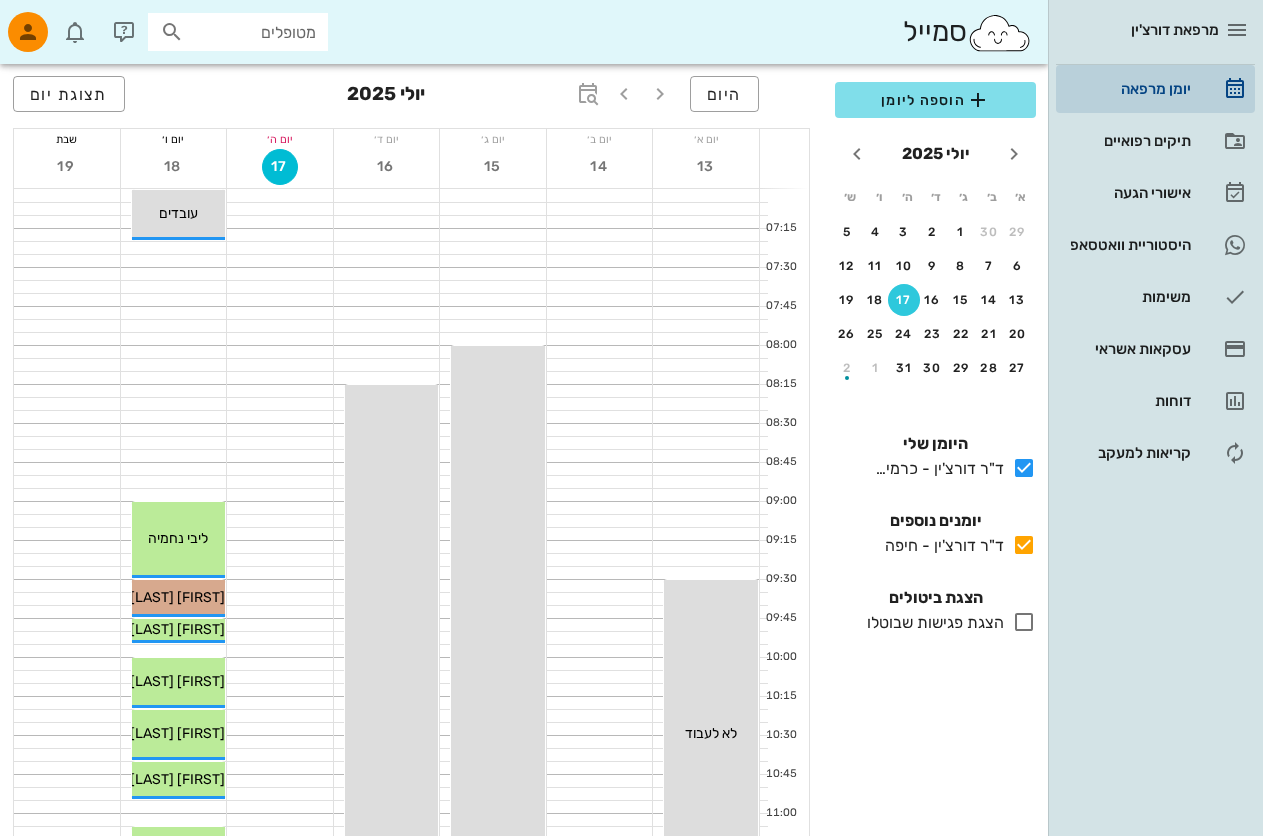 scroll, scrollTop: 0, scrollLeft: 0, axis: both 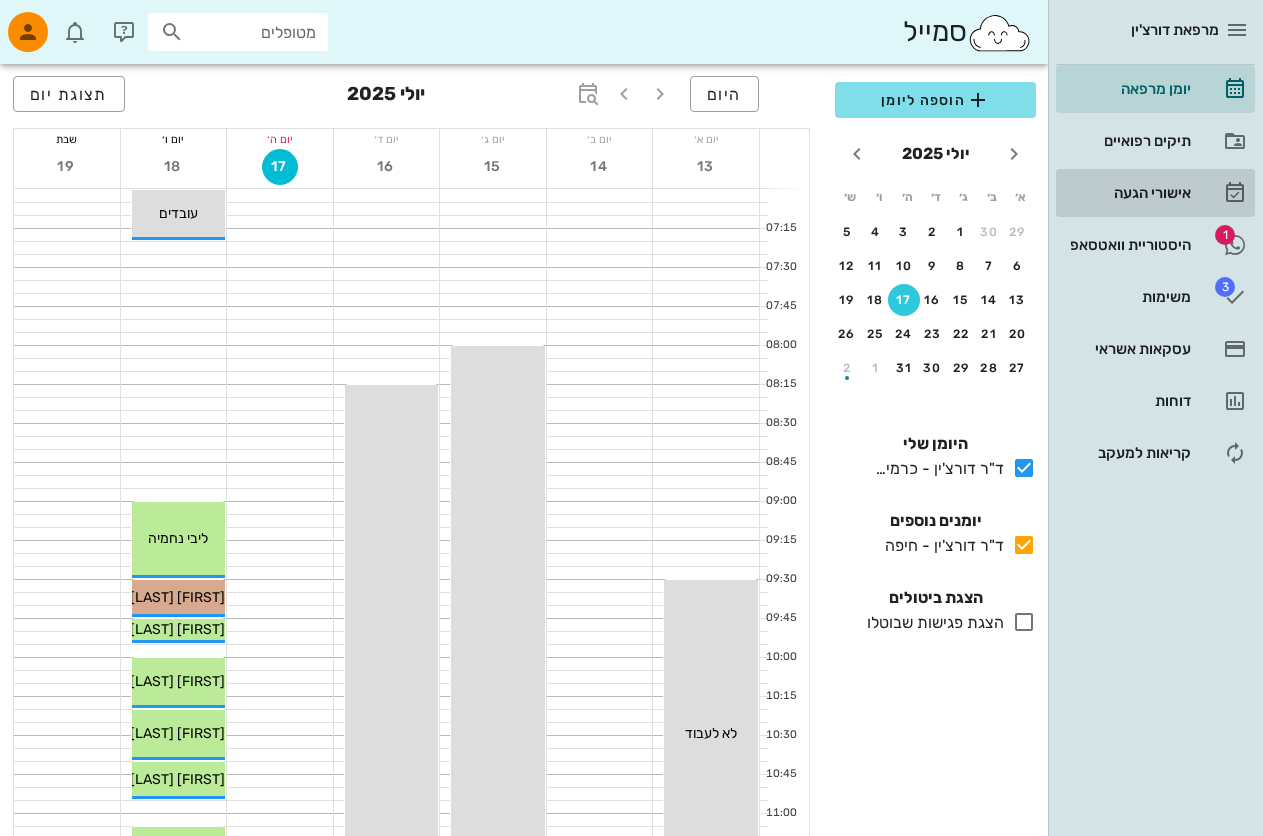 click on "אישורי הגעה" at bounding box center (1127, 193) 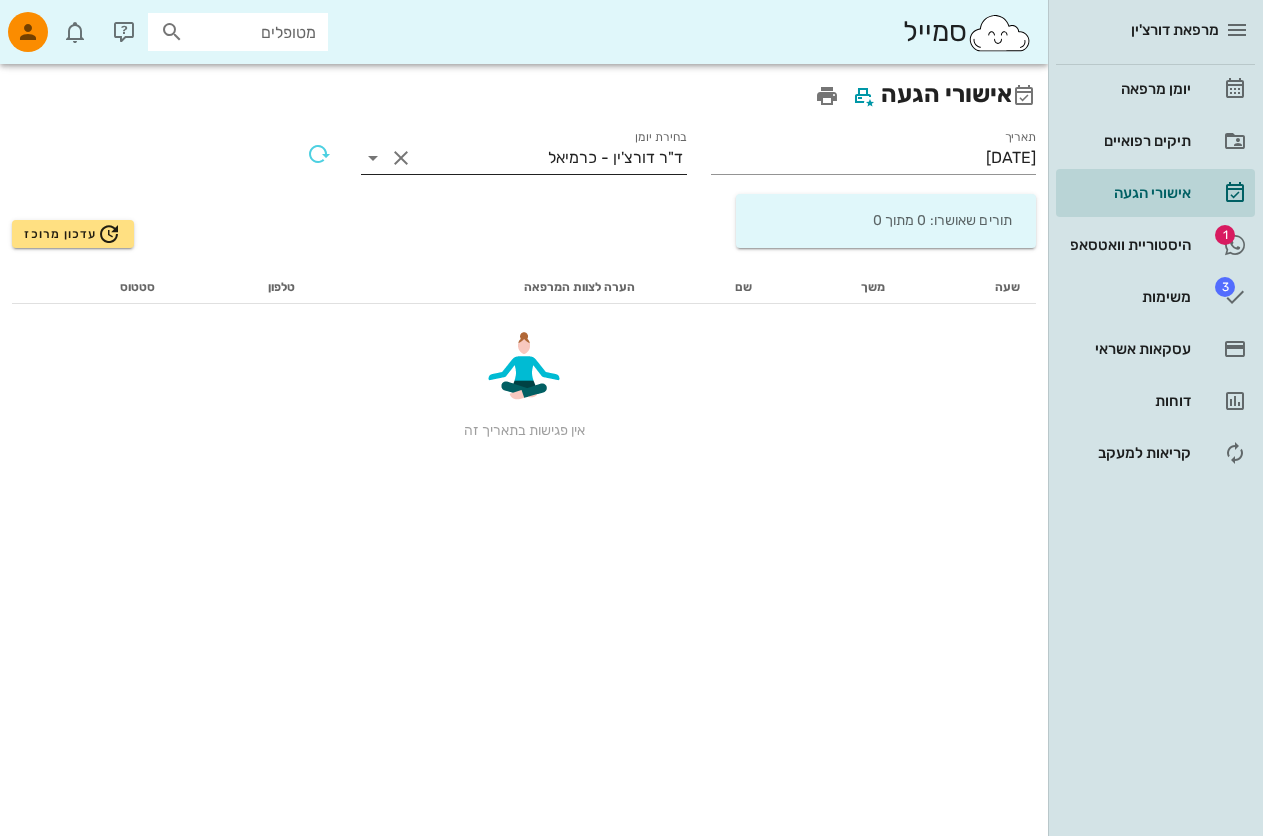 click on "ד"ר דורצ'ין - כרמיאל" at bounding box center (615, 158) 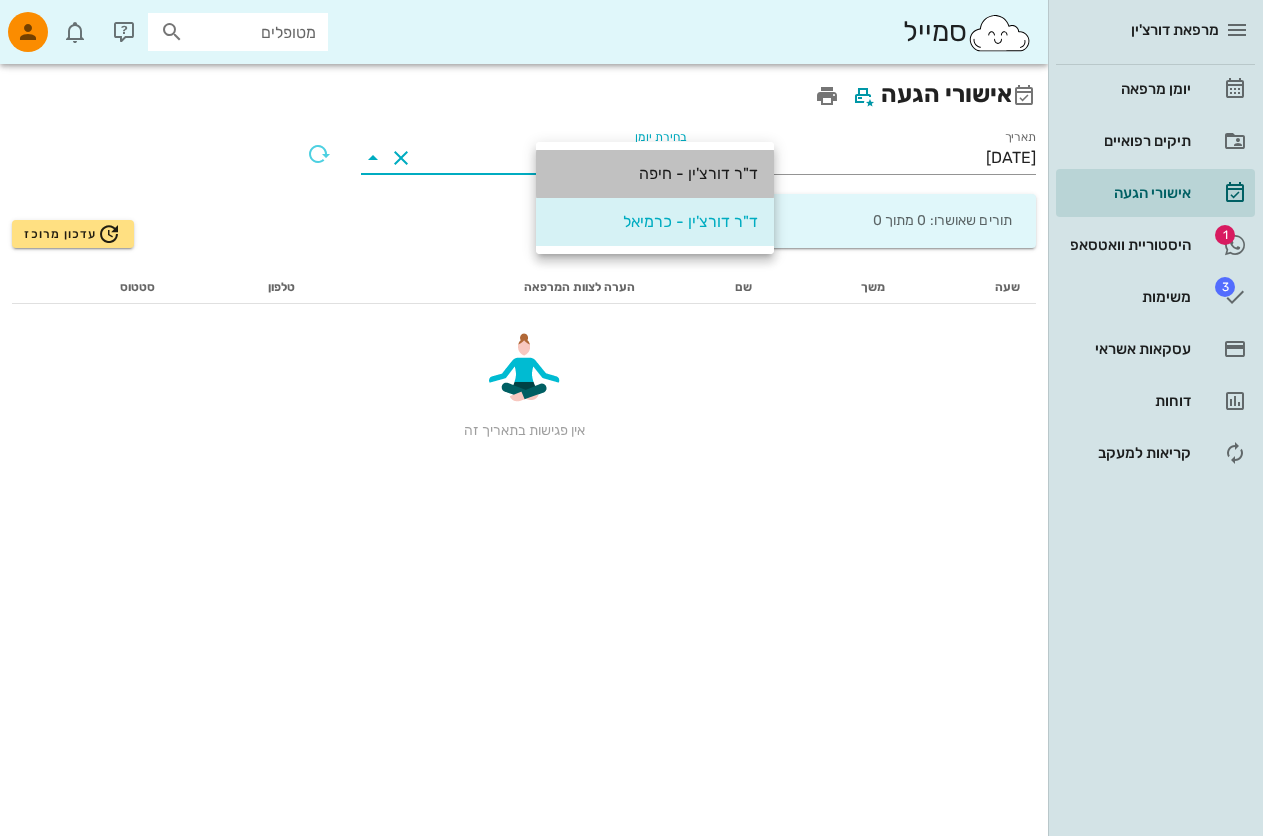 click on "ד"ר דורצ'ין - חיפה" at bounding box center (655, 173) 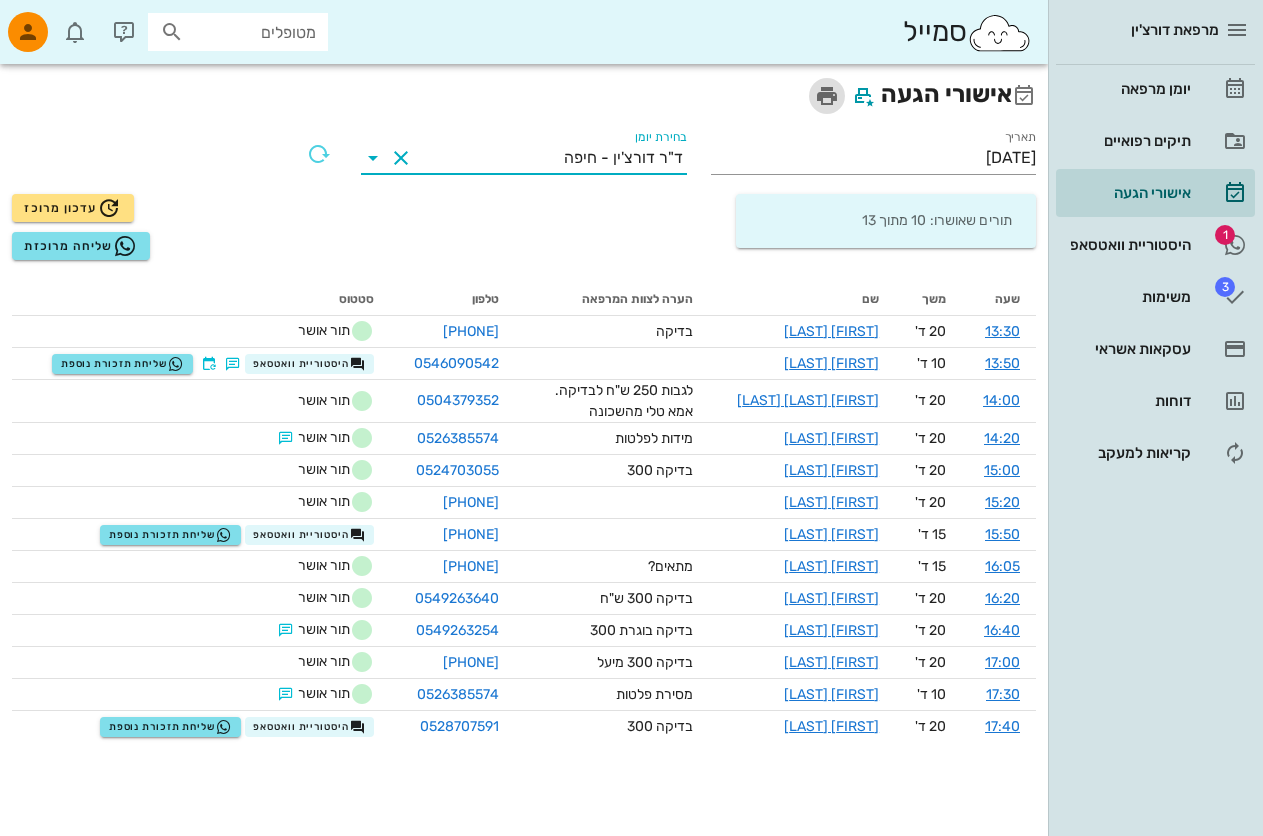 click at bounding box center (827, 96) 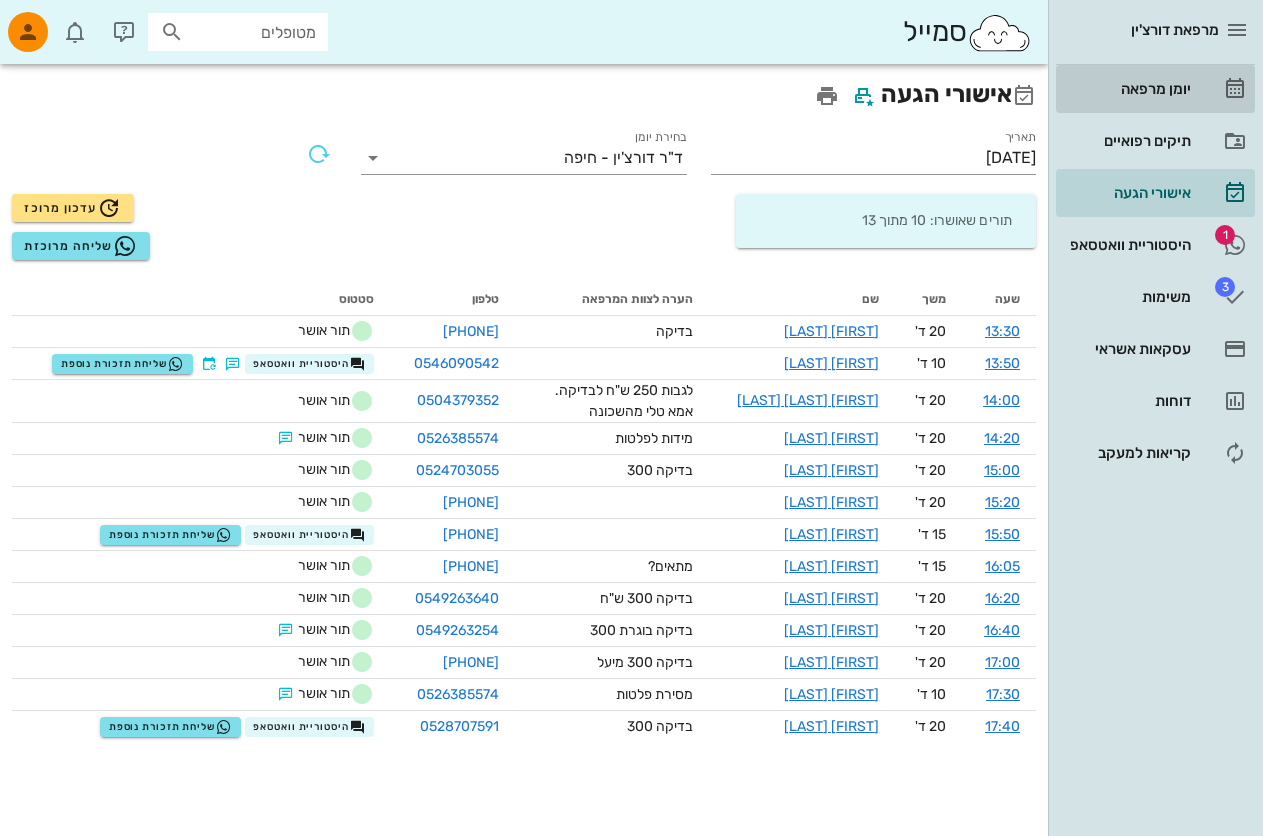 click on "יומן מרפאה" at bounding box center [1127, 89] 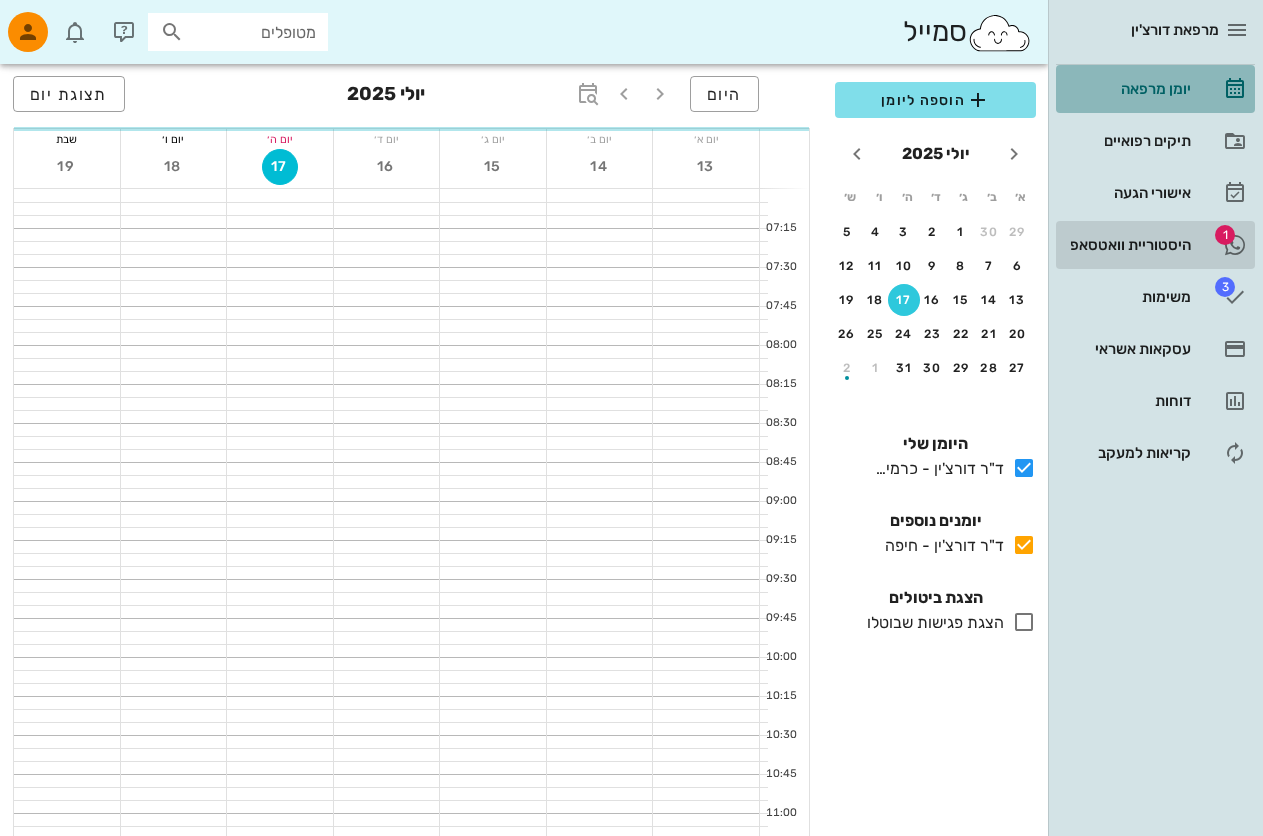 click on "היסטוריית וואטסאפ" at bounding box center [1127, 245] 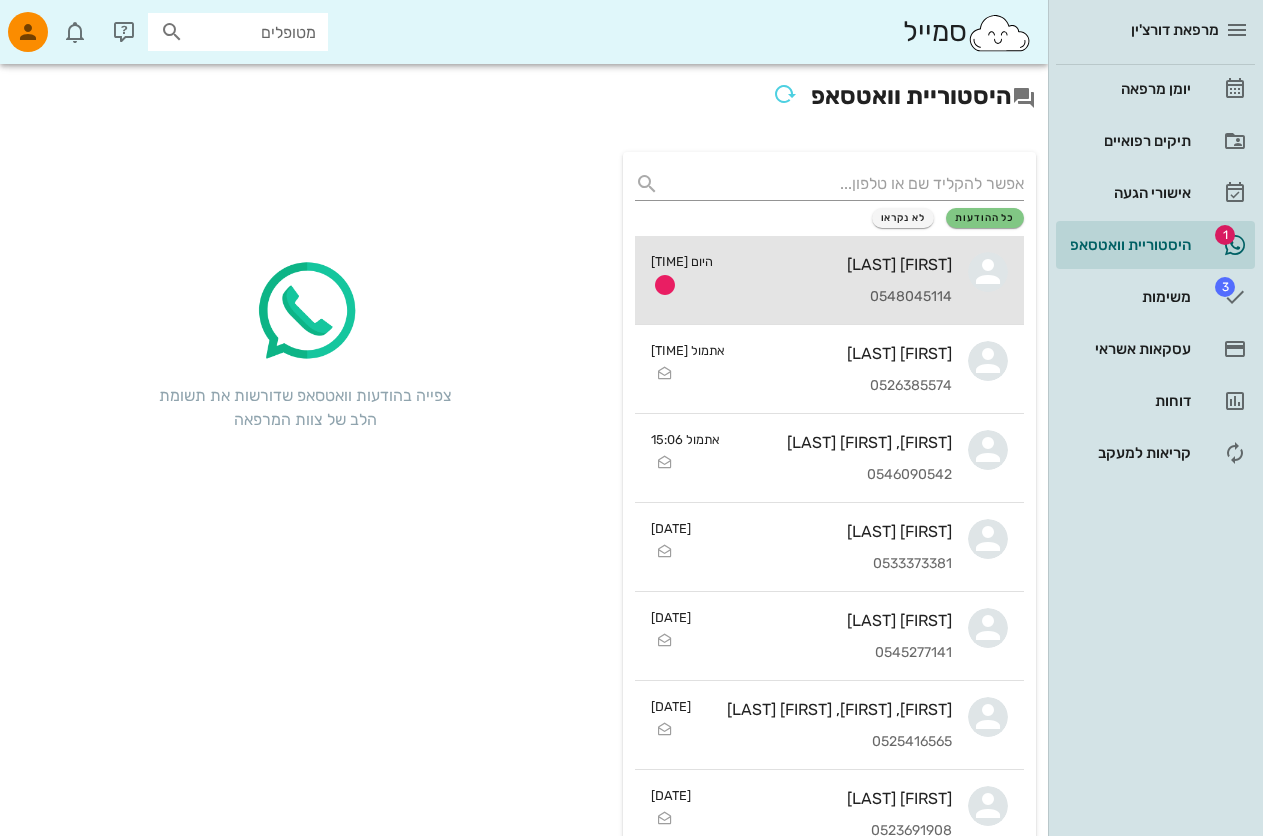 click on "0548045114" at bounding box center (840, 297) 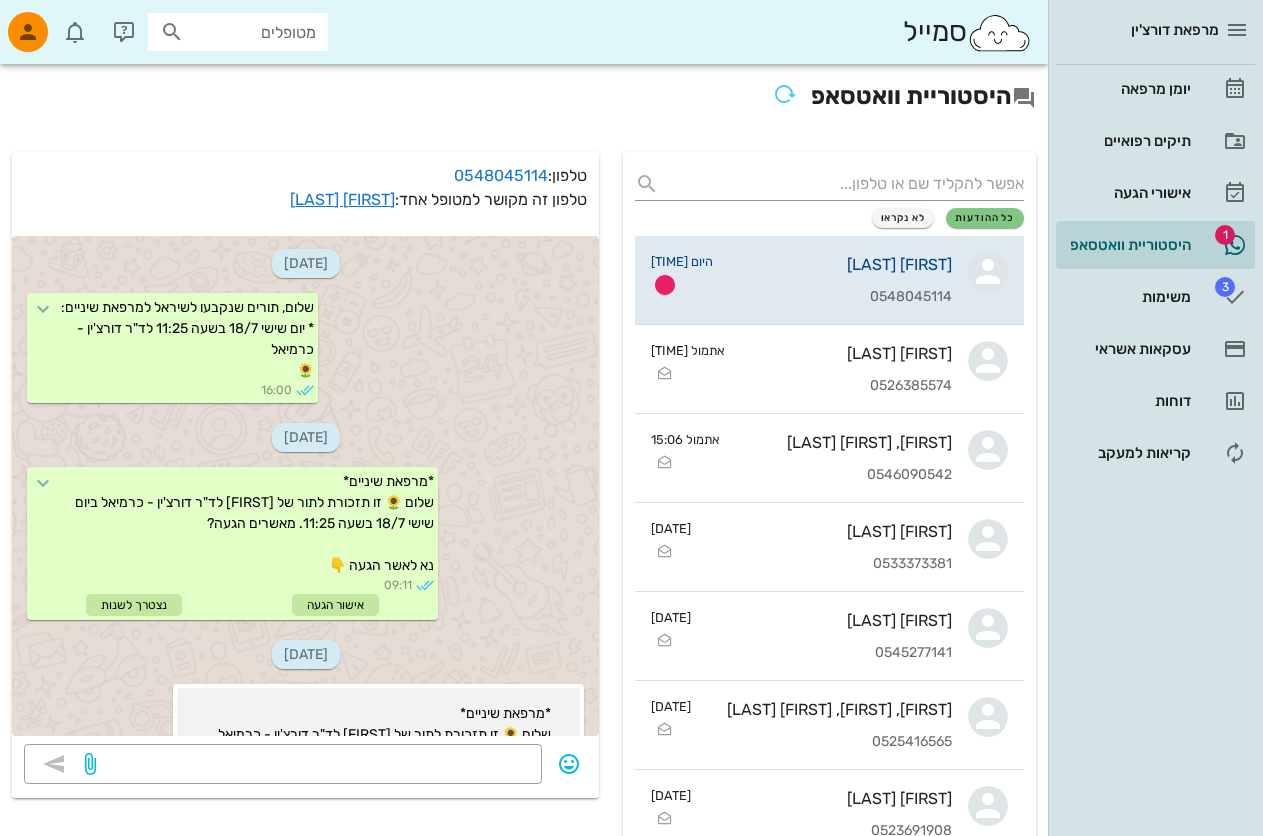 scroll, scrollTop: 144, scrollLeft: 0, axis: vertical 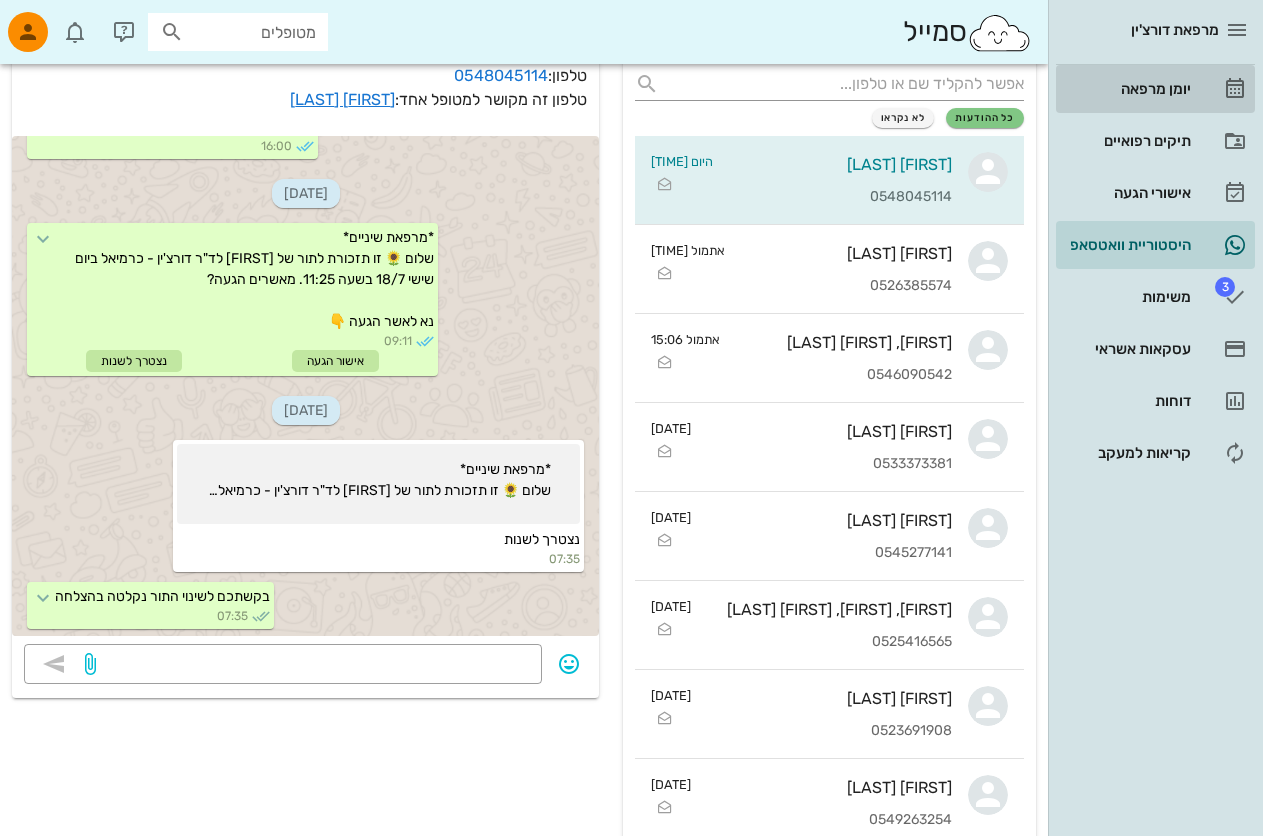 click on "יומן מרפאה" at bounding box center (1127, 89) 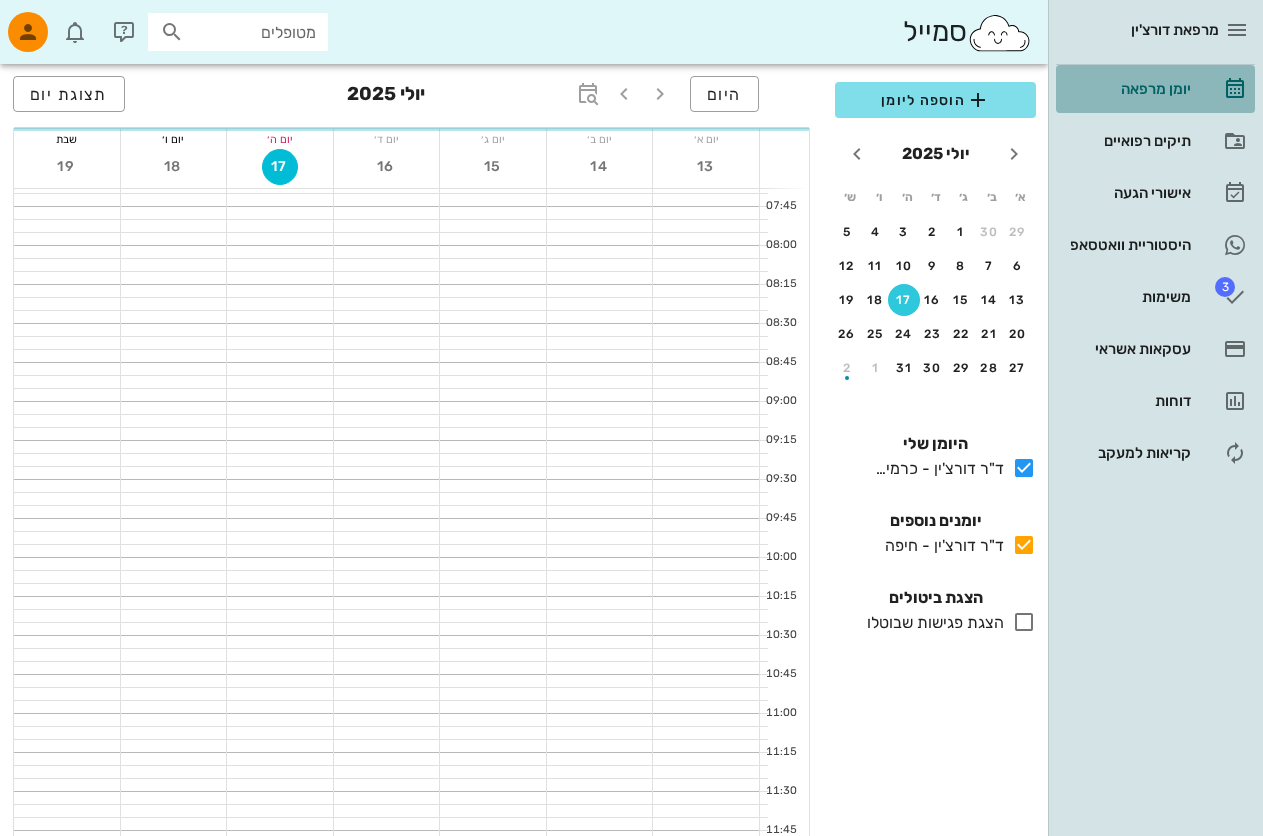 scroll, scrollTop: 0, scrollLeft: 0, axis: both 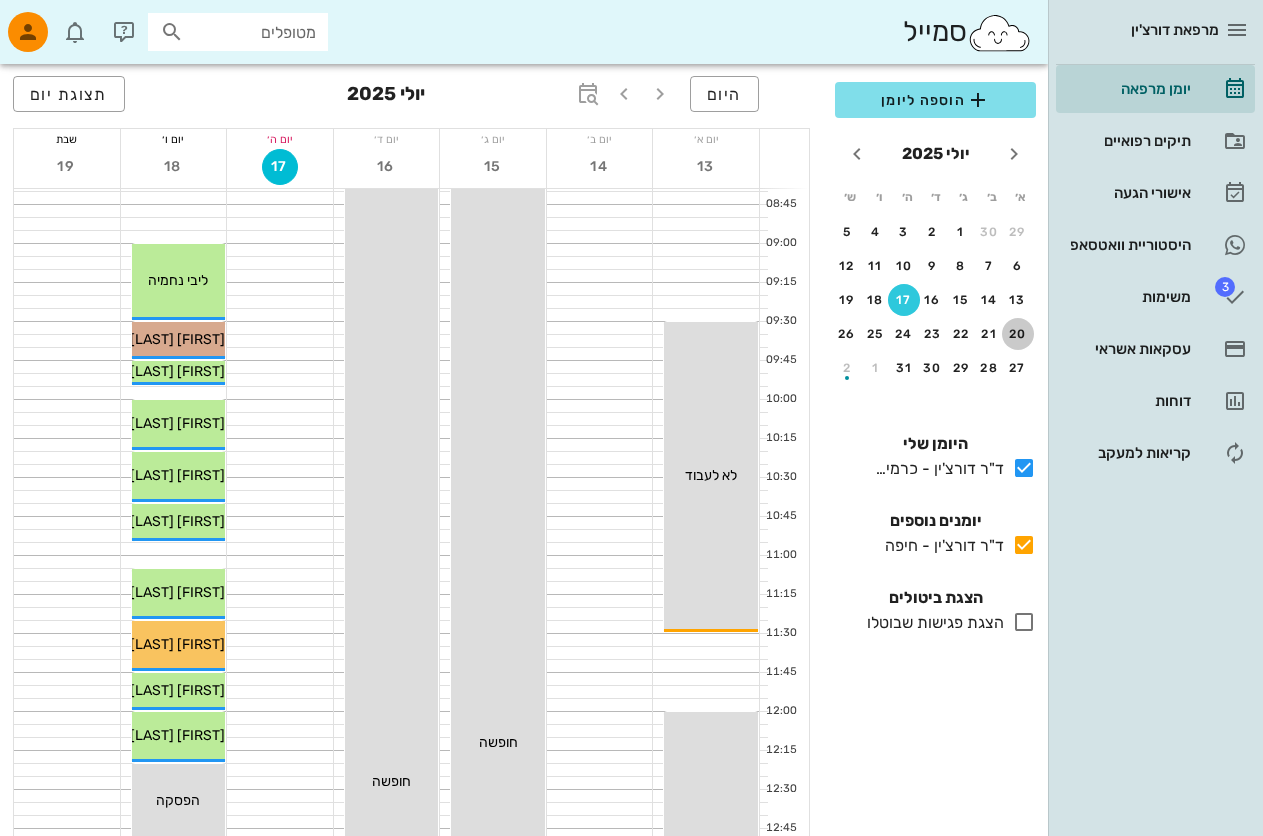click on "20" at bounding box center [1018, 334] 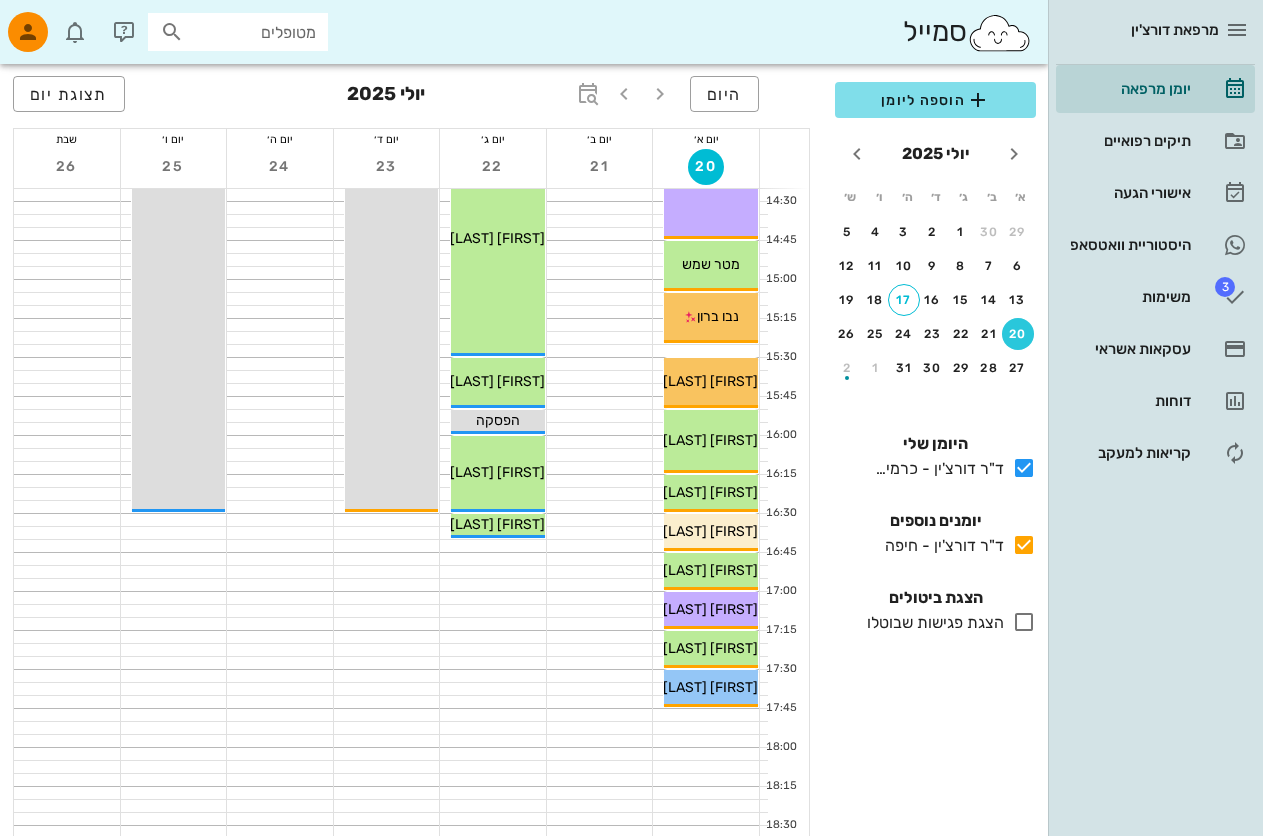 scroll, scrollTop: 1164, scrollLeft: 0, axis: vertical 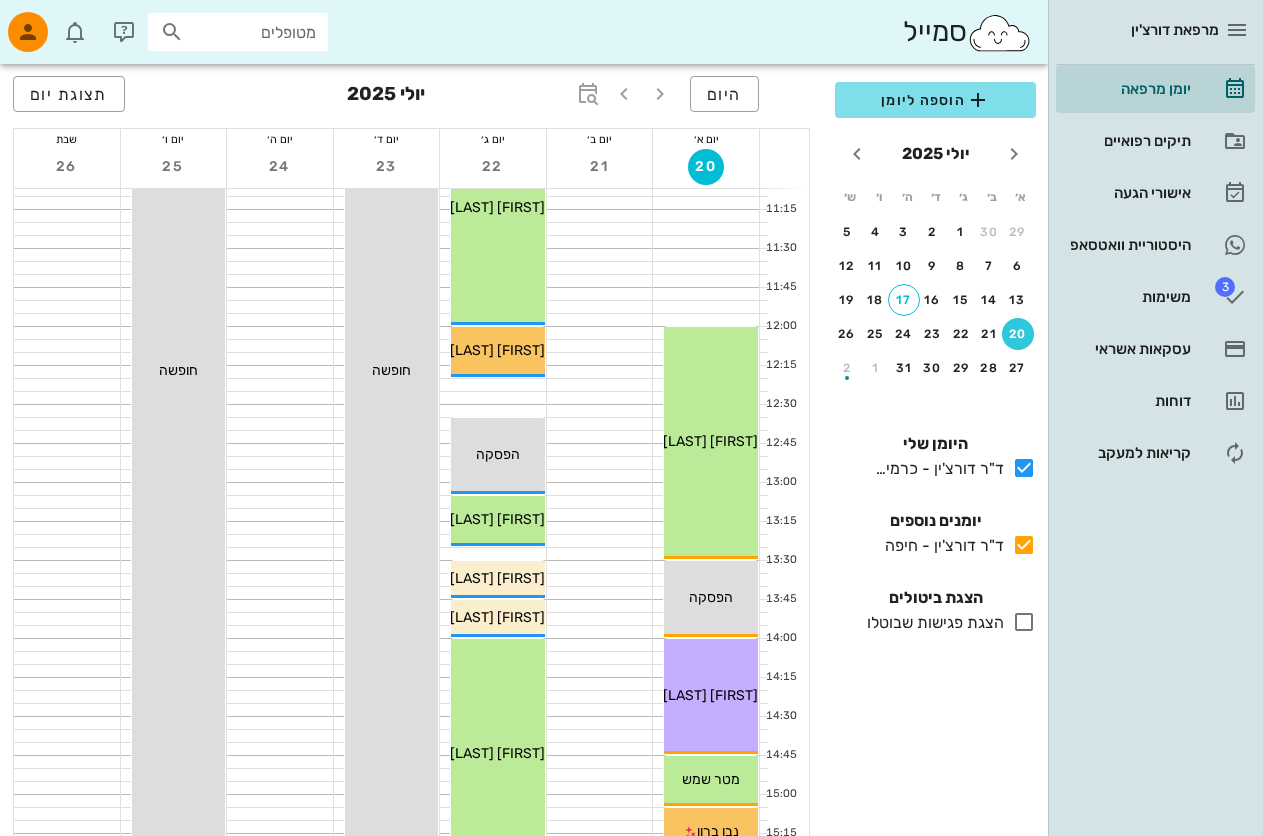 click at bounding box center (172, 32) 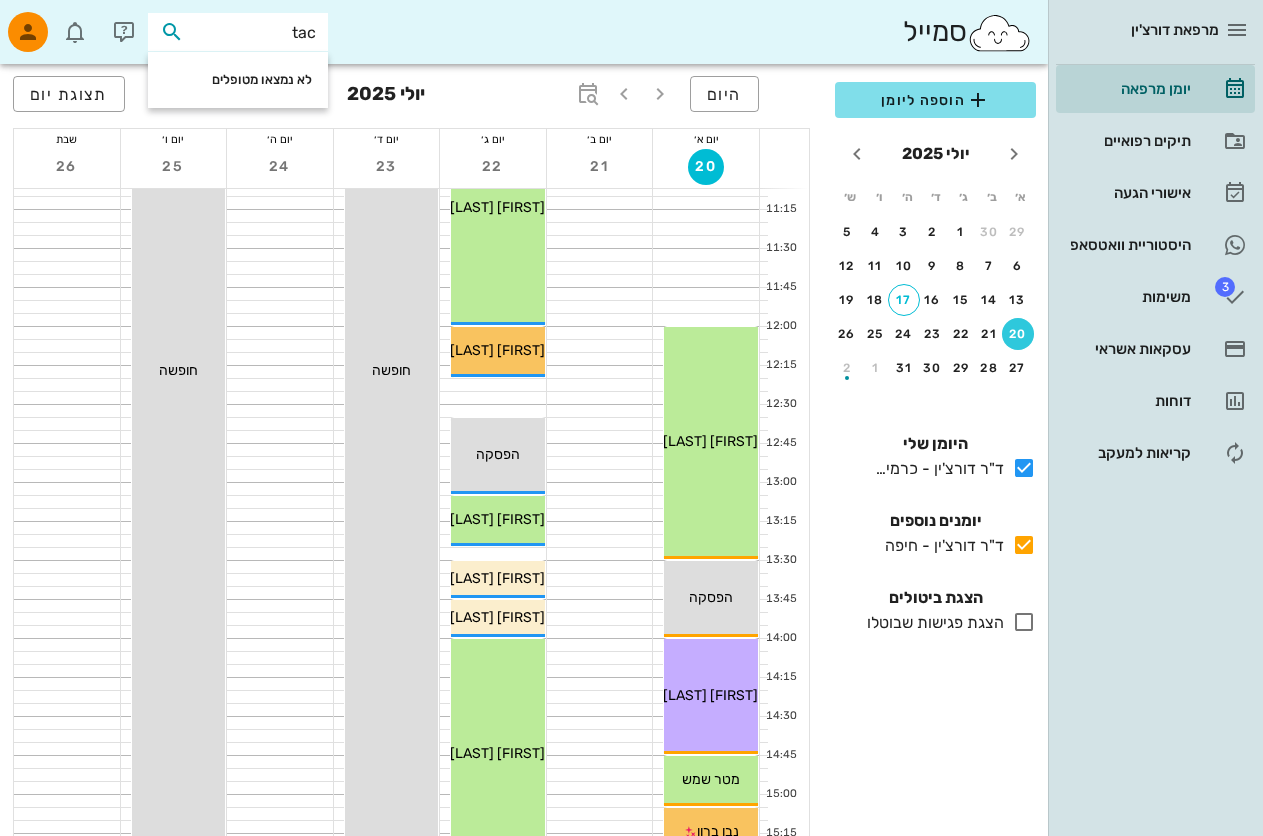 drag, startPoint x: 265, startPoint y: 47, endPoint x: 509, endPoint y: 93, distance: 248.2982 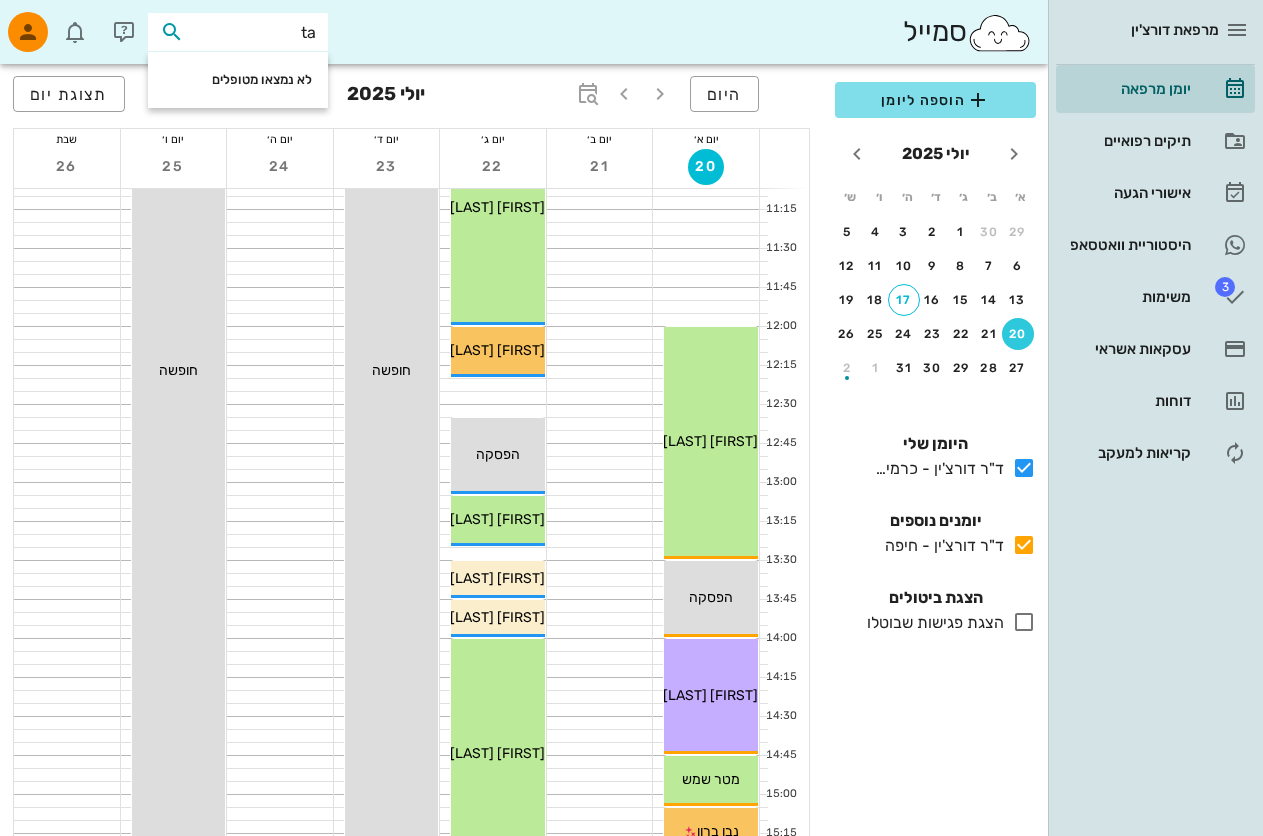 type on "tac" 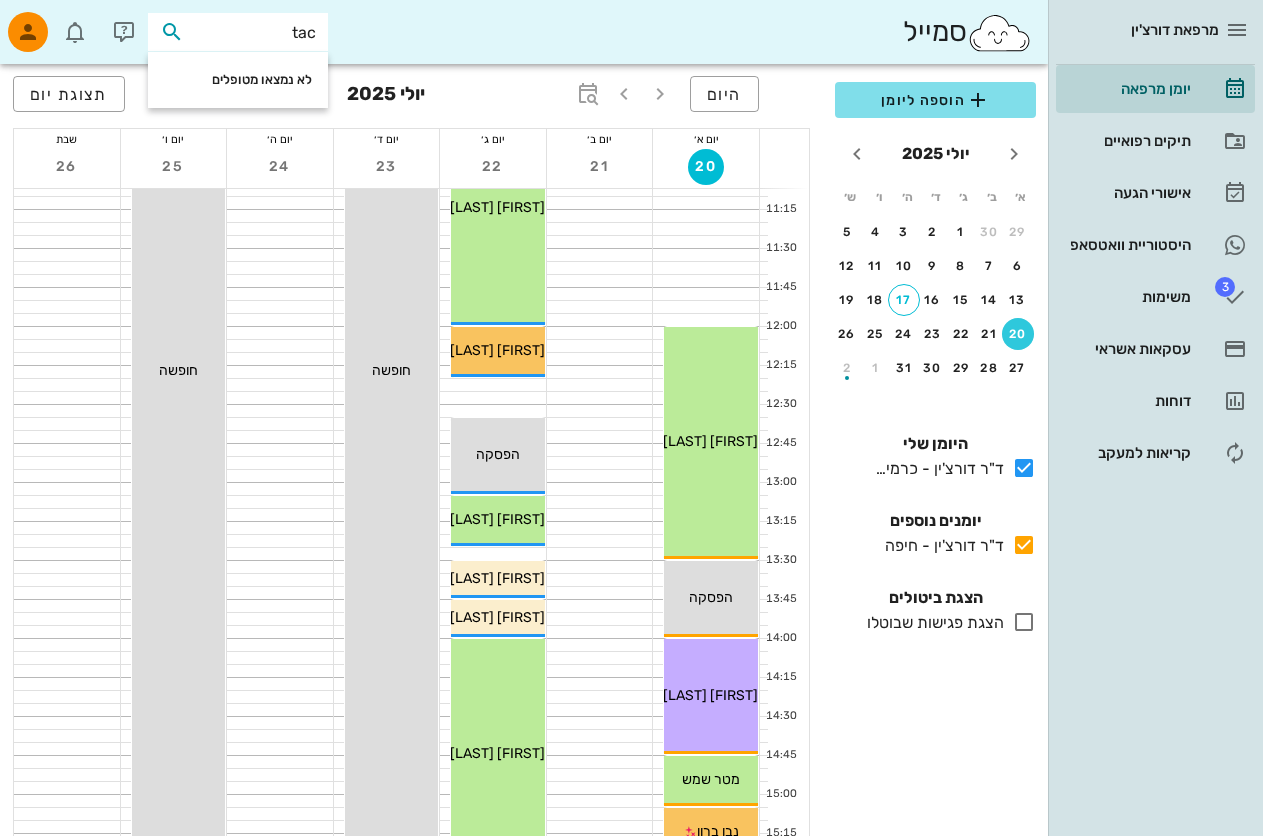 click on "מרפאת דורצ'ין יומן מרפאה תיקים רפואיים אישורי הגעה היסטוריית וואטסאפ 3 משימות עסקאות אשראי דוחות קריאות למעקב" at bounding box center (1155, 418) 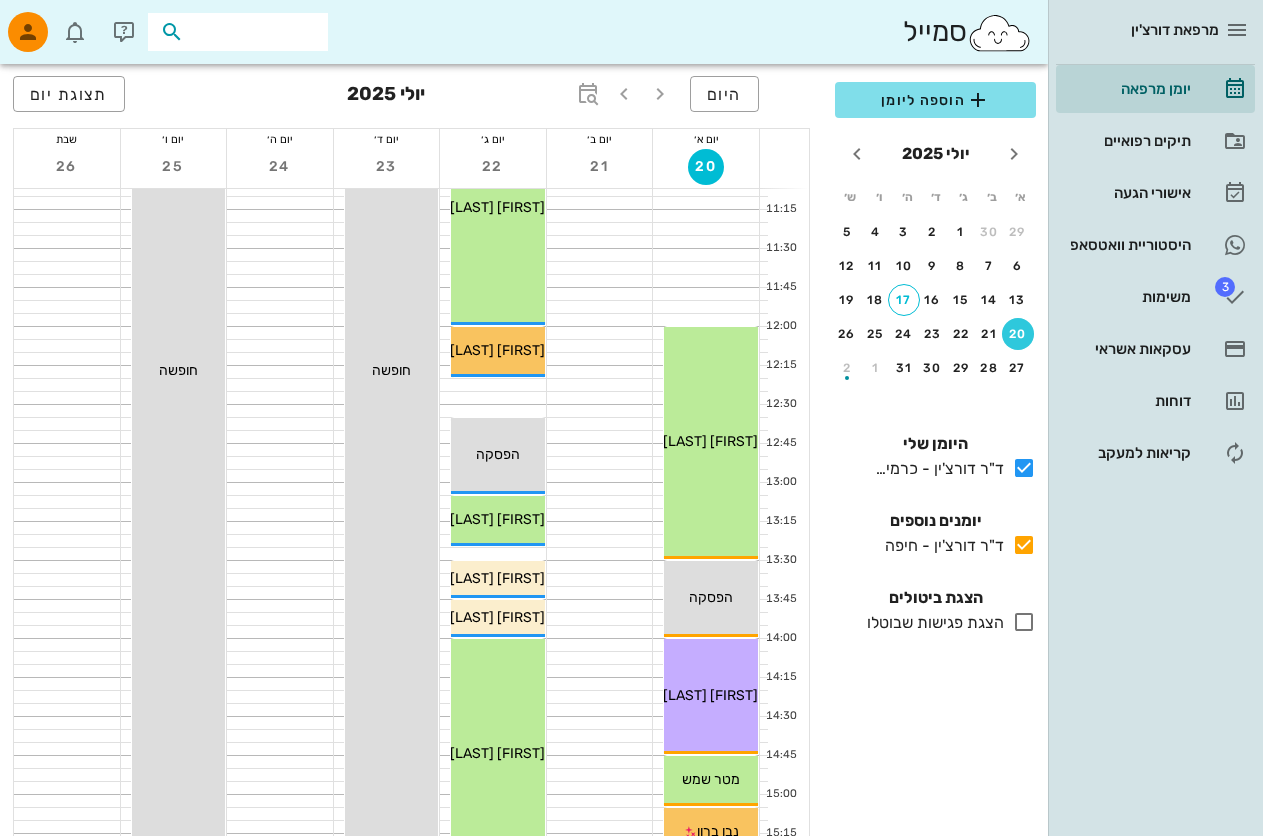 click at bounding box center (252, 32) 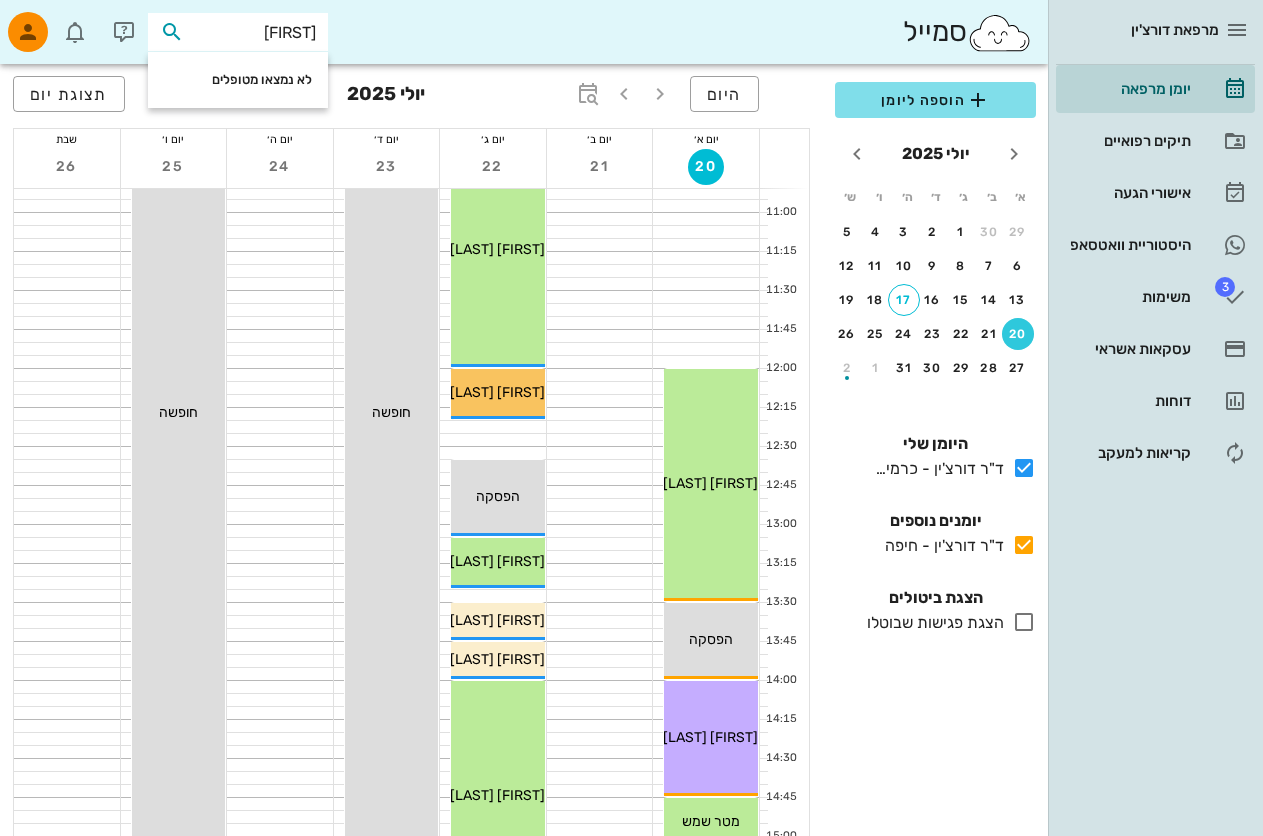 scroll, scrollTop: 598, scrollLeft: 0, axis: vertical 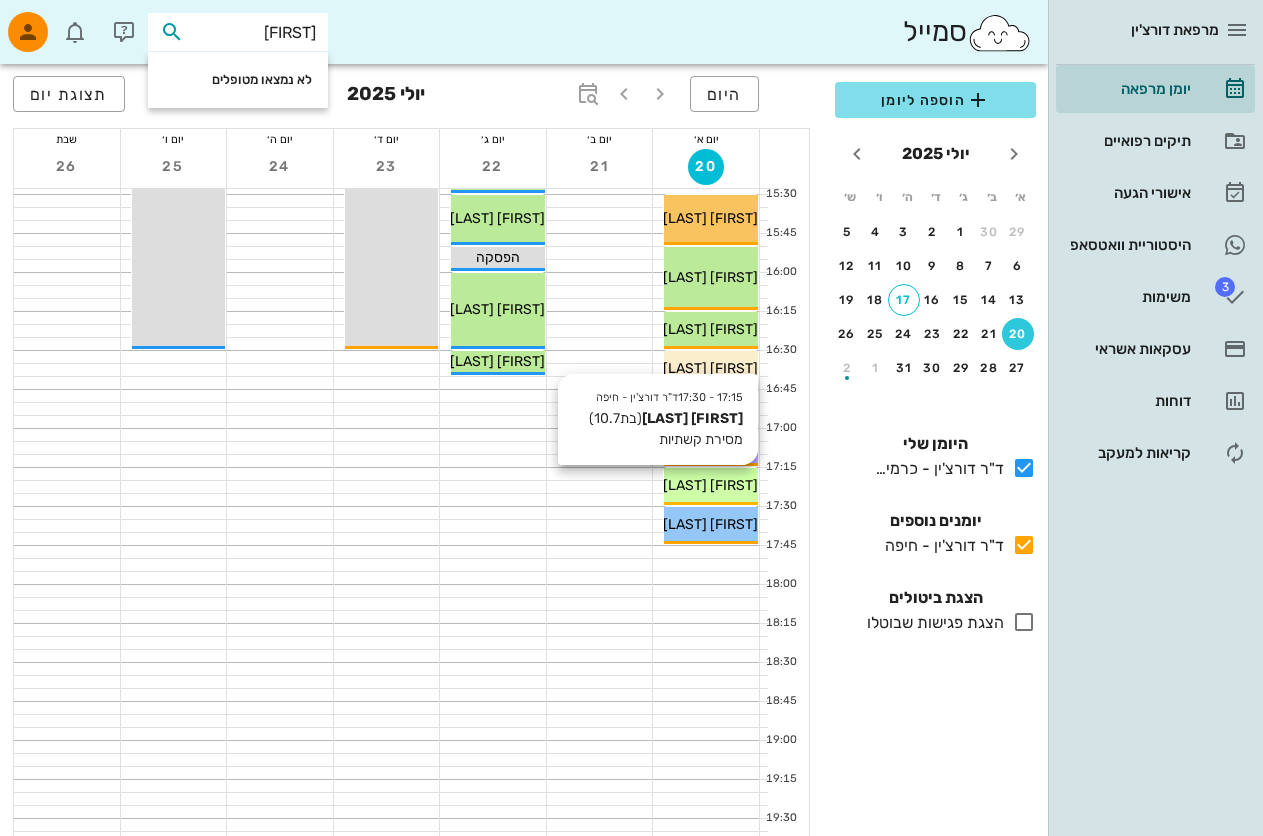 type on "[FIRST]" 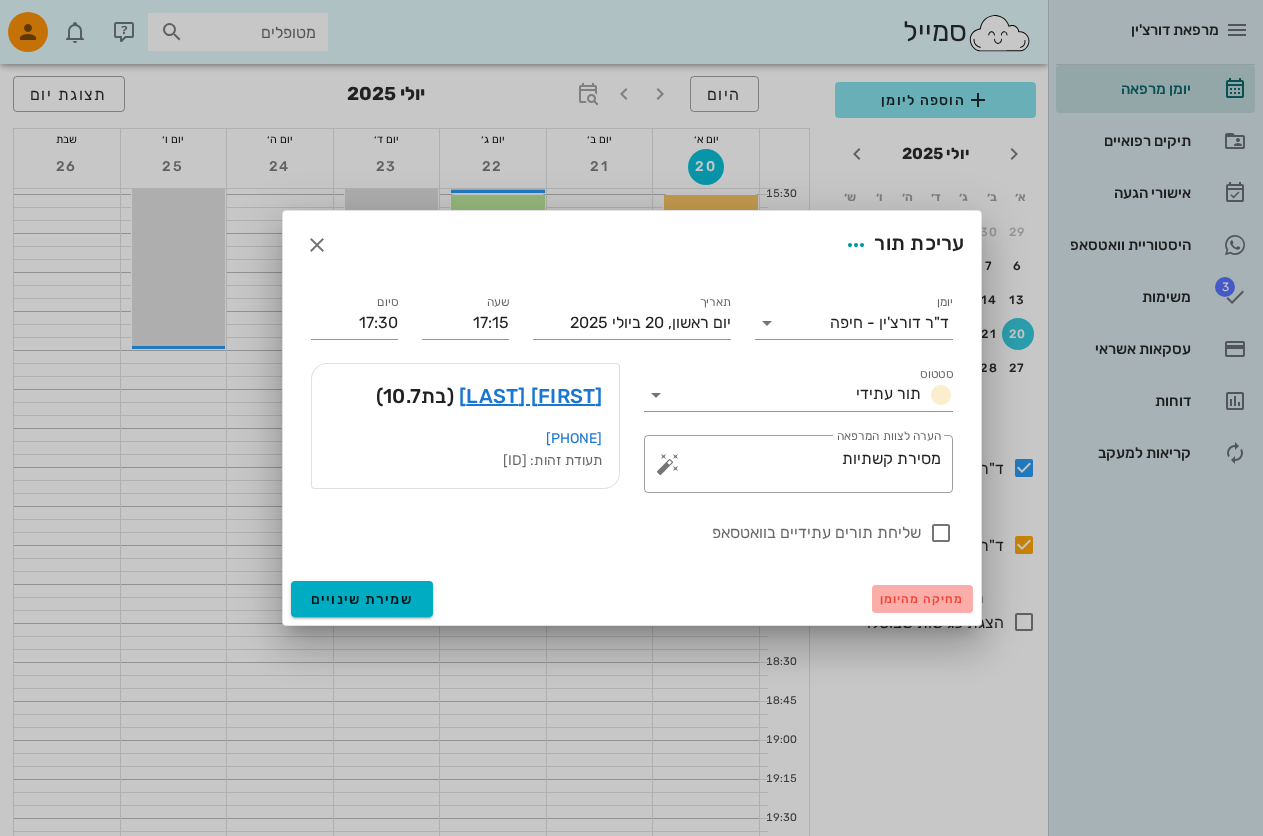 click on "מחיקה מהיומן" at bounding box center [922, 599] 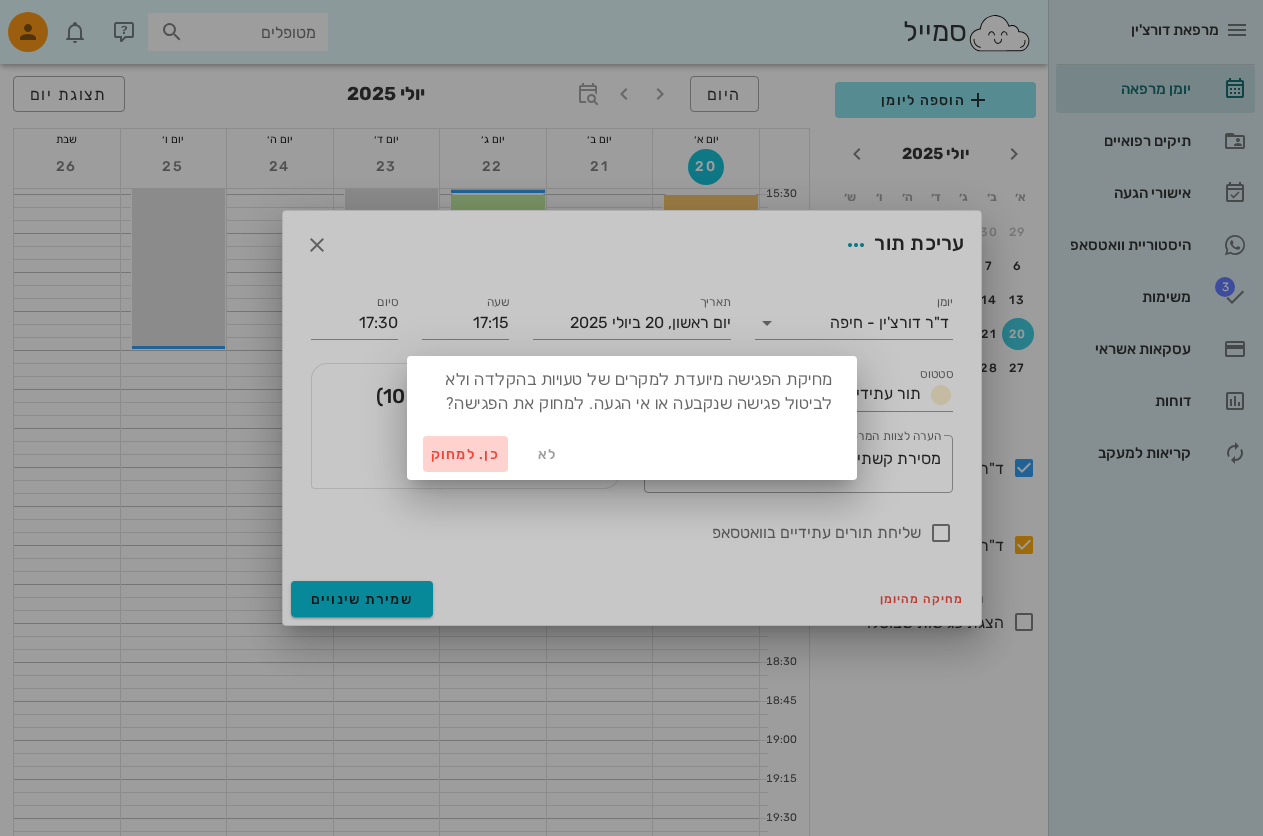drag, startPoint x: 464, startPoint y: 452, endPoint x: 916, endPoint y: 544, distance: 461.26782 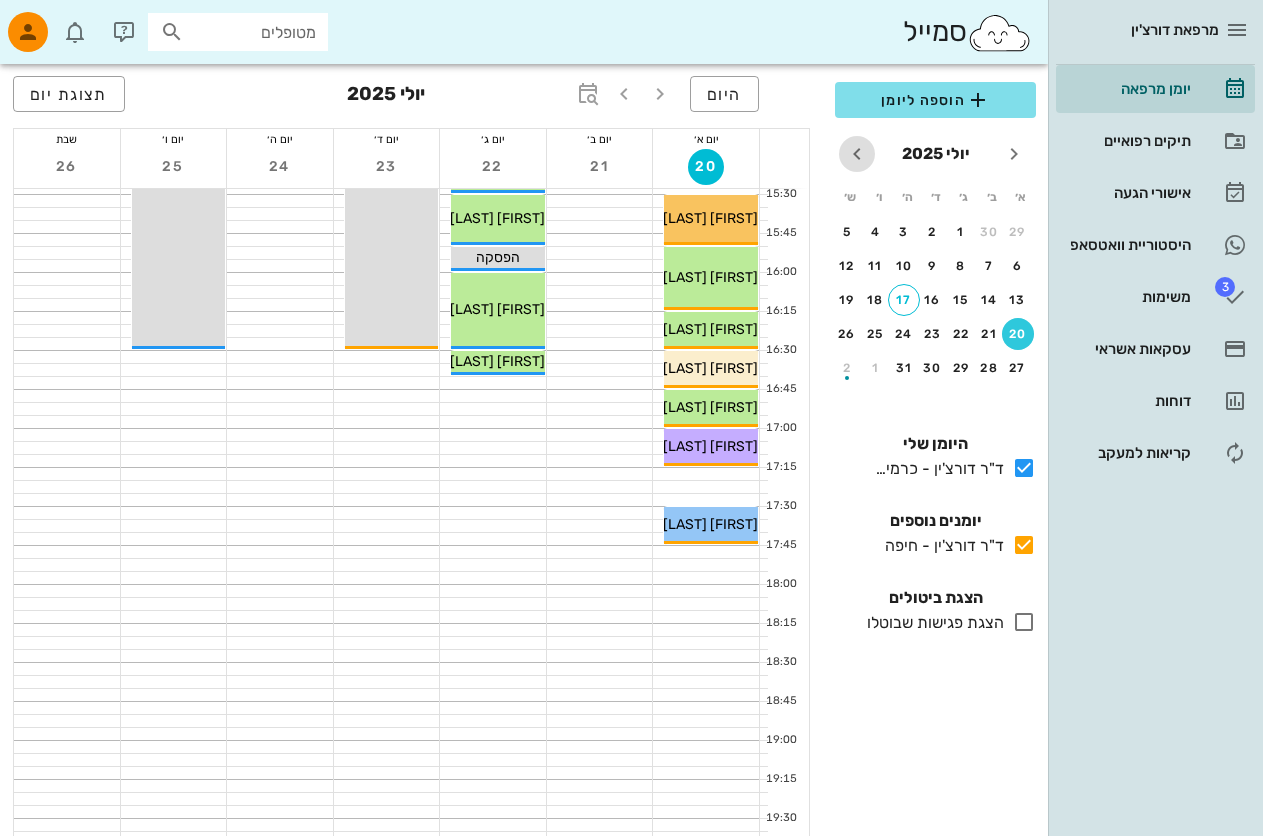 click at bounding box center [857, 154] 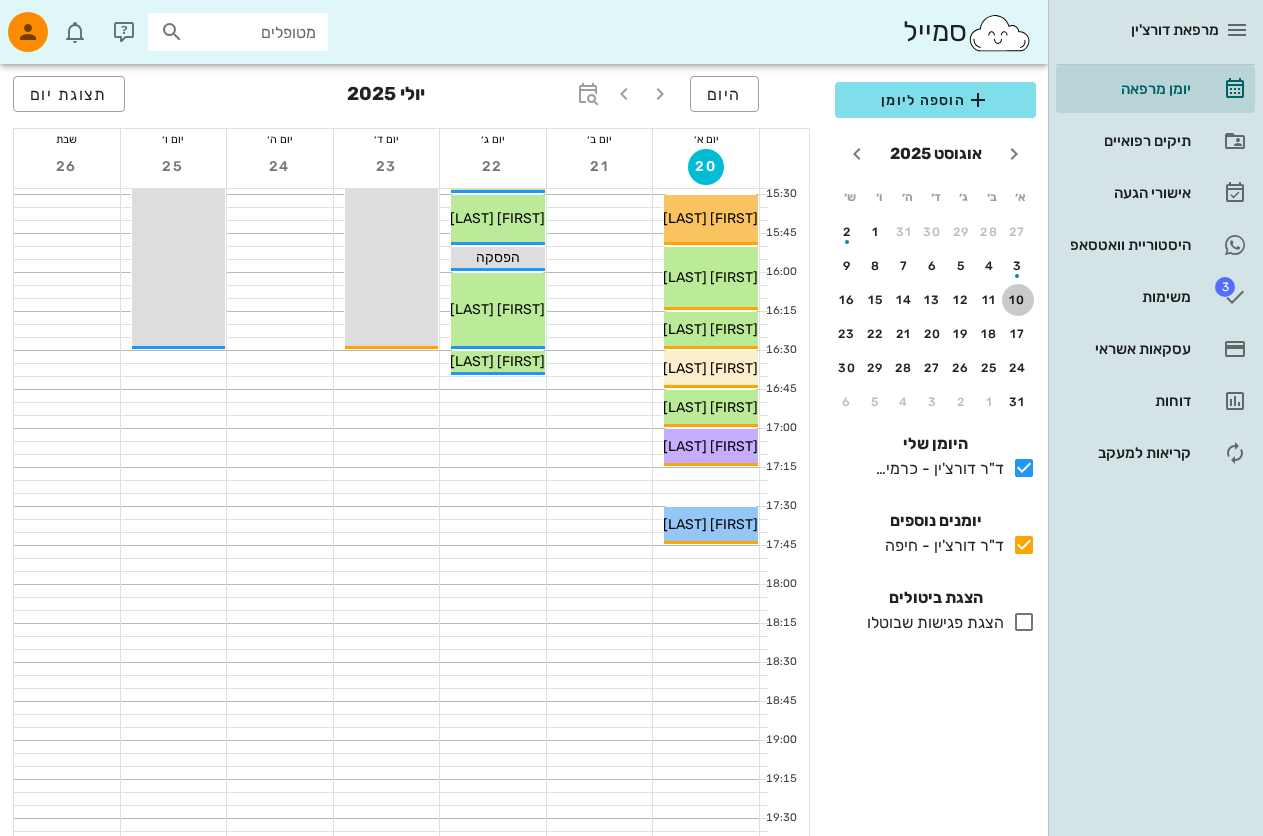 click on "10" at bounding box center (1018, 300) 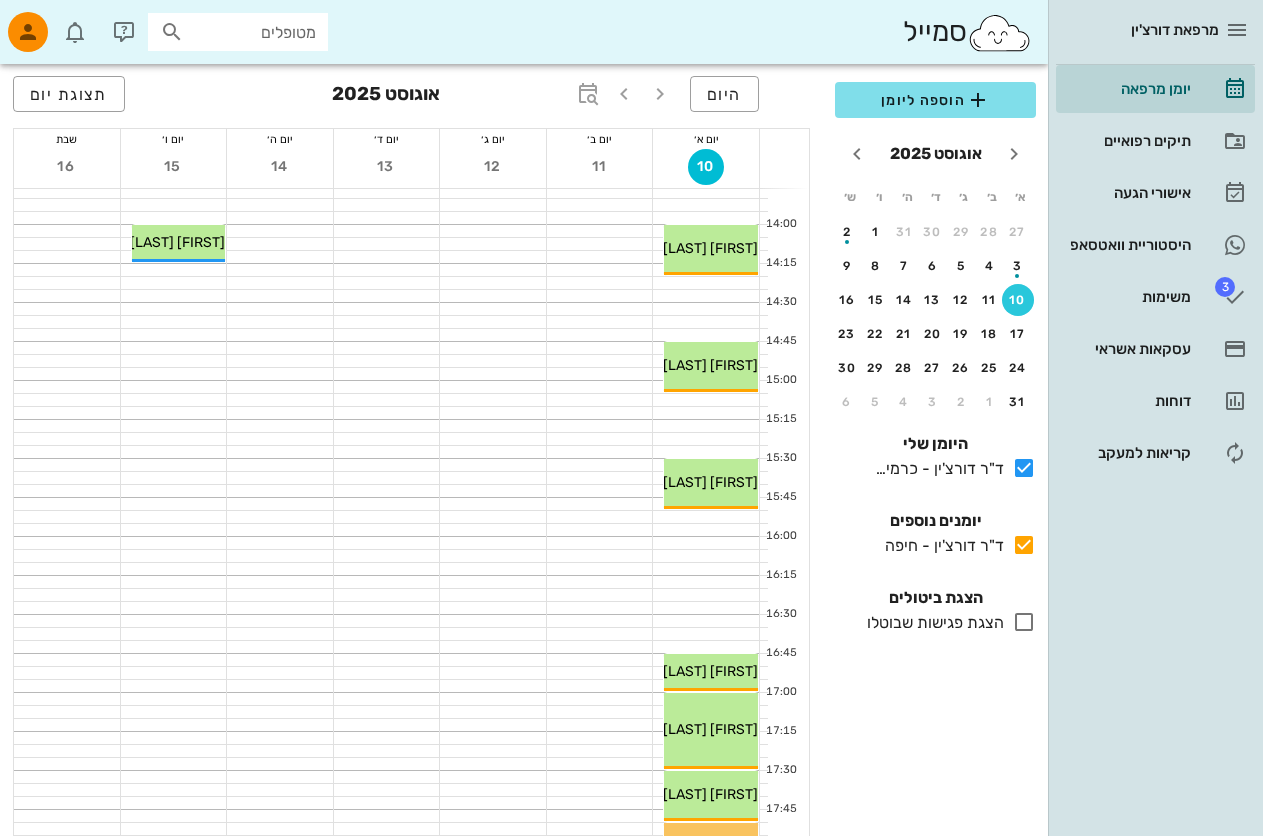 scroll, scrollTop: 995, scrollLeft: 0, axis: vertical 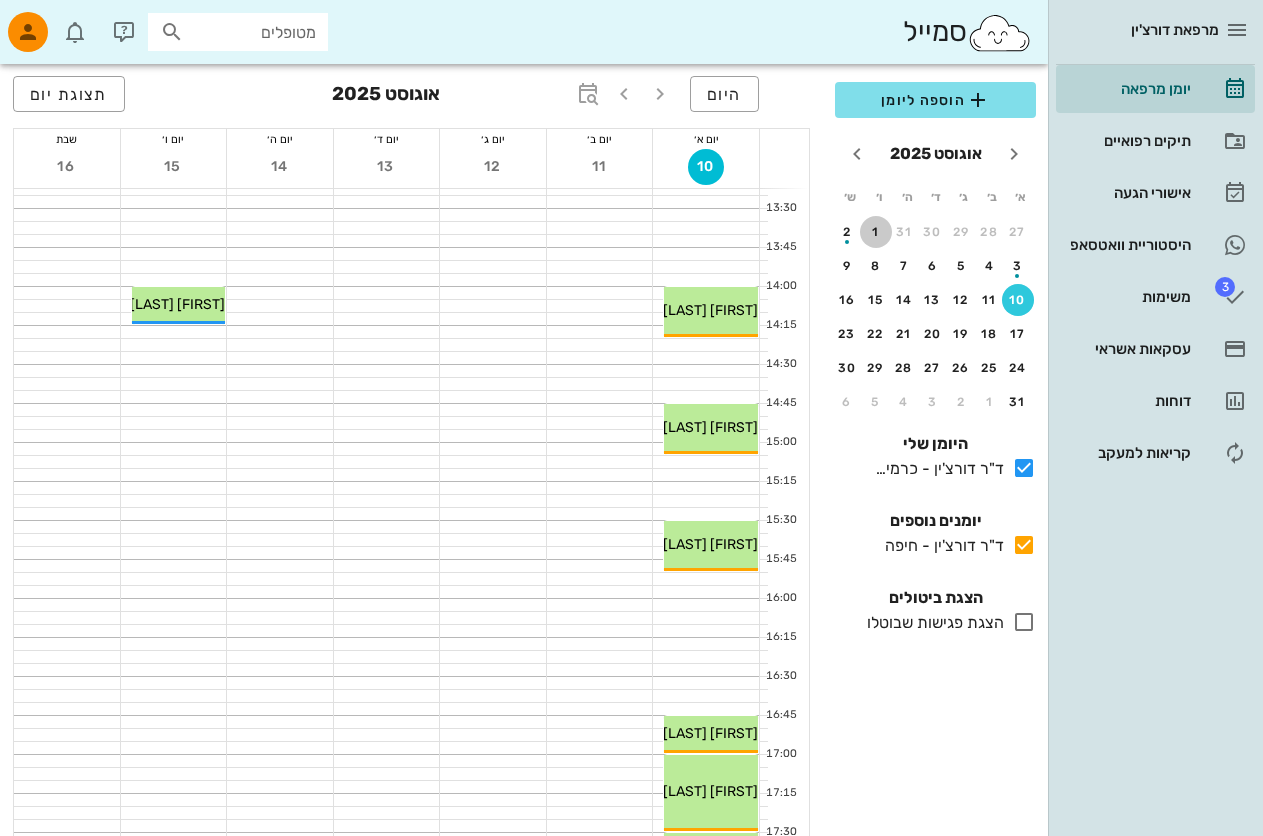 click on "1" at bounding box center (876, 232) 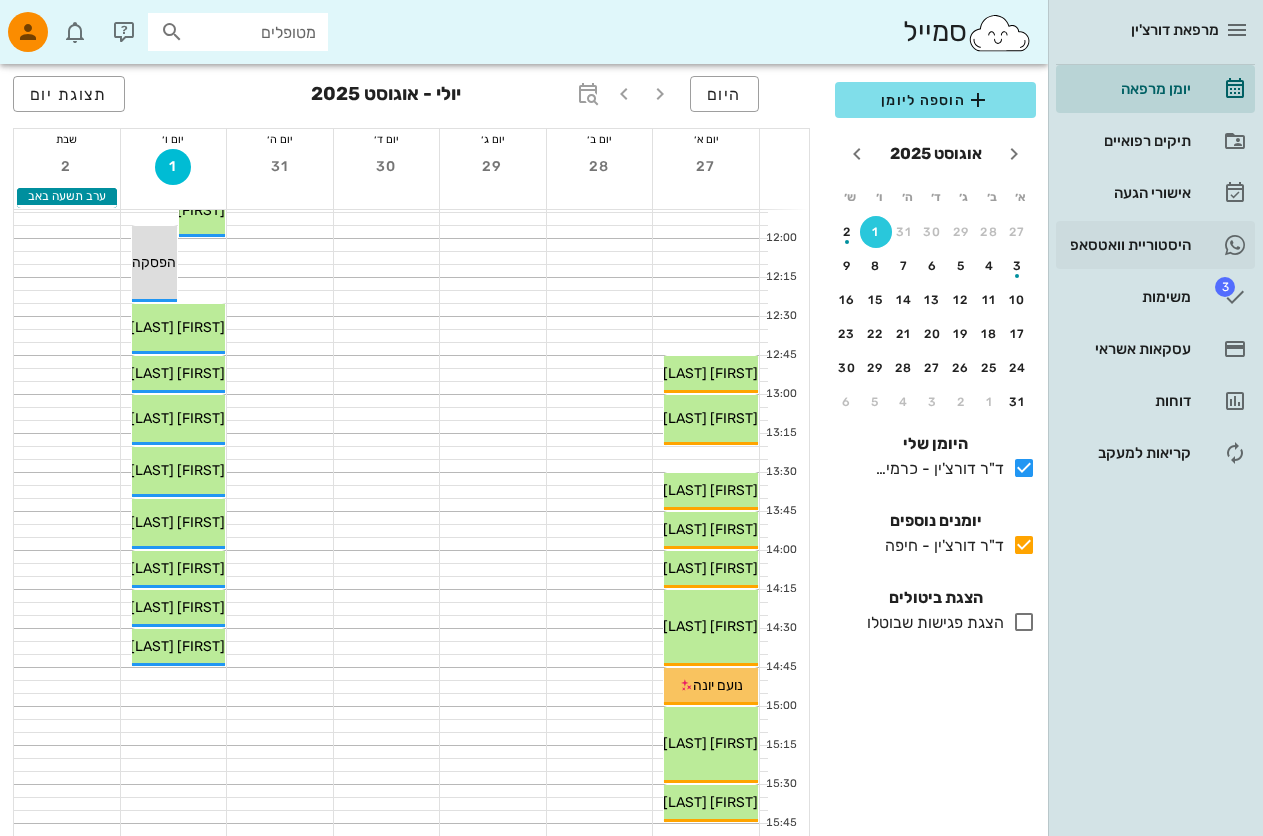 scroll, scrollTop: 717, scrollLeft: 0, axis: vertical 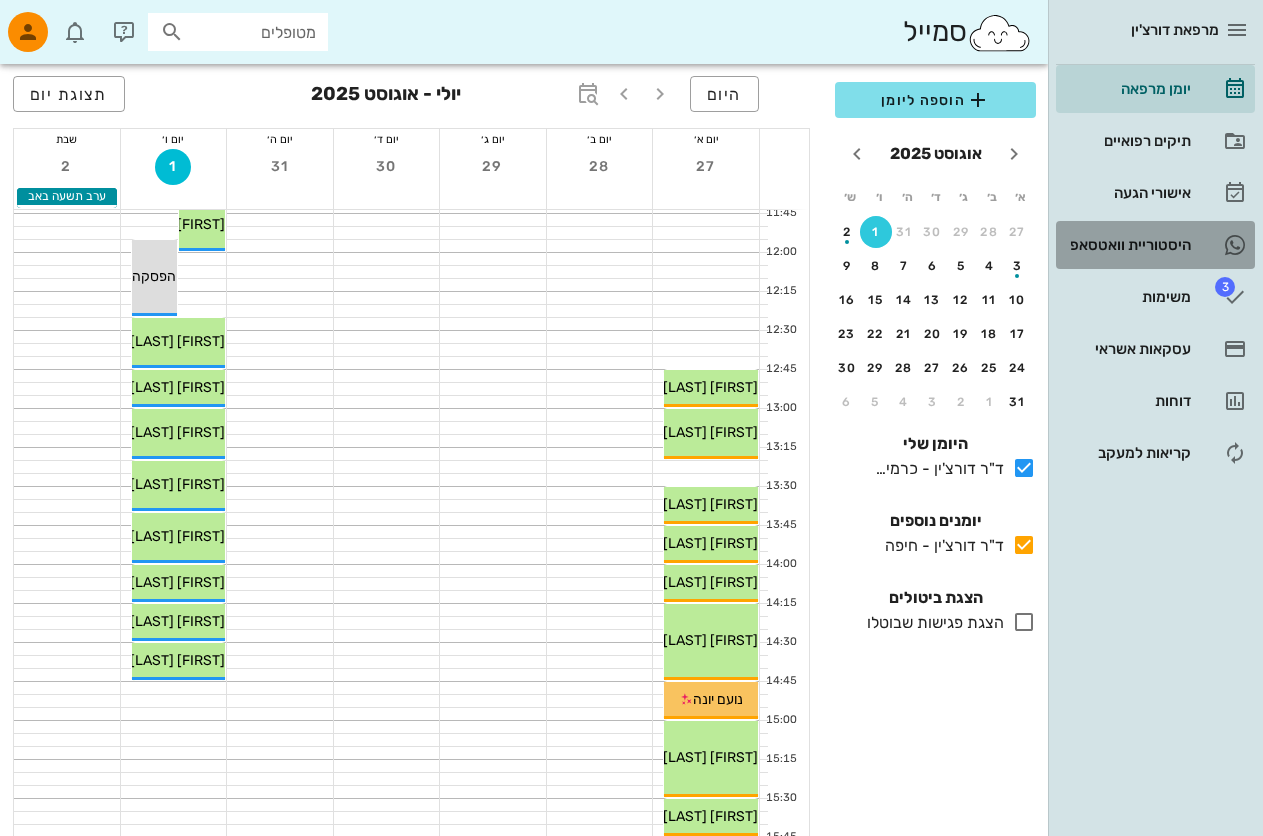 click at bounding box center (1235, 245) 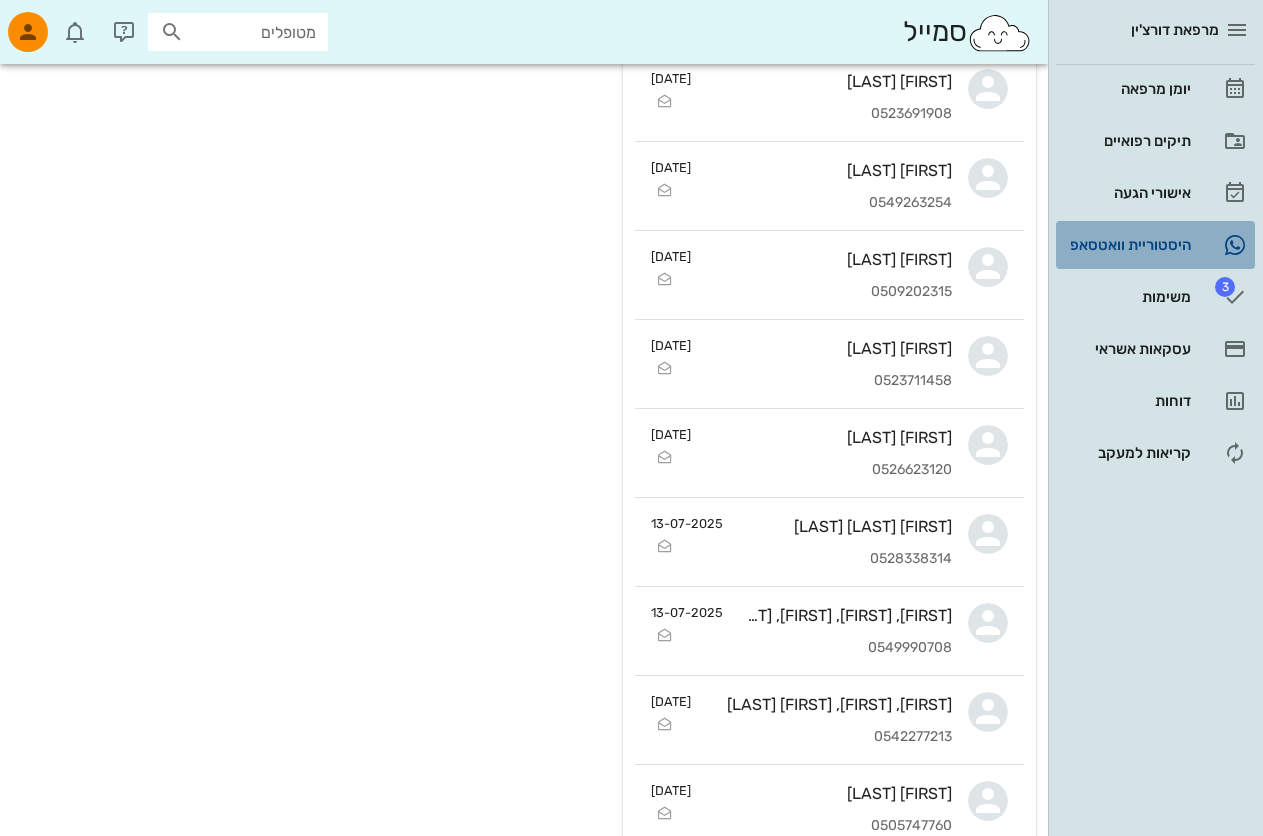 scroll, scrollTop: 0, scrollLeft: 0, axis: both 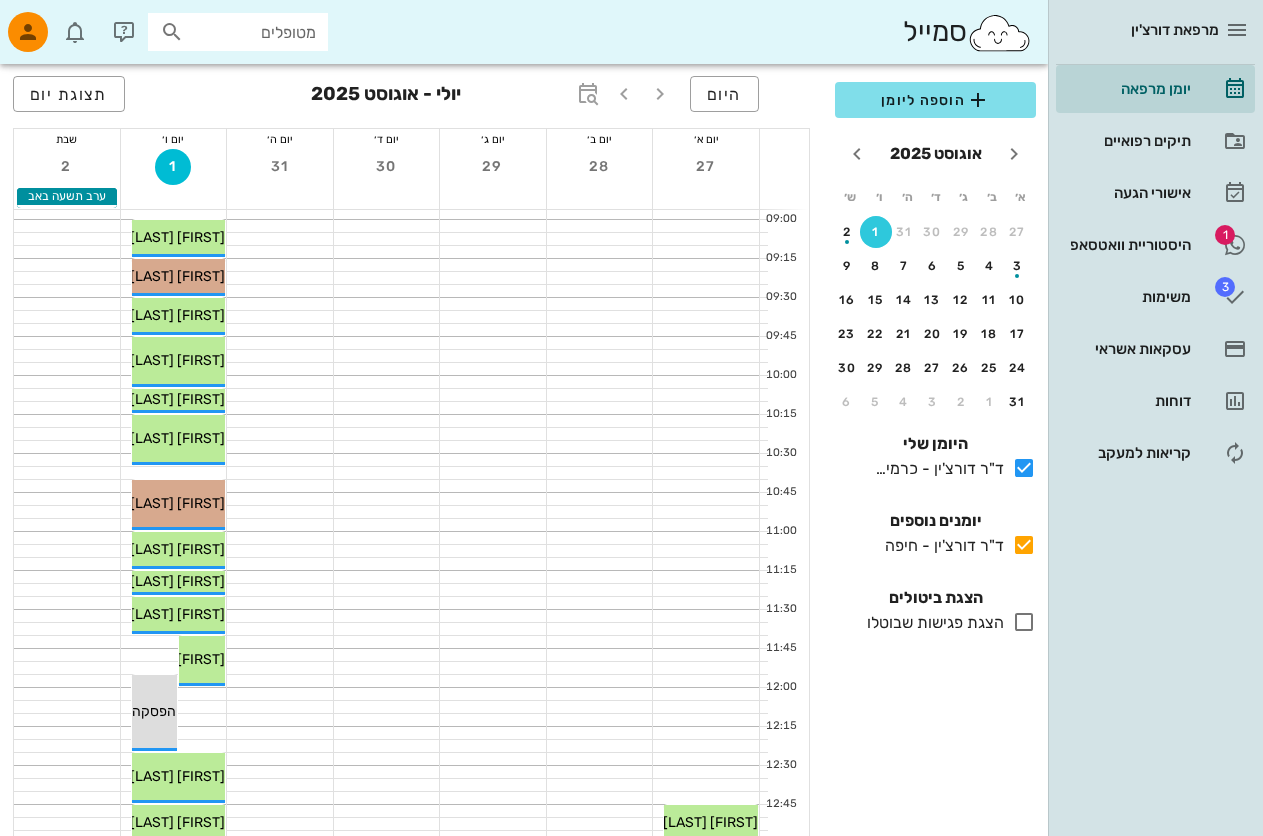 click at bounding box center (172, 32) 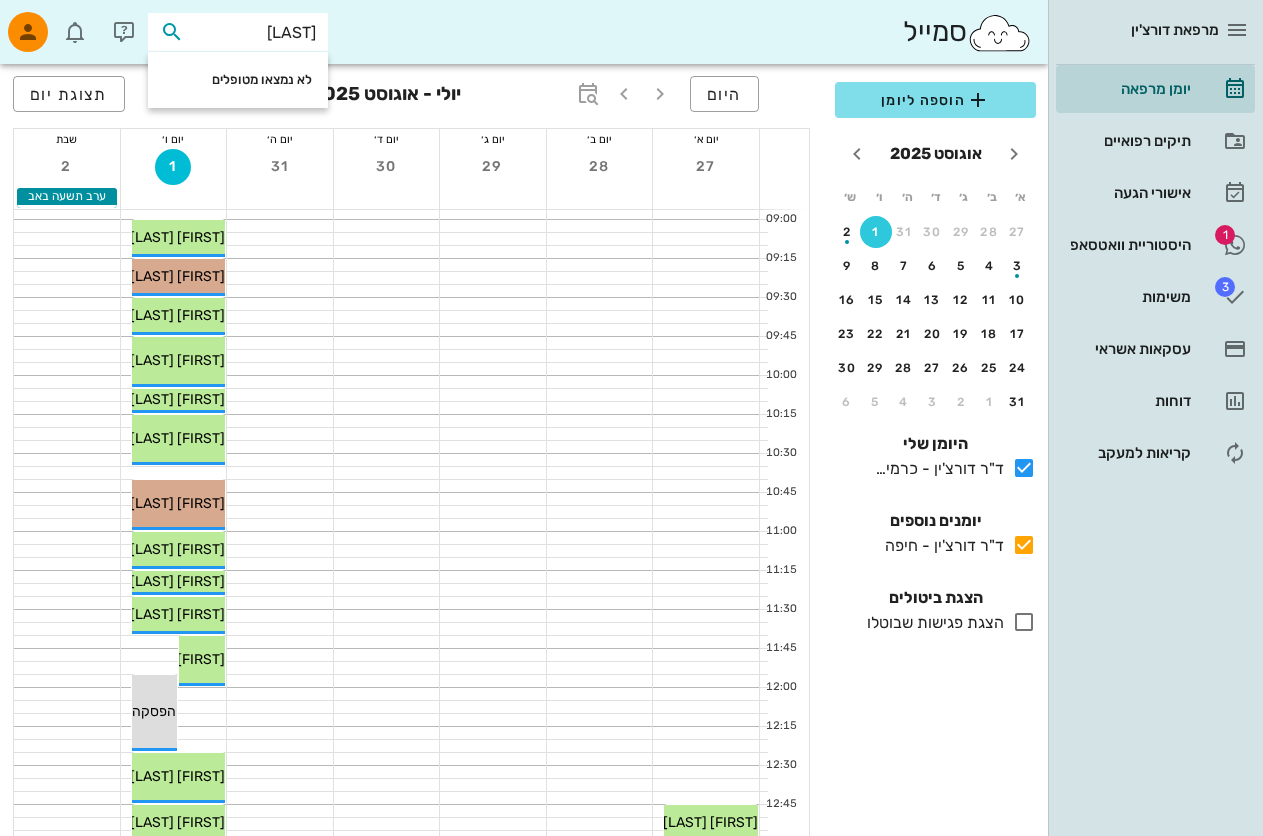 drag, startPoint x: 258, startPoint y: 28, endPoint x: 496, endPoint y: 59, distance: 240.01042 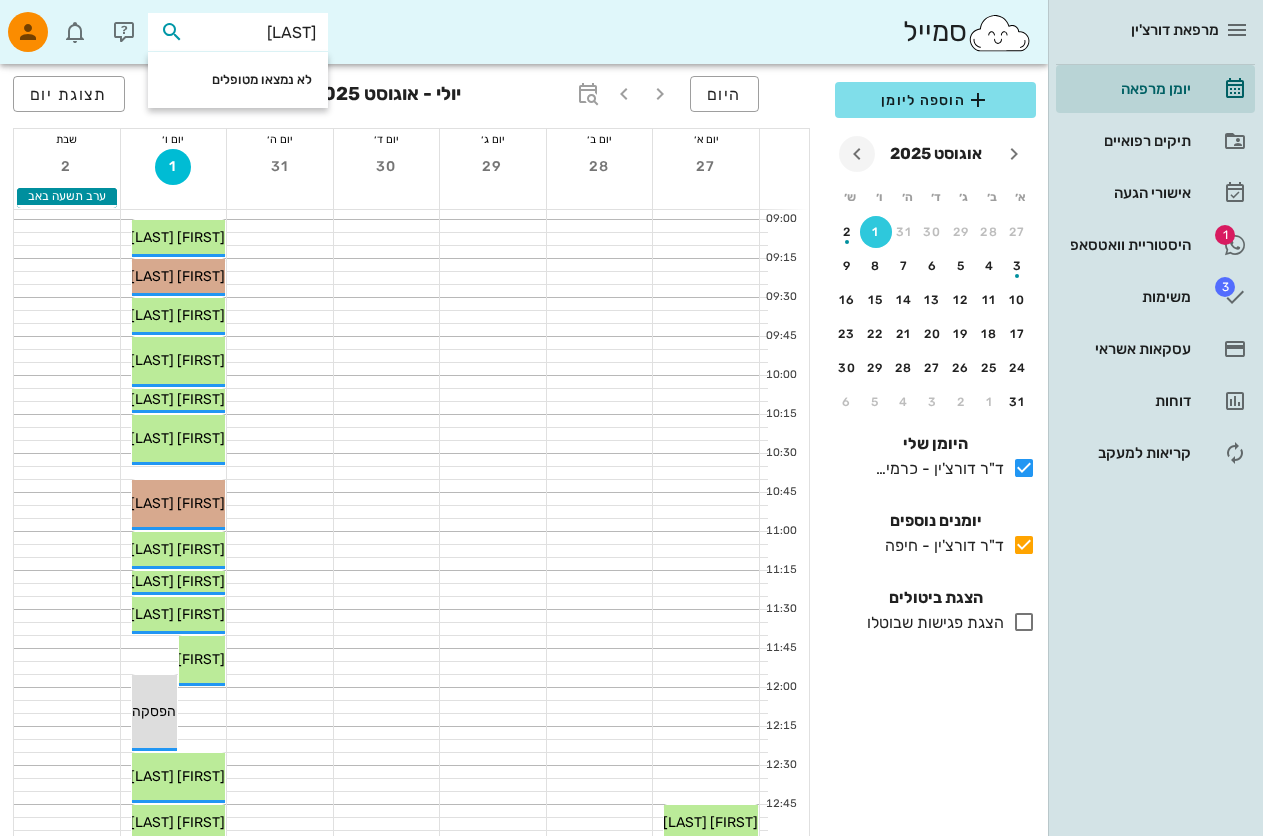 type on "[LAST]" 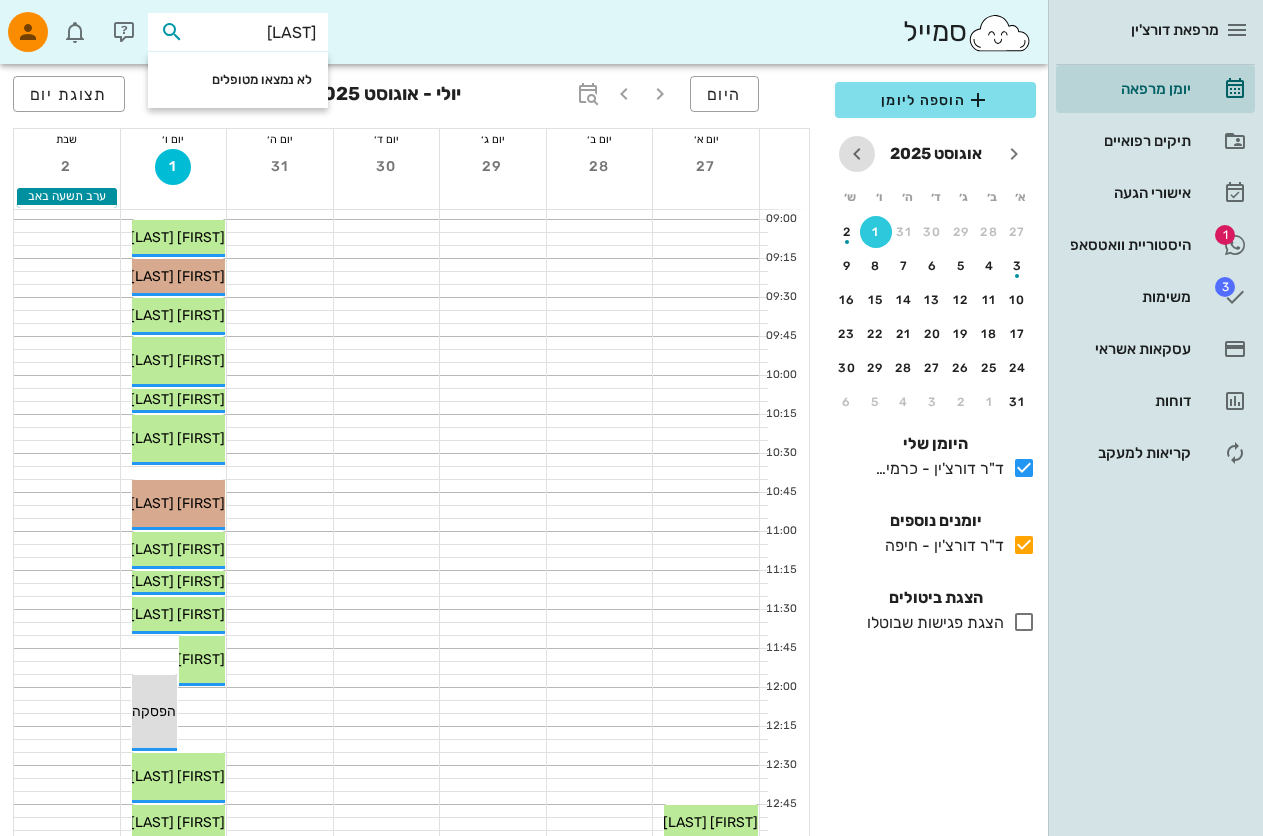click at bounding box center (857, 154) 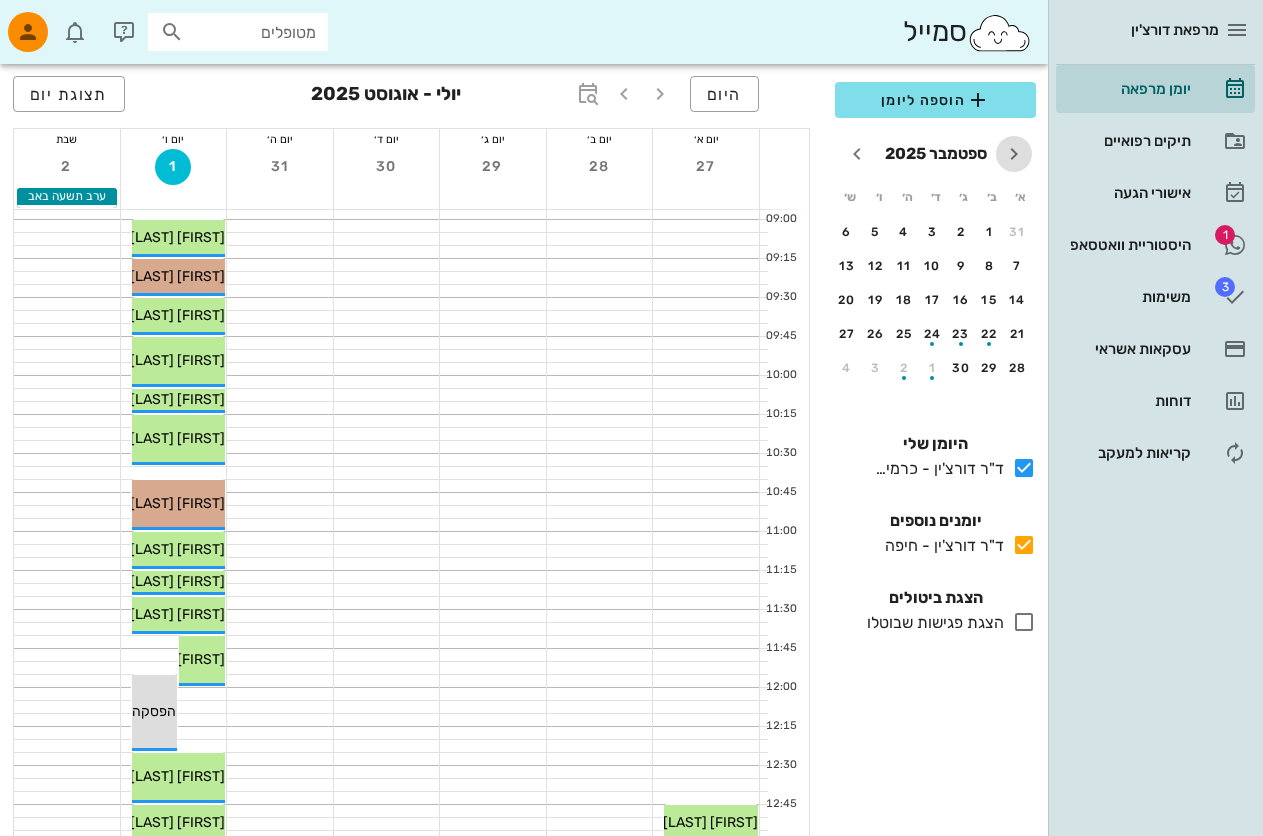 click at bounding box center (1014, 154) 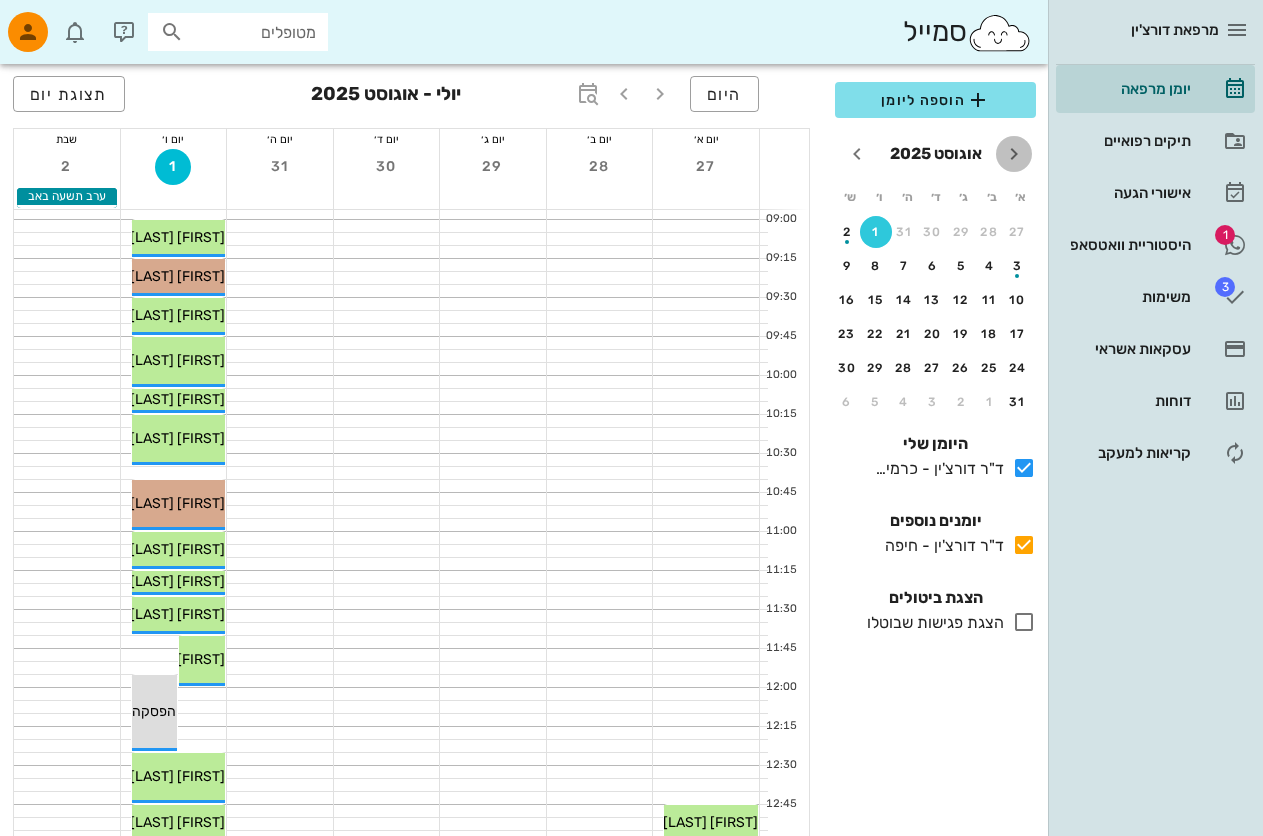 click at bounding box center [1014, 154] 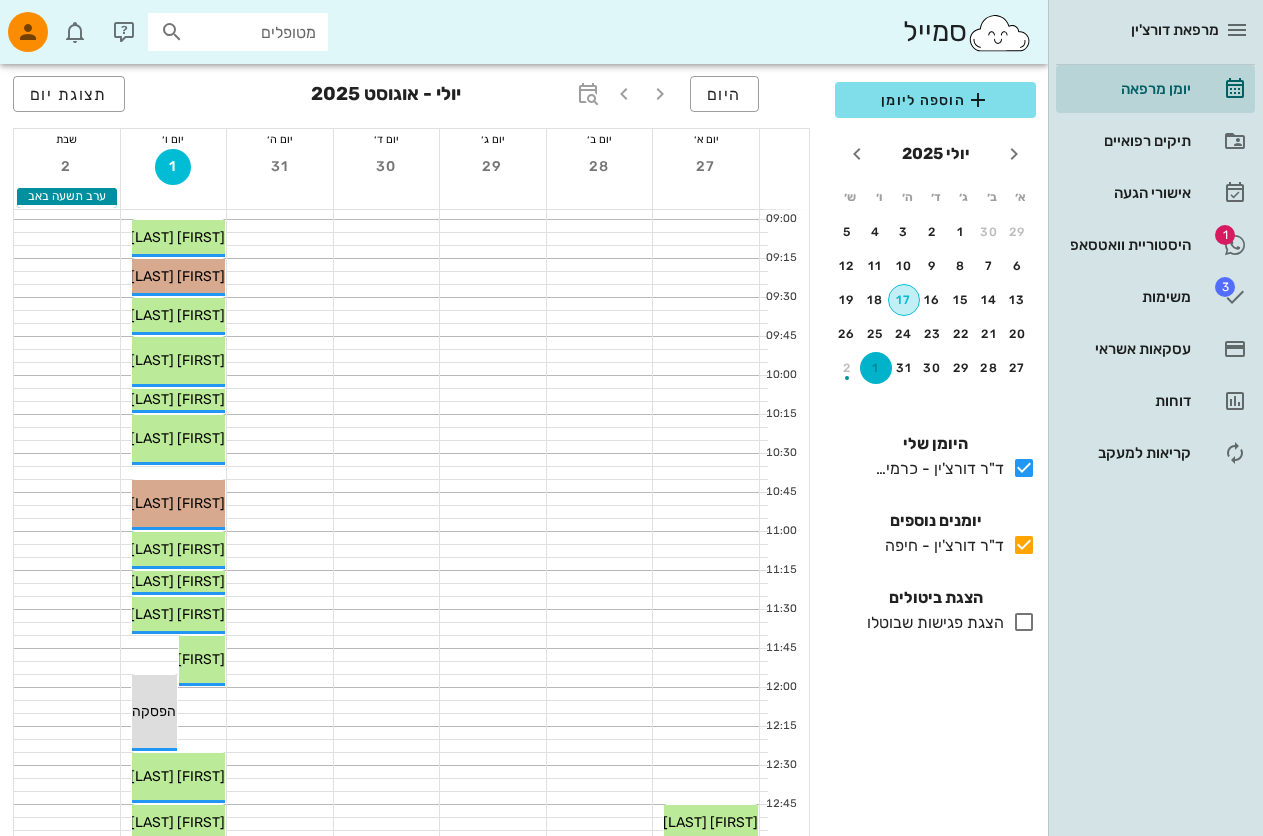 click on "17" at bounding box center [904, 300] 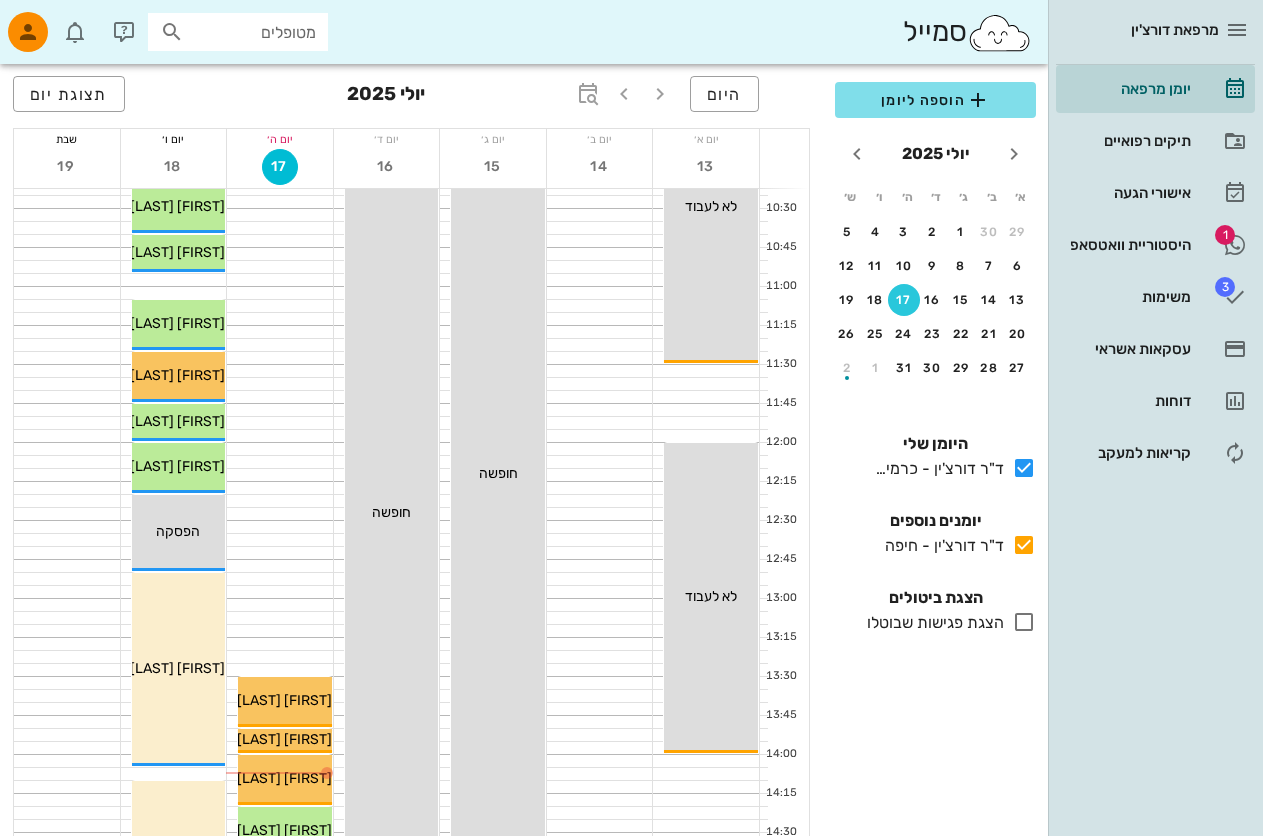 scroll, scrollTop: 566, scrollLeft: 0, axis: vertical 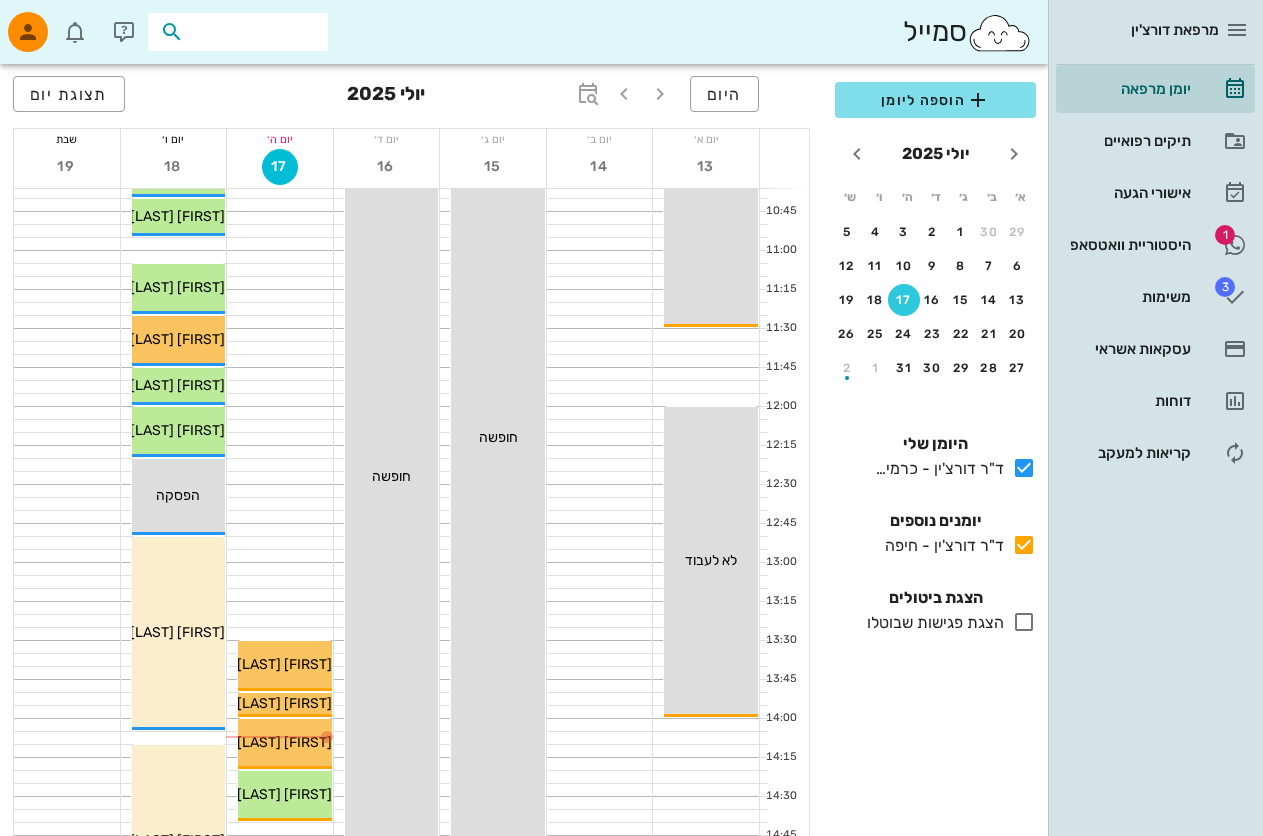 click at bounding box center [252, 32] 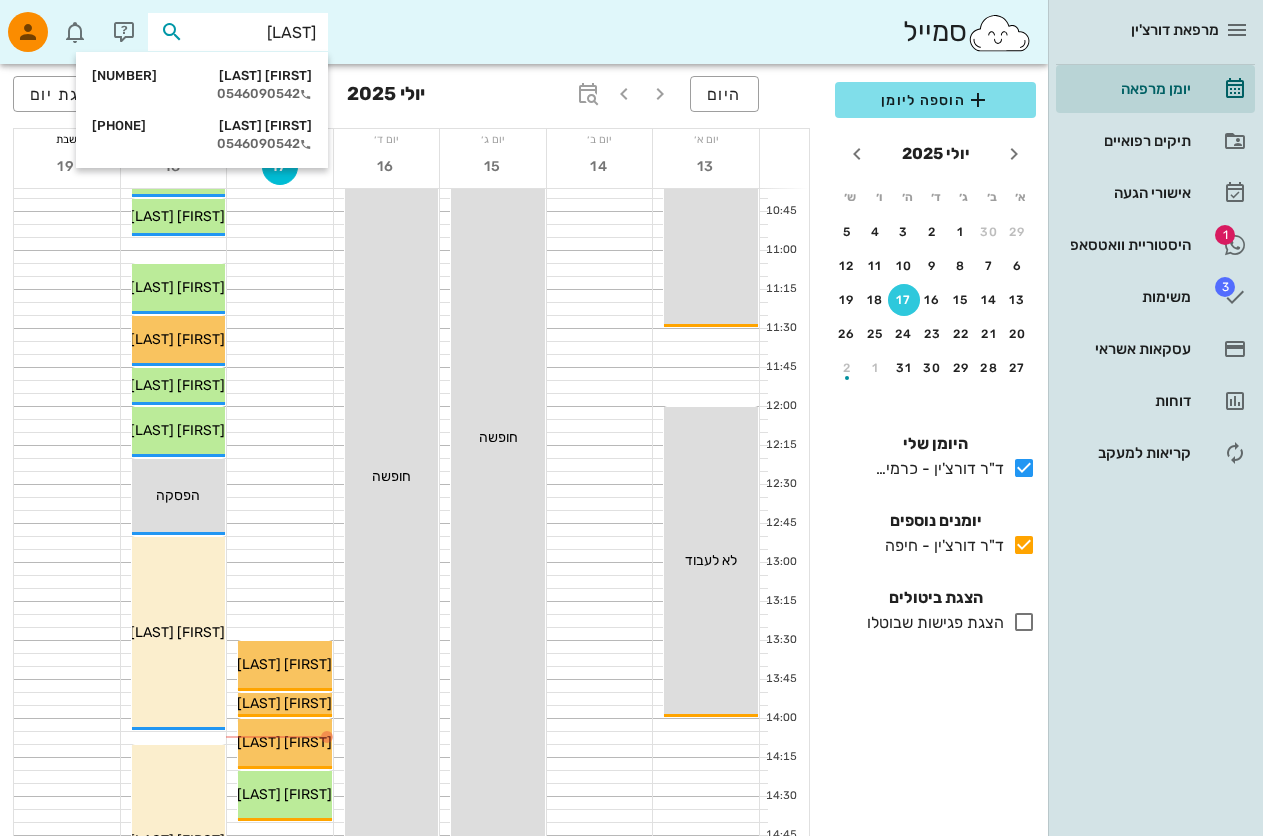 type on "[LAST]" 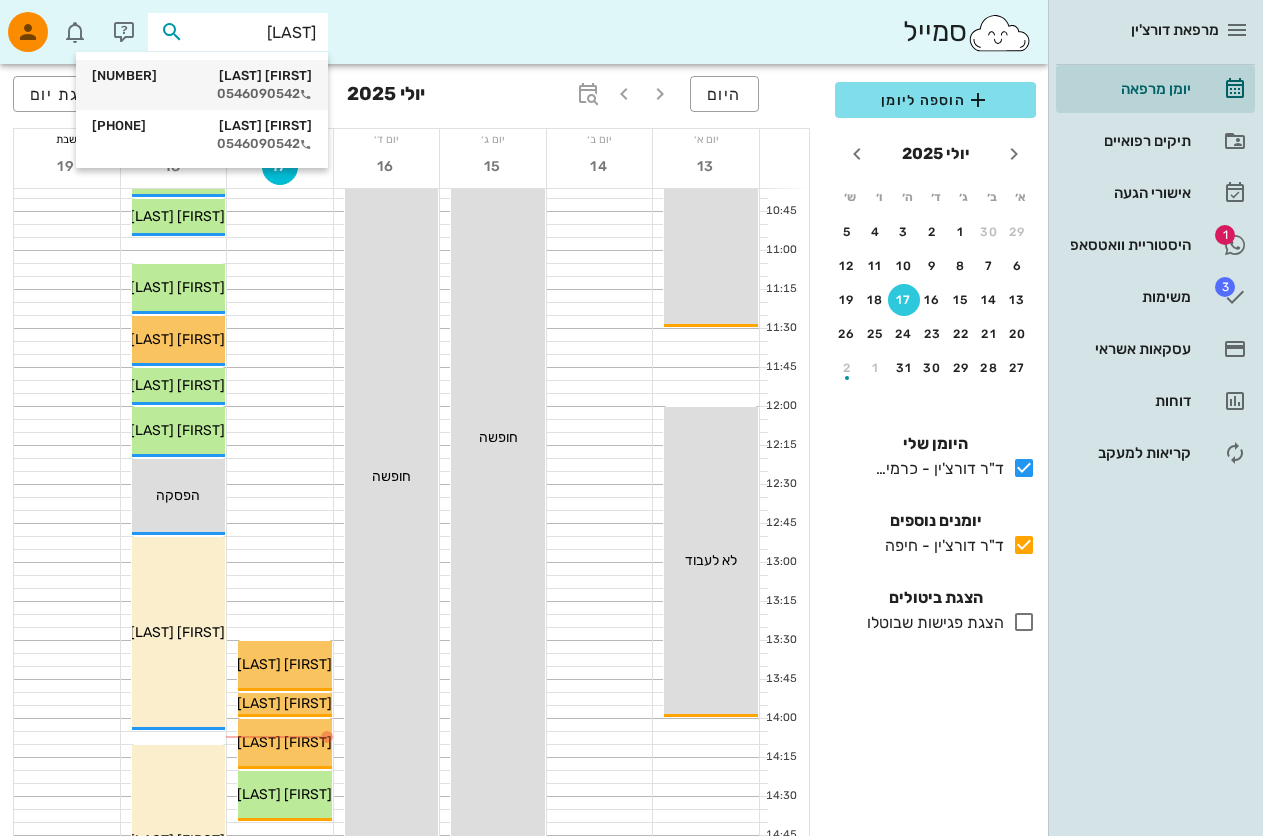 click on "[FIRST] [LAST]  [ID]" at bounding box center (202, 76) 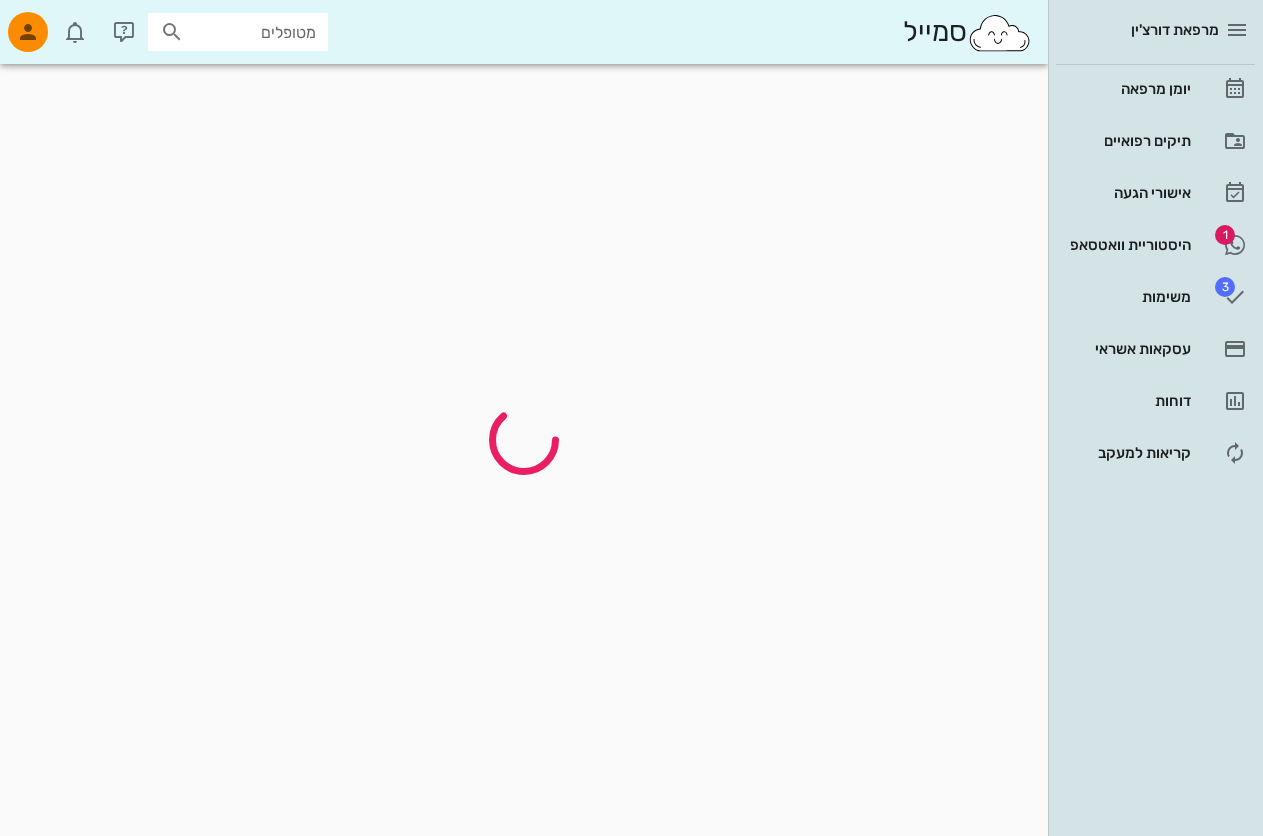 scroll, scrollTop: 0, scrollLeft: 0, axis: both 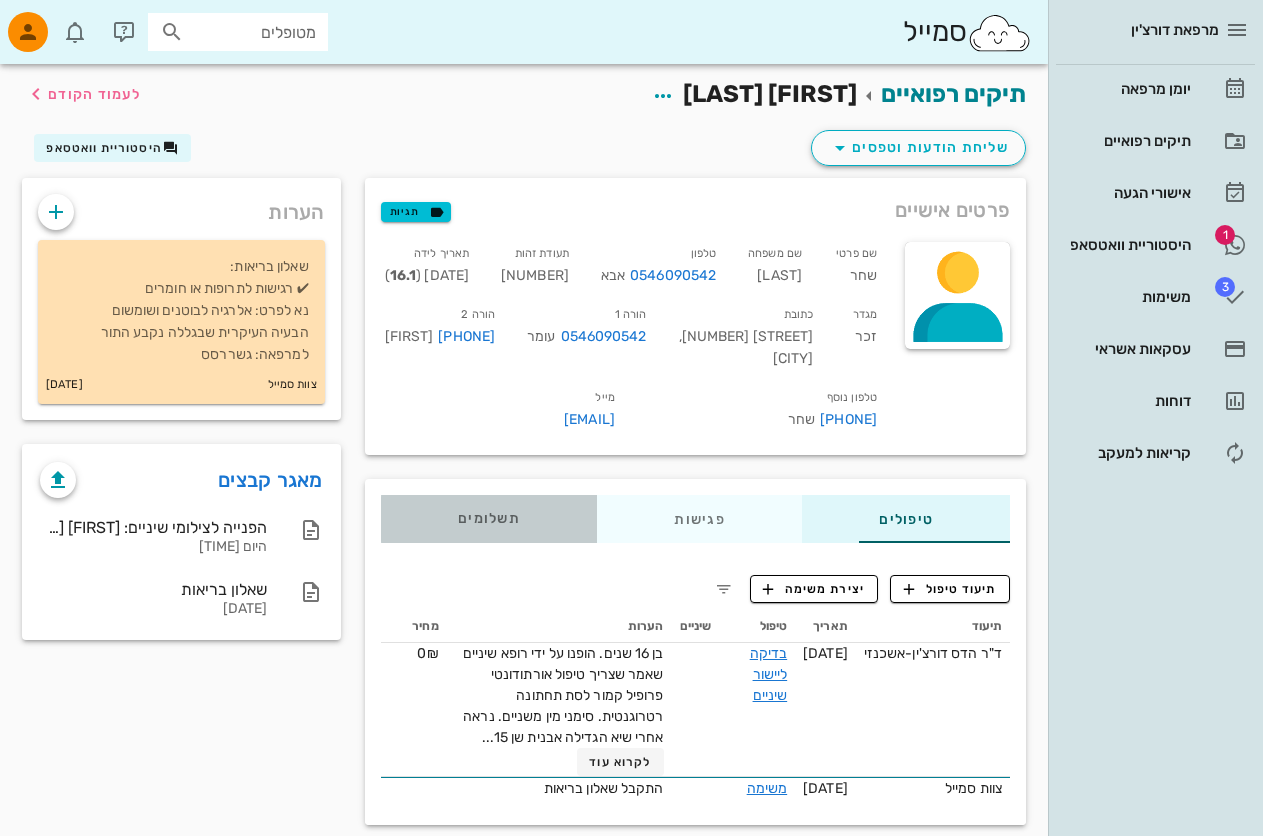 click on "תשלומים
0₪" at bounding box center [489, 519] 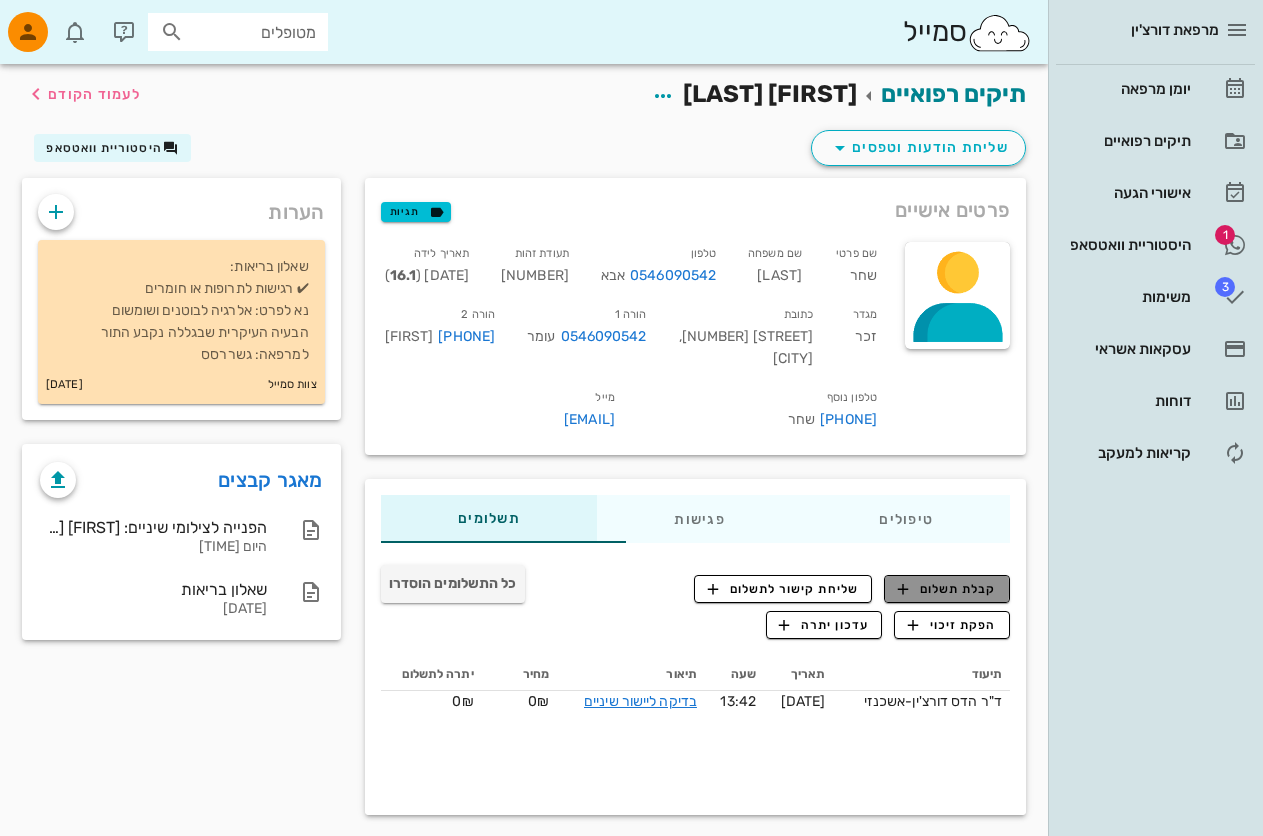 click on "קבלת תשלום" at bounding box center [947, 589] 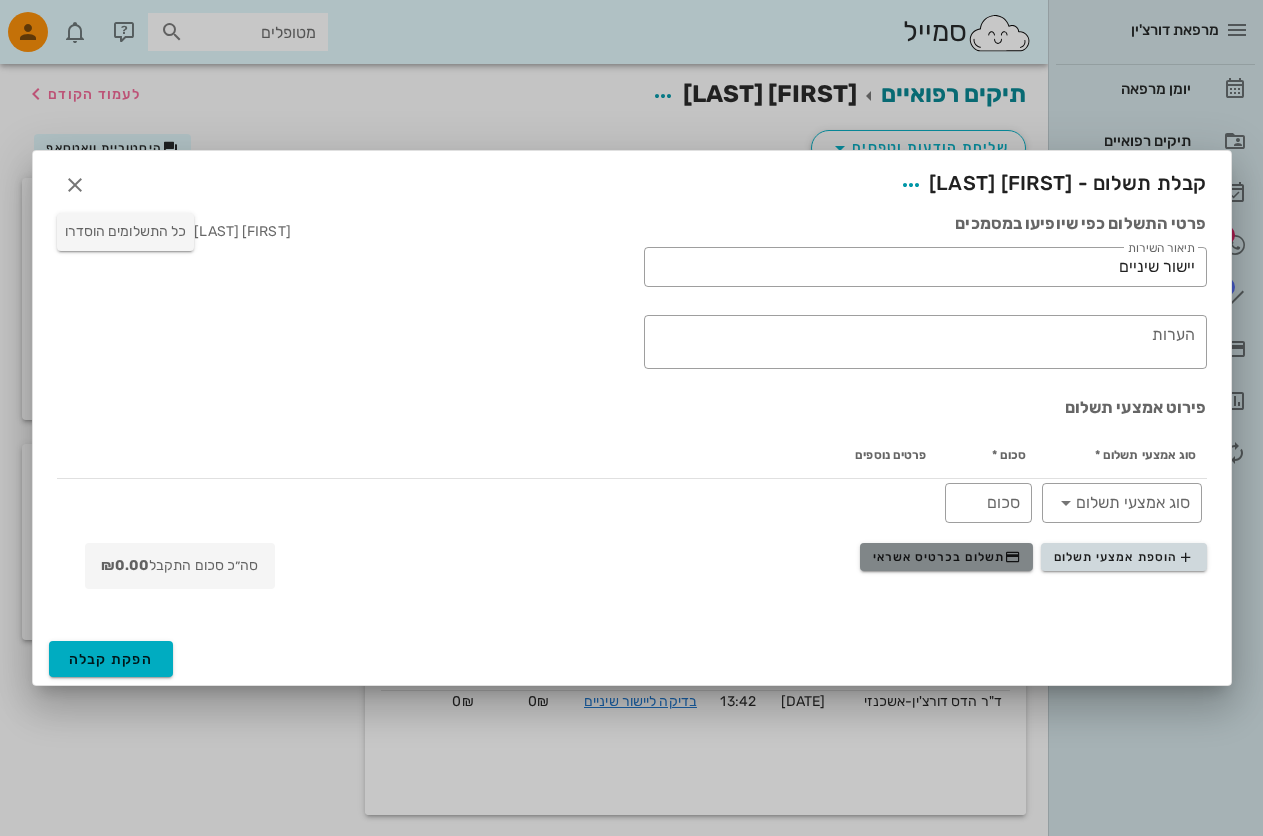 click on "תשלום בכרטיס אשראי" at bounding box center [947, 557] 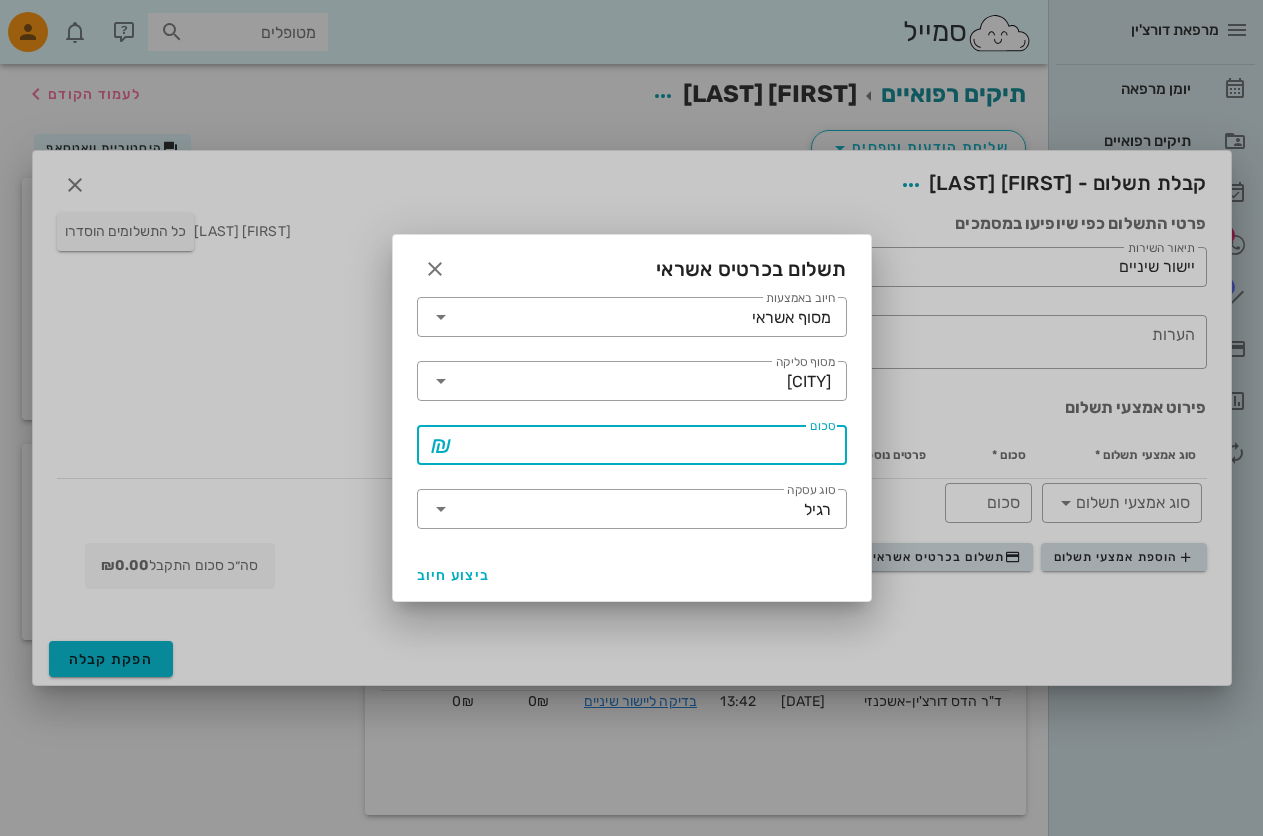 click on "סכום" at bounding box center (646, 445) 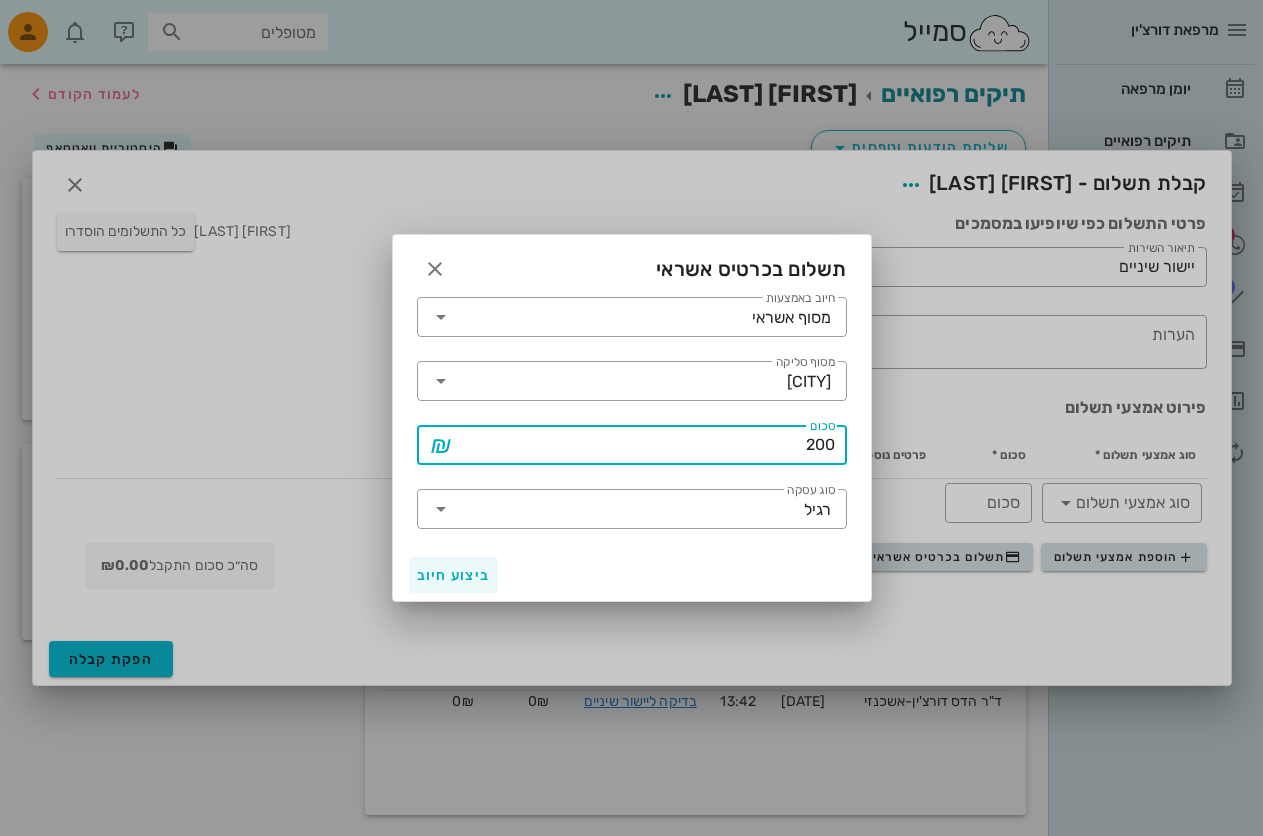 type on "200" 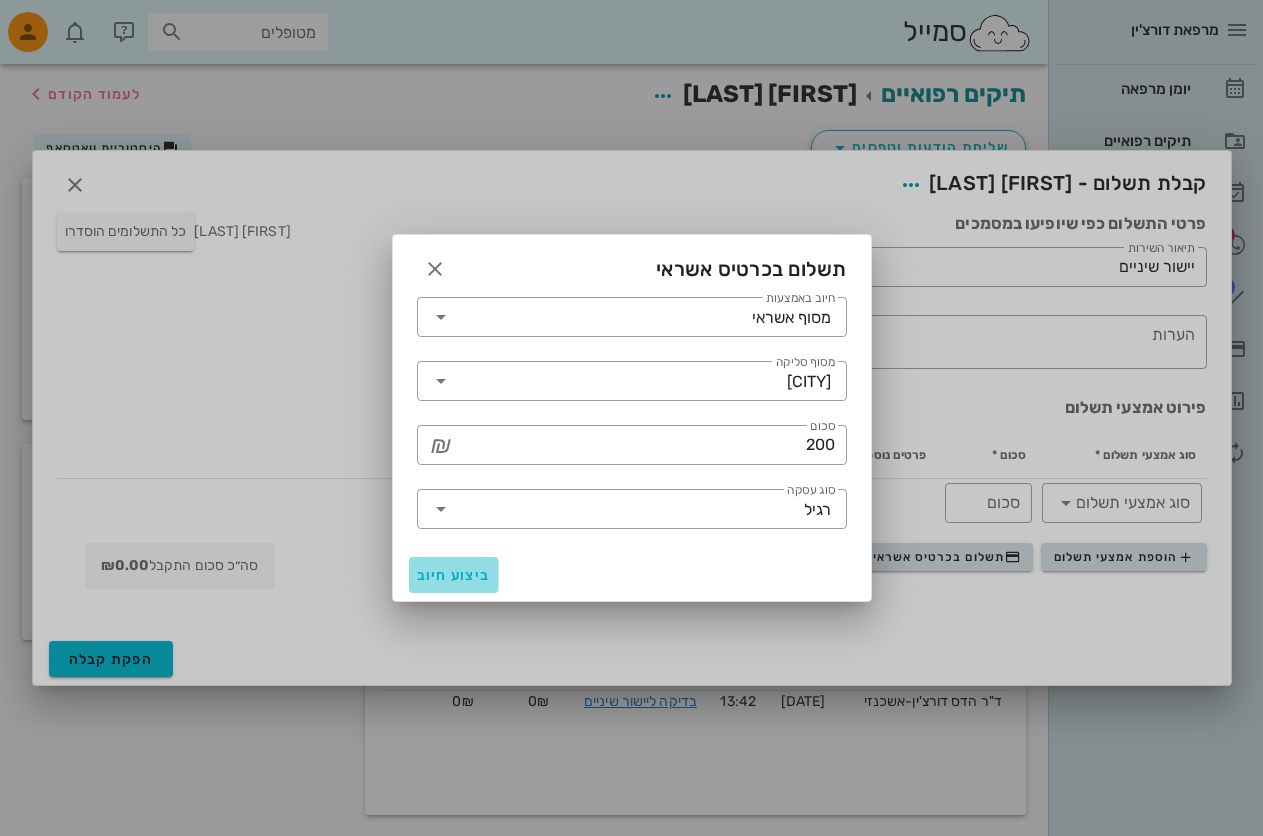 click on "ביצוע חיוב" at bounding box center (454, 575) 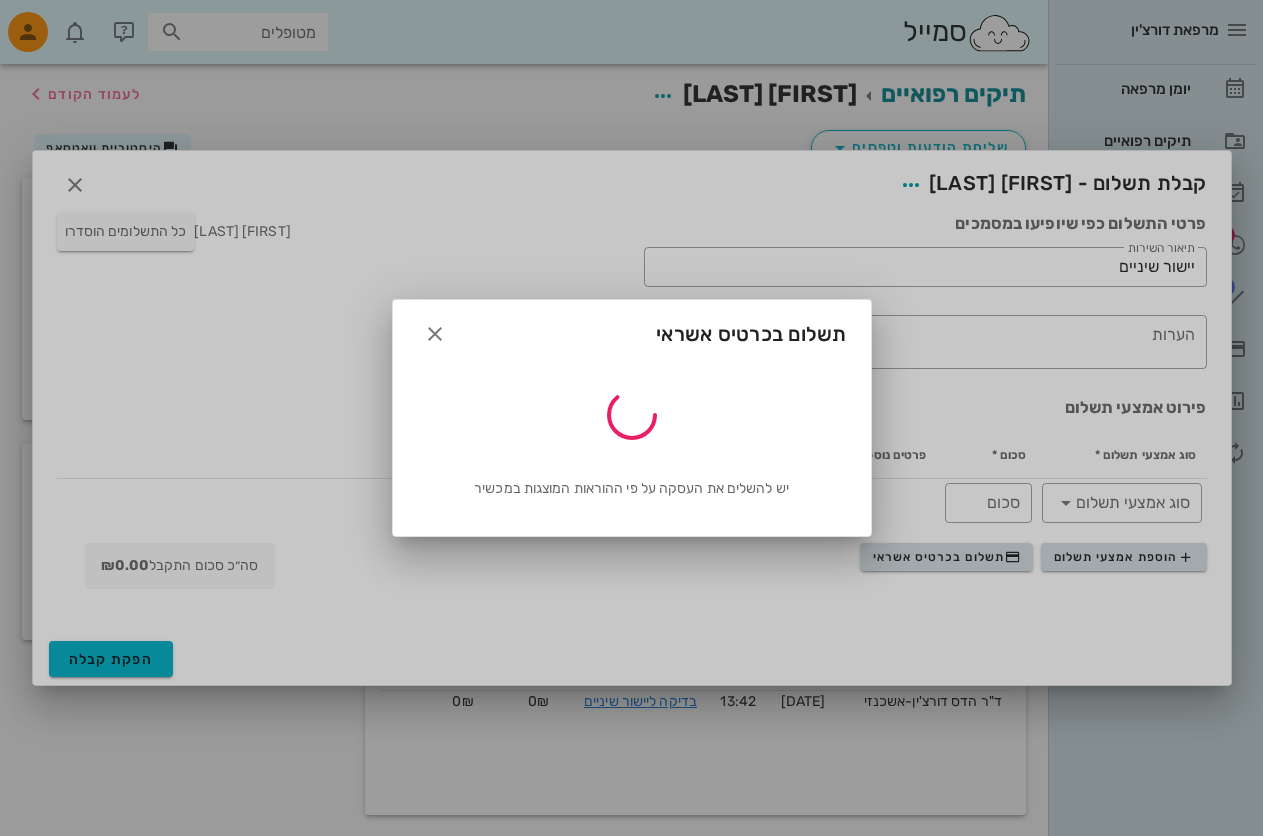 type on "200" 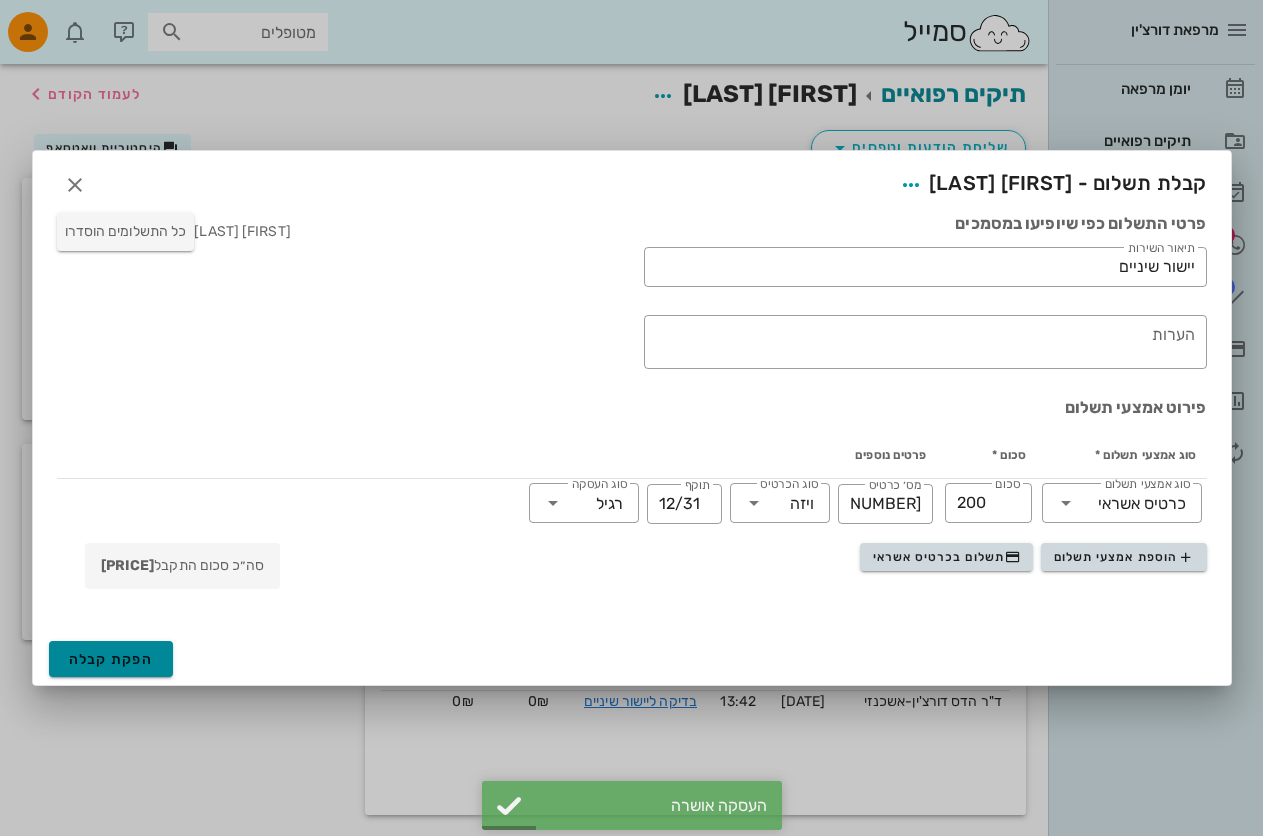 drag, startPoint x: 129, startPoint y: 663, endPoint x: 158, endPoint y: 641, distance: 36.40055 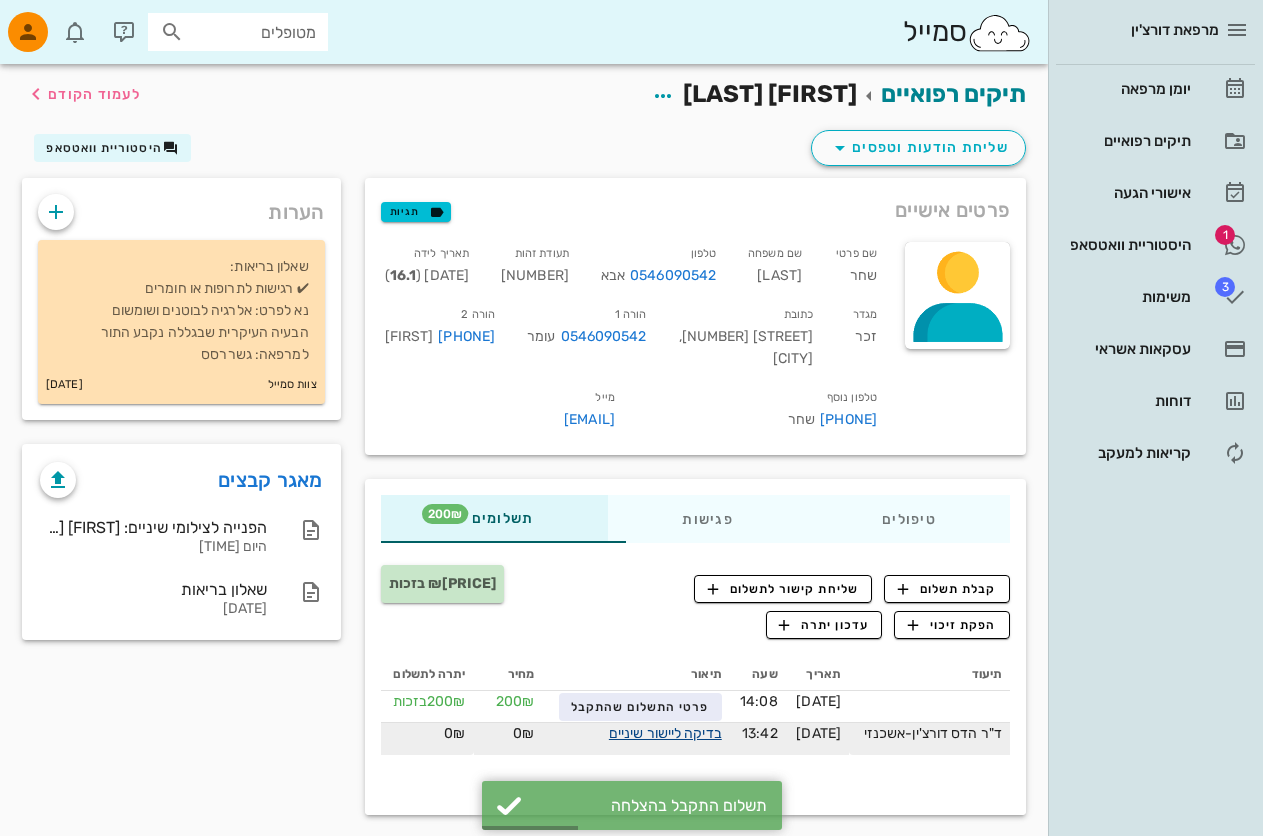 click on "בדיקה ליישור שיניים" at bounding box center (665, 733) 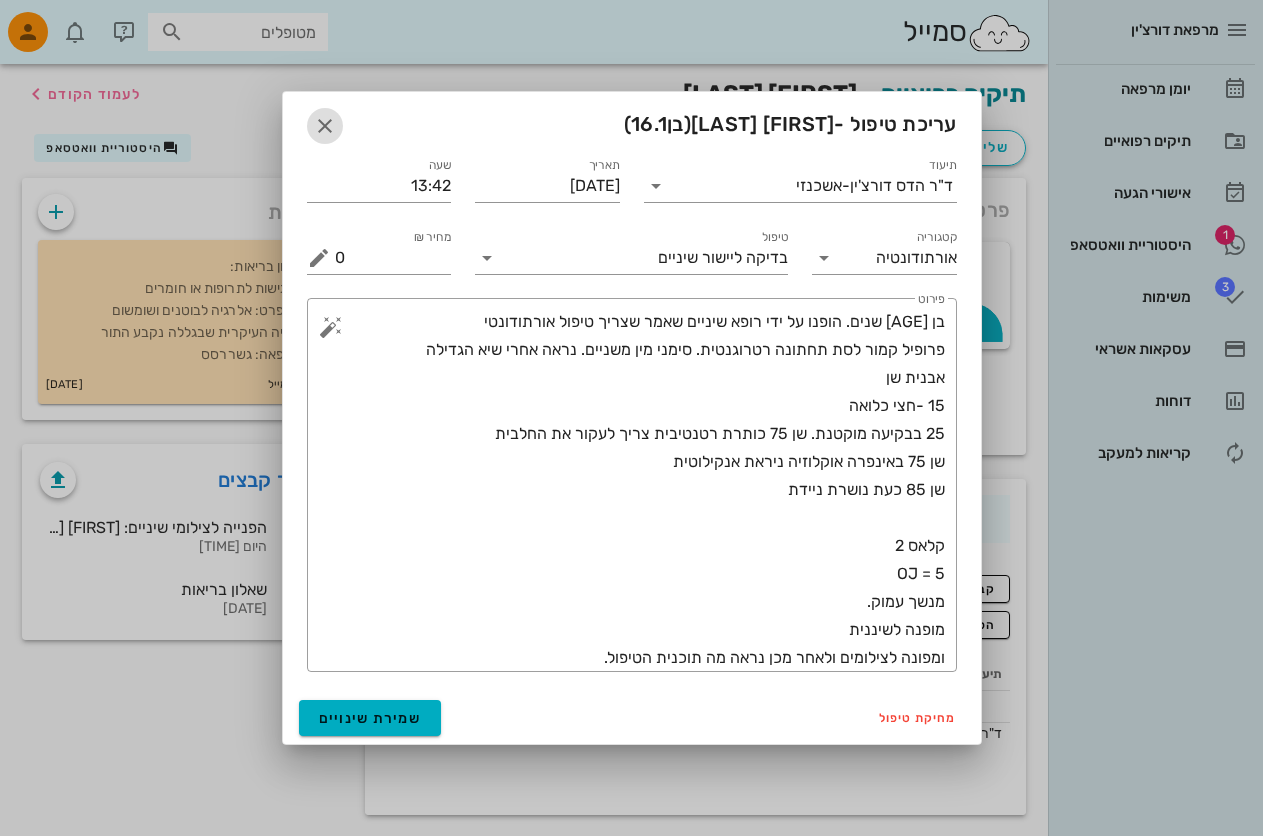 drag, startPoint x: 324, startPoint y: 143, endPoint x: 329, endPoint y: 154, distance: 12.083046 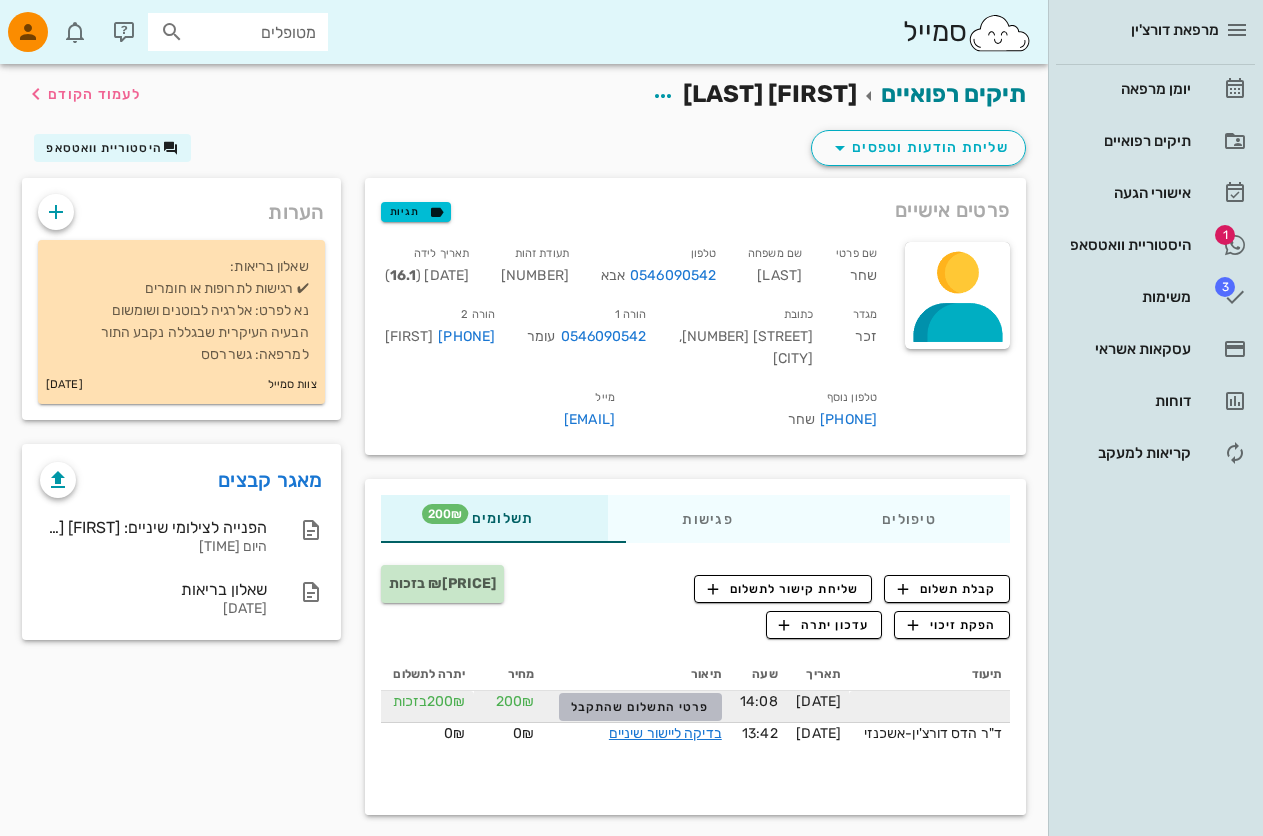 click on "פרטי התשלום שהתקבל" at bounding box center [640, 707] 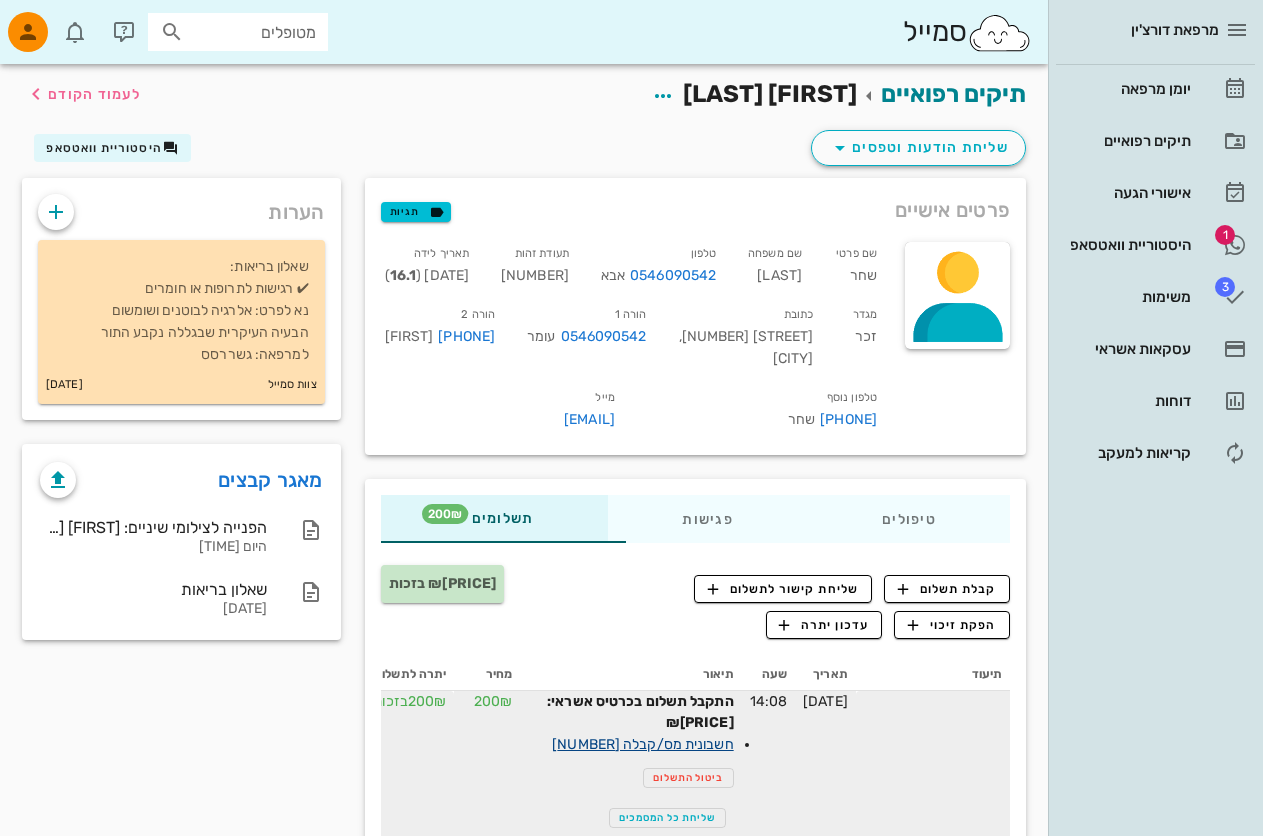 click on "חשבונית מס/קבלה
[NUMBER]" at bounding box center [642, 744] 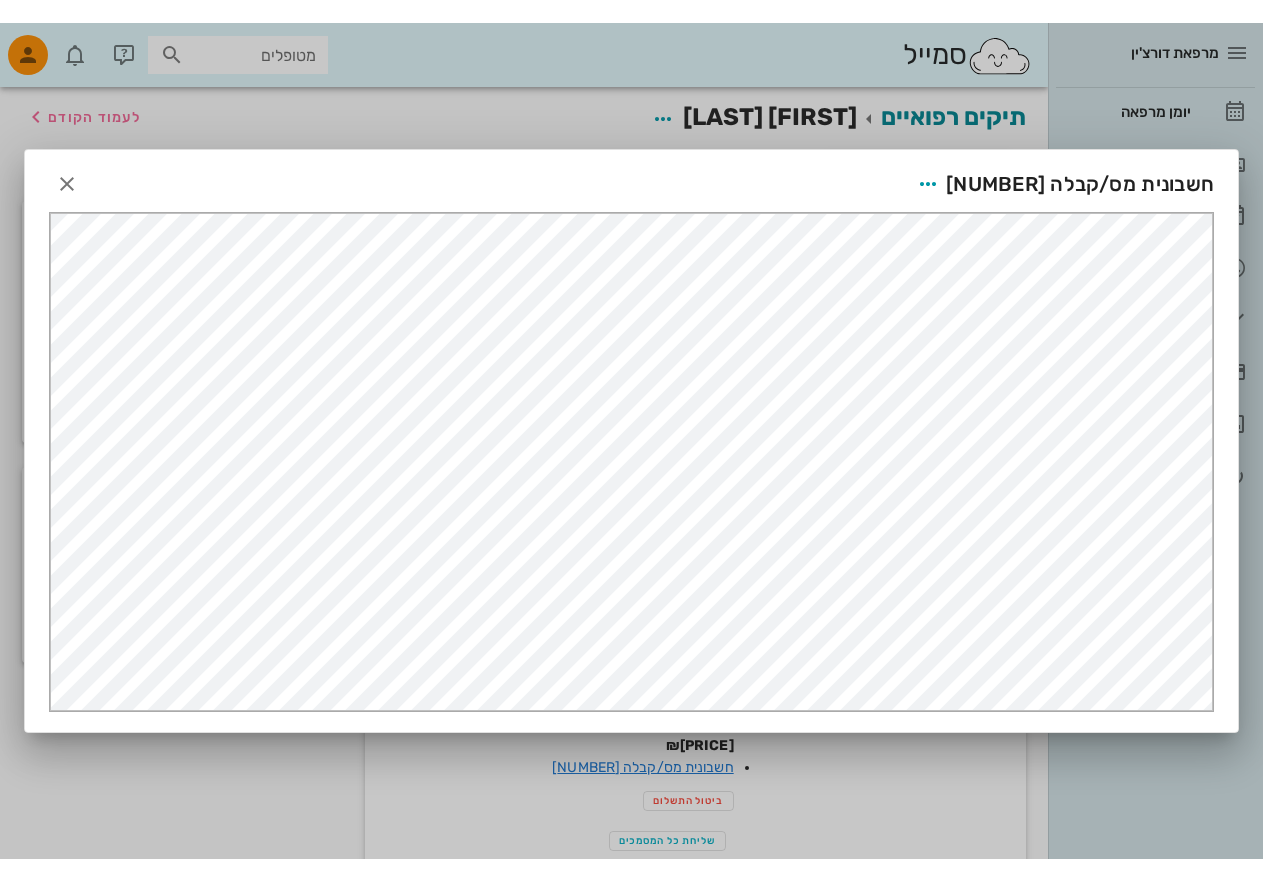 scroll, scrollTop: 0, scrollLeft: 0, axis: both 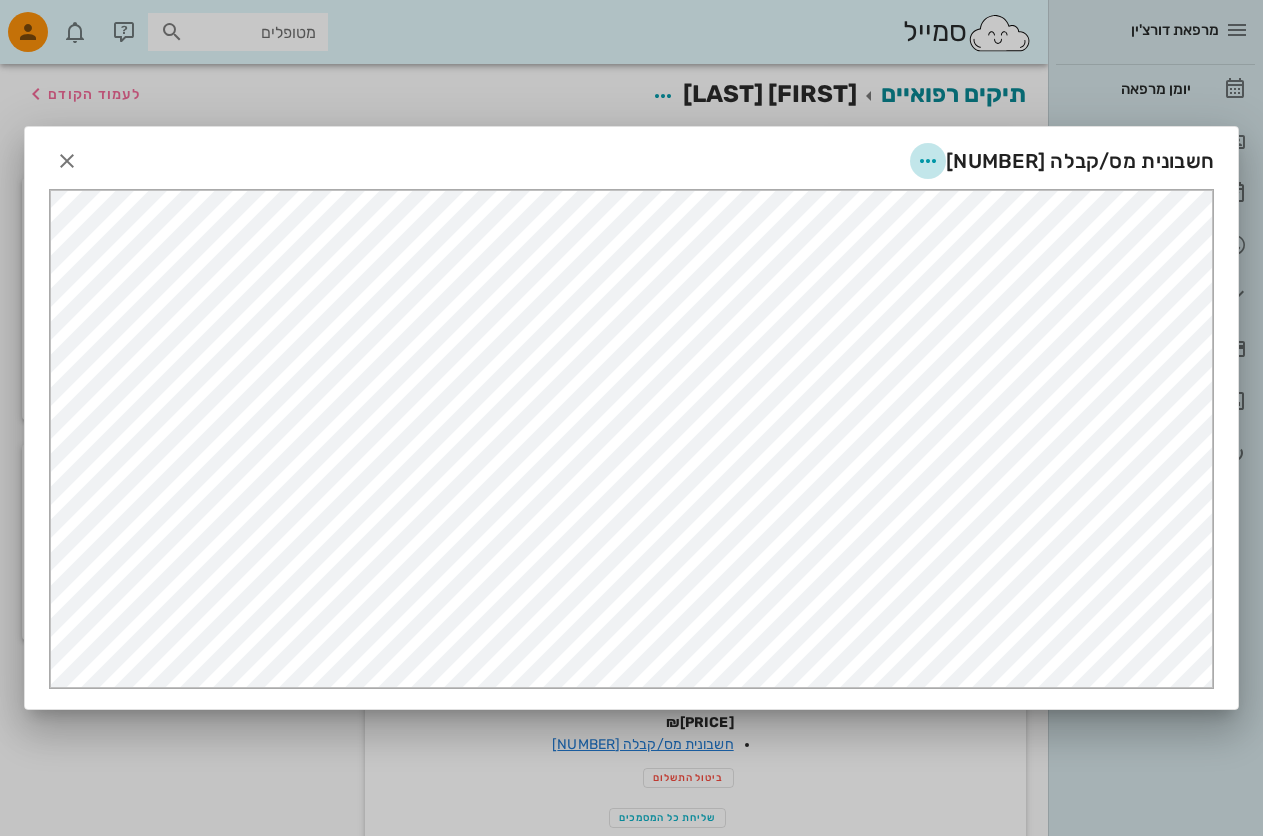 click at bounding box center [928, 161] 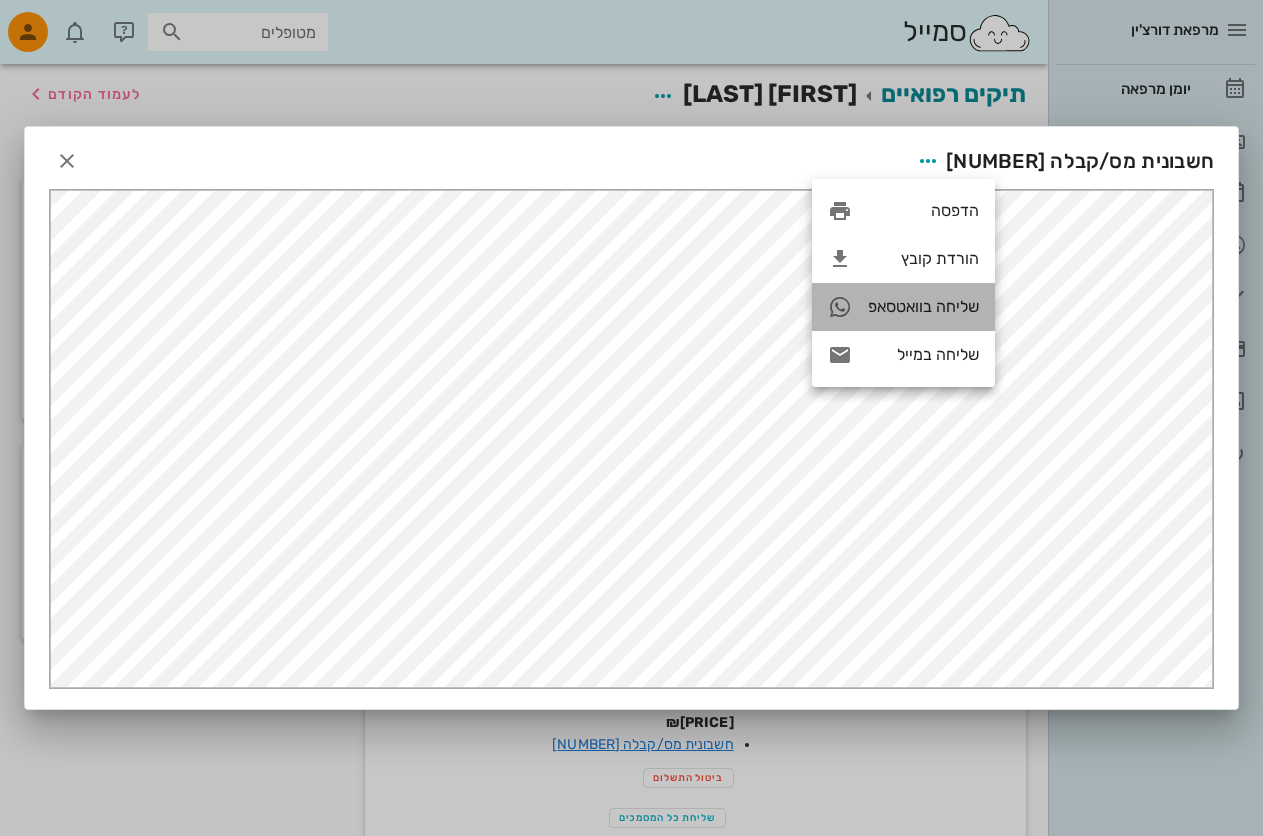 click on "שליחה בוואטסאפ" at bounding box center [923, 306] 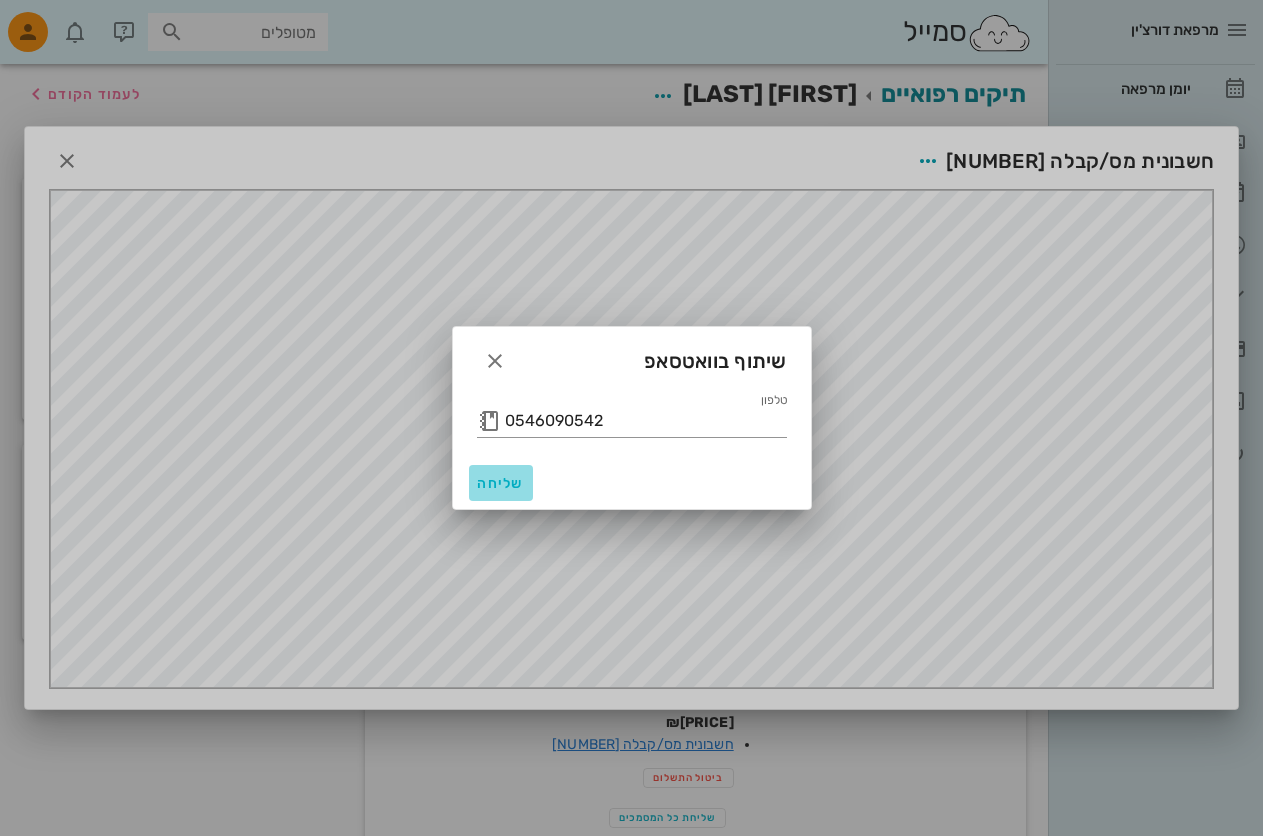 click on "שליחה" at bounding box center (501, 483) 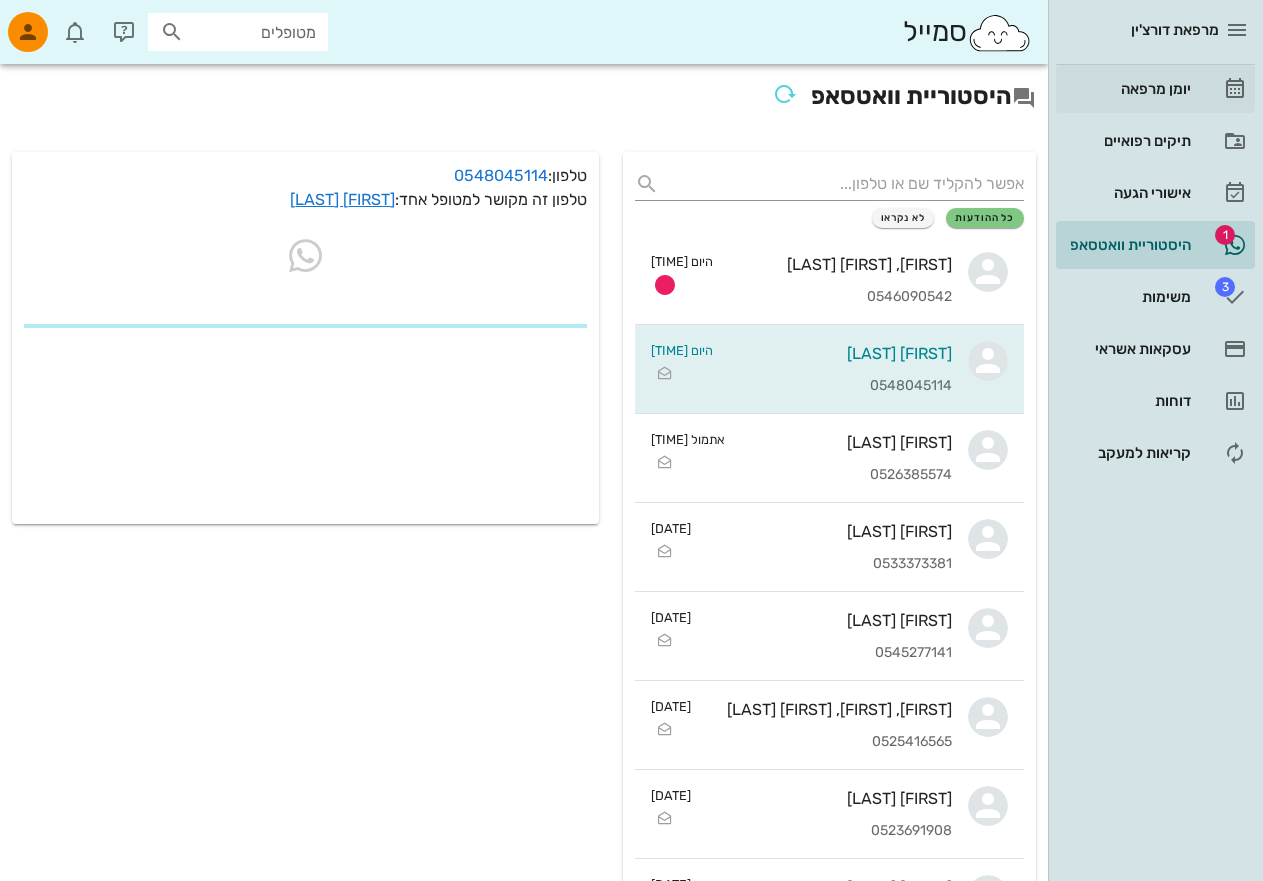 scroll, scrollTop: 102, scrollLeft: 0, axis: vertical 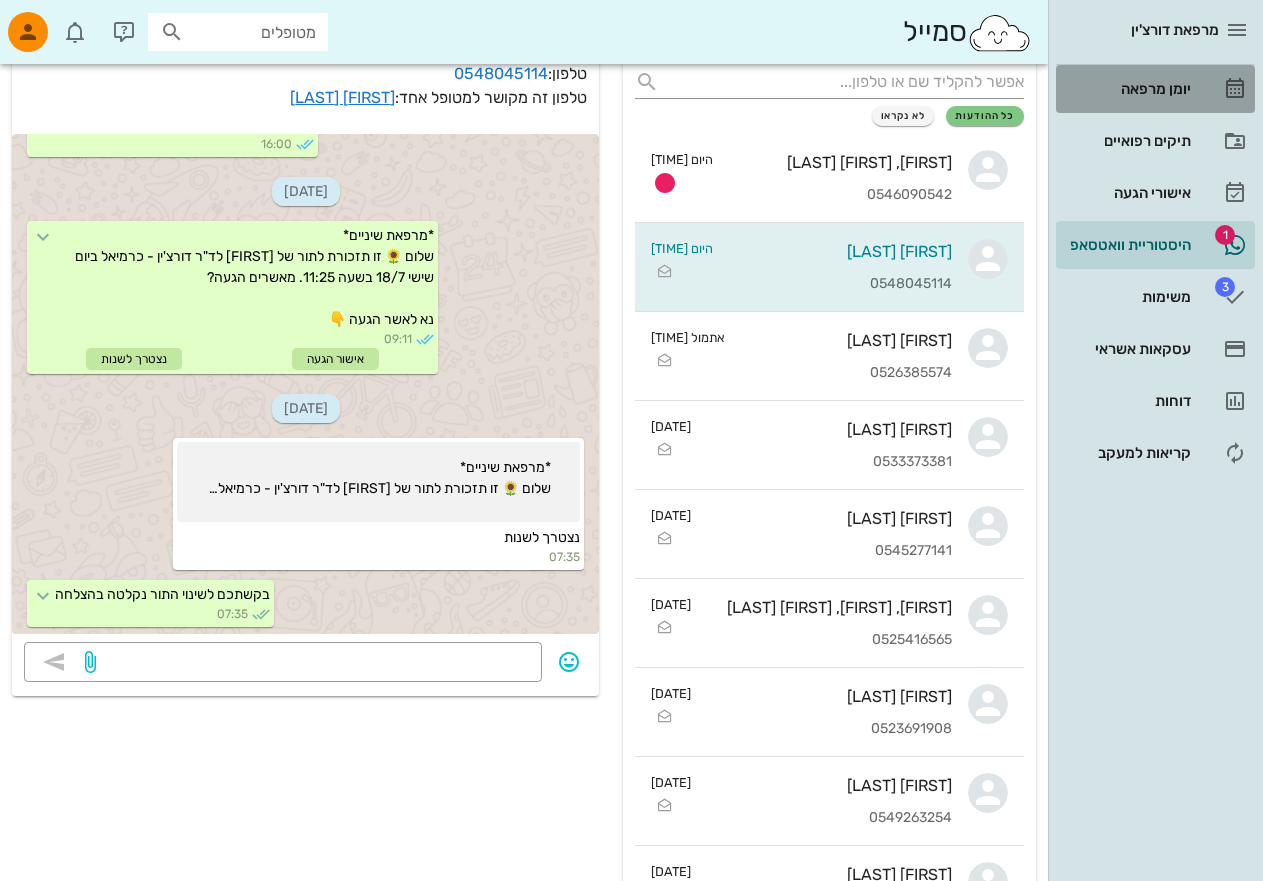 drag, startPoint x: 1174, startPoint y: 88, endPoint x: 440, endPoint y: 62, distance: 734.4603 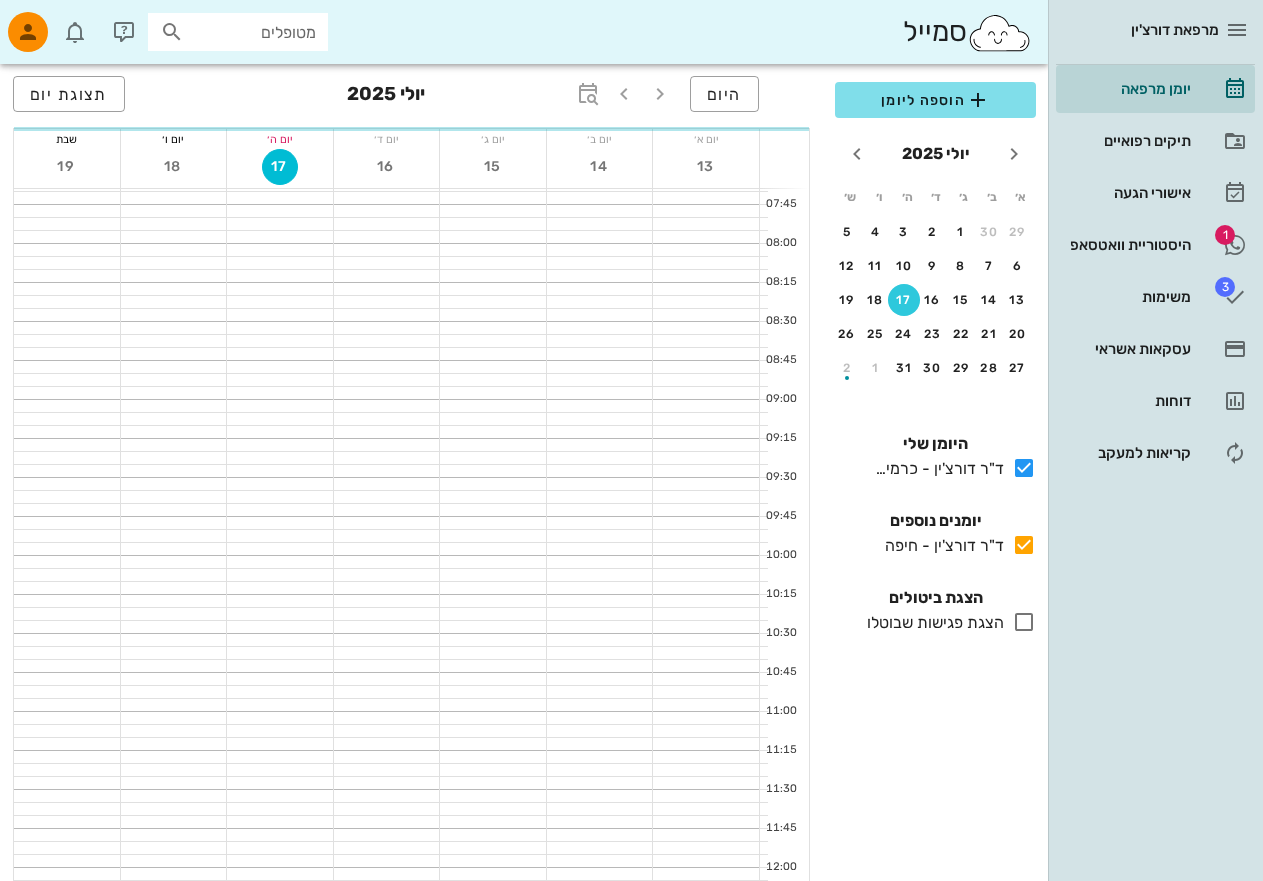 scroll, scrollTop: 0, scrollLeft: 0, axis: both 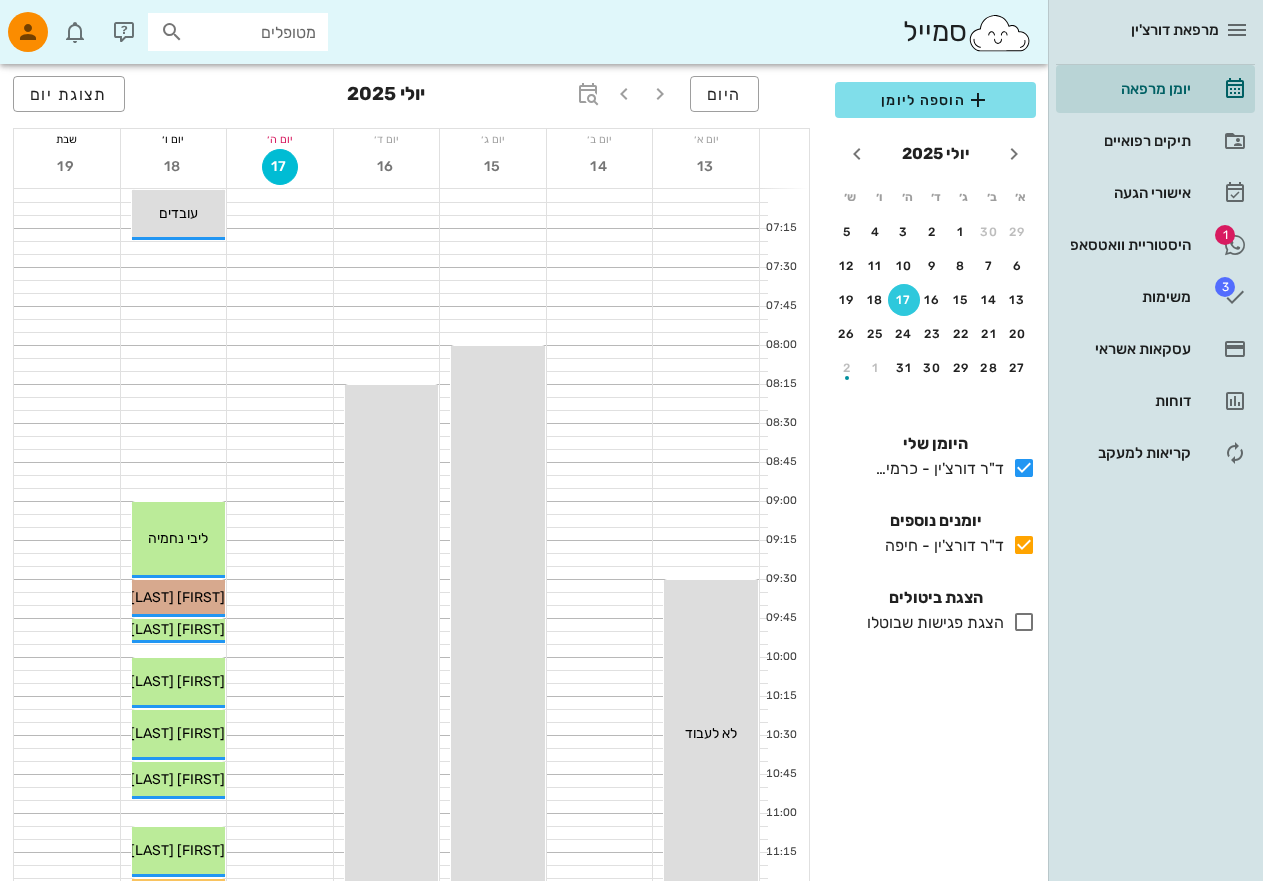 click at bounding box center [172, 32] 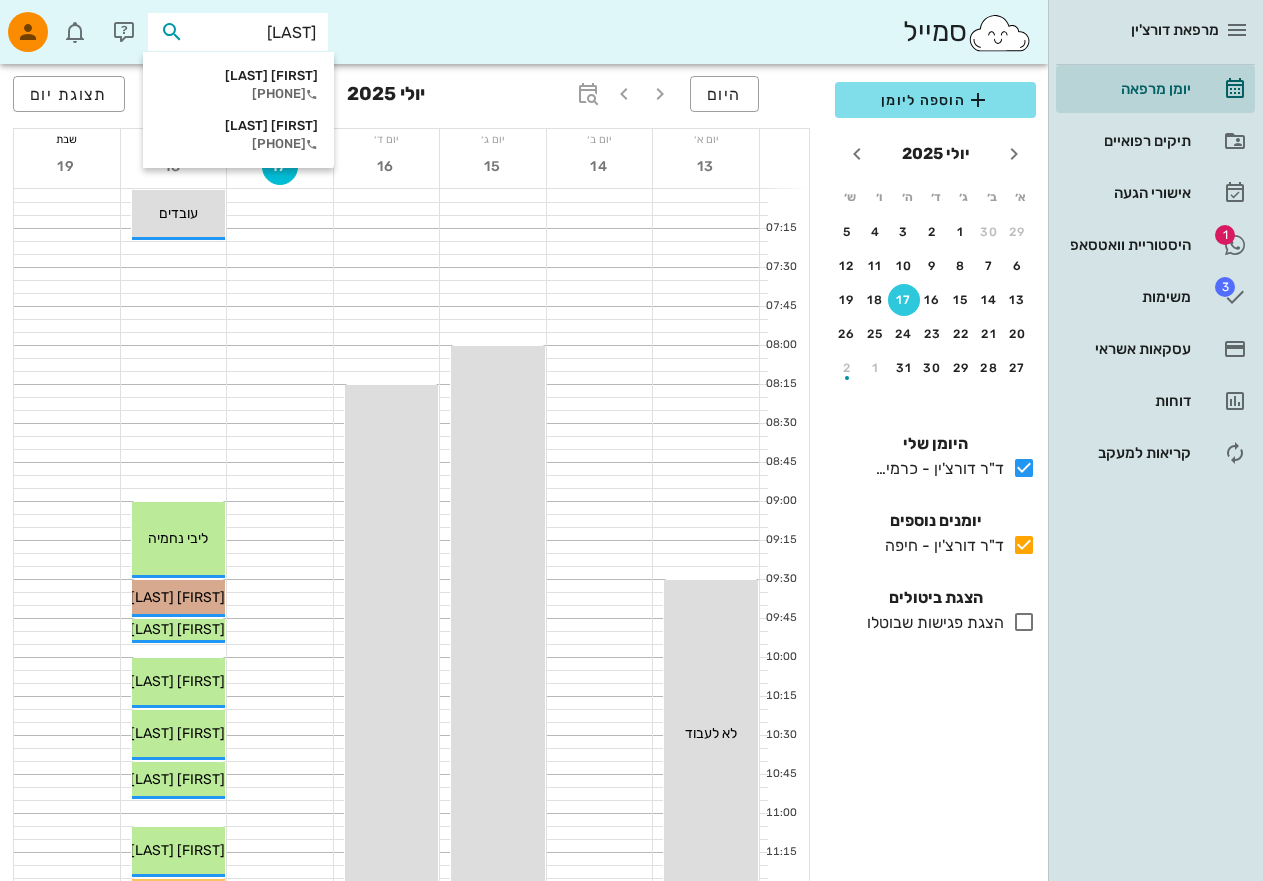 drag, startPoint x: 292, startPoint y: 29, endPoint x: 217, endPoint y: 31, distance: 75.026665 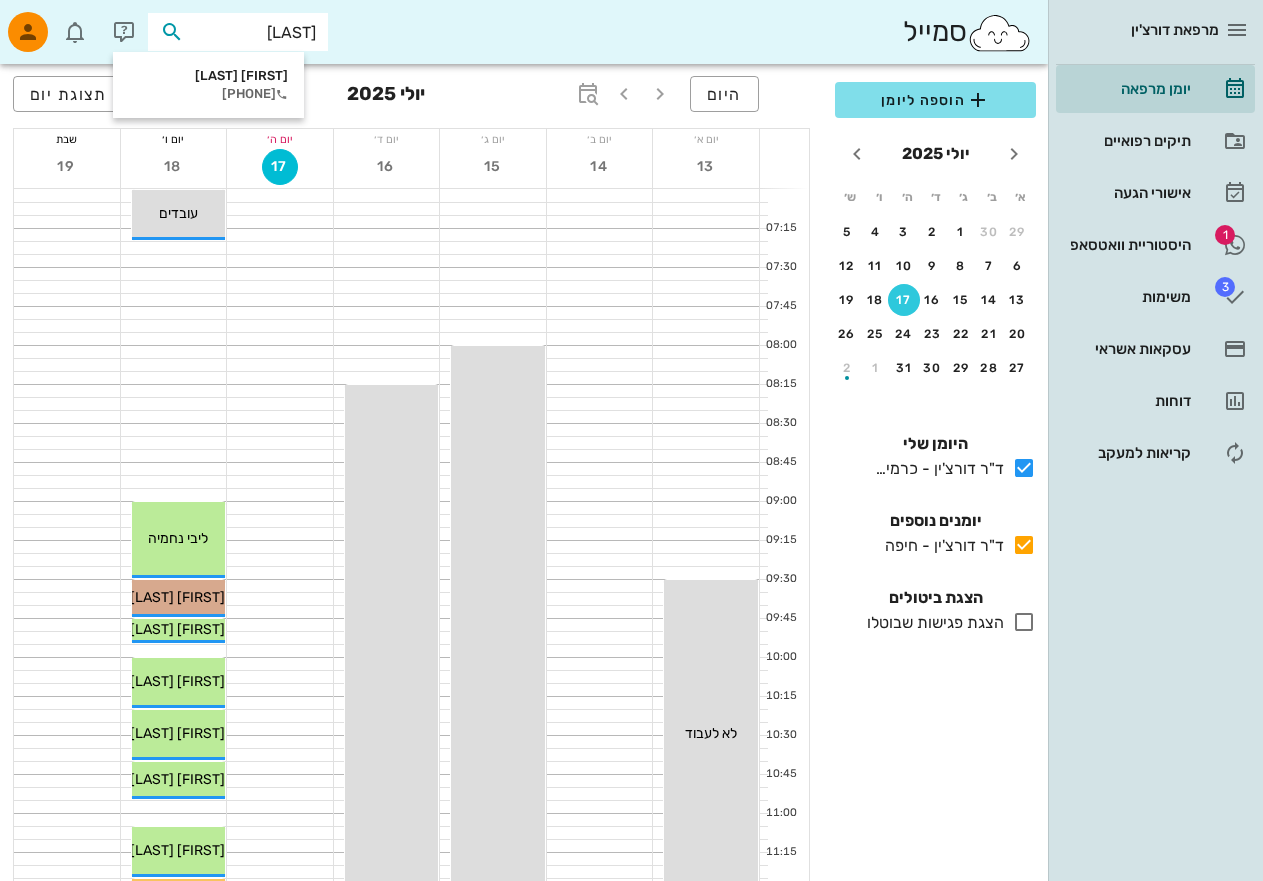 drag, startPoint x: 305, startPoint y: 34, endPoint x: 130, endPoint y: 3, distance: 177.7245 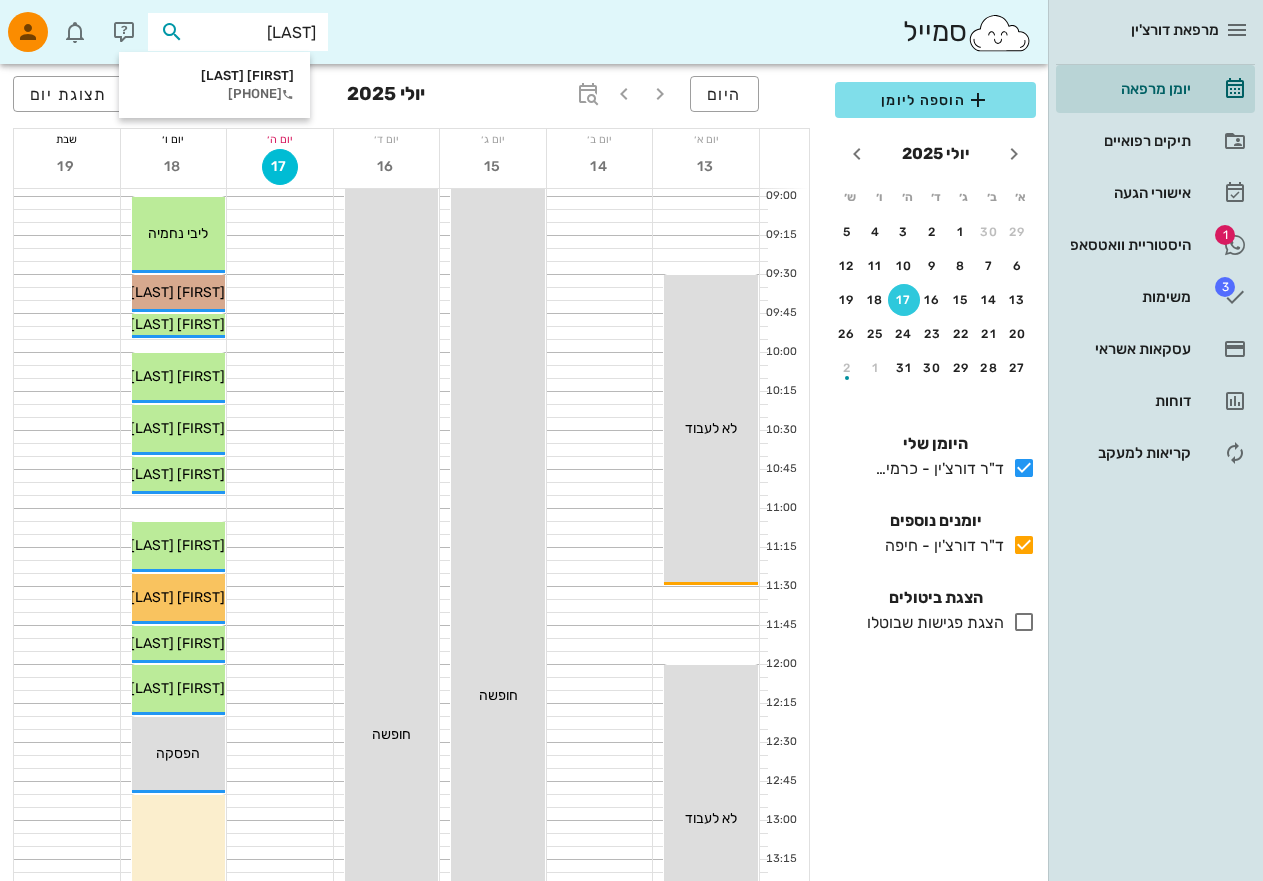 scroll, scrollTop: 258, scrollLeft: 0, axis: vertical 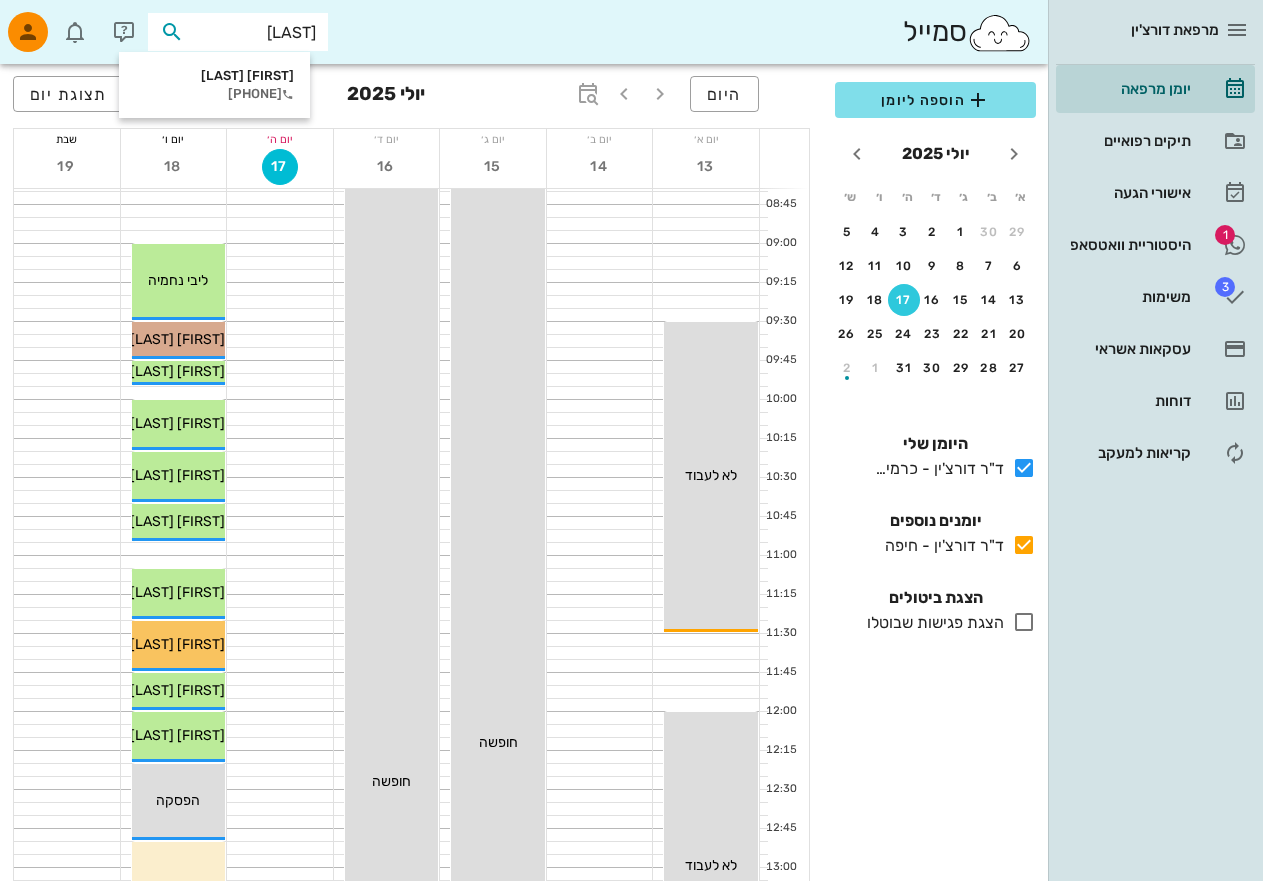 drag, startPoint x: 238, startPoint y: 38, endPoint x: 373, endPoint y: 60, distance: 136.78085 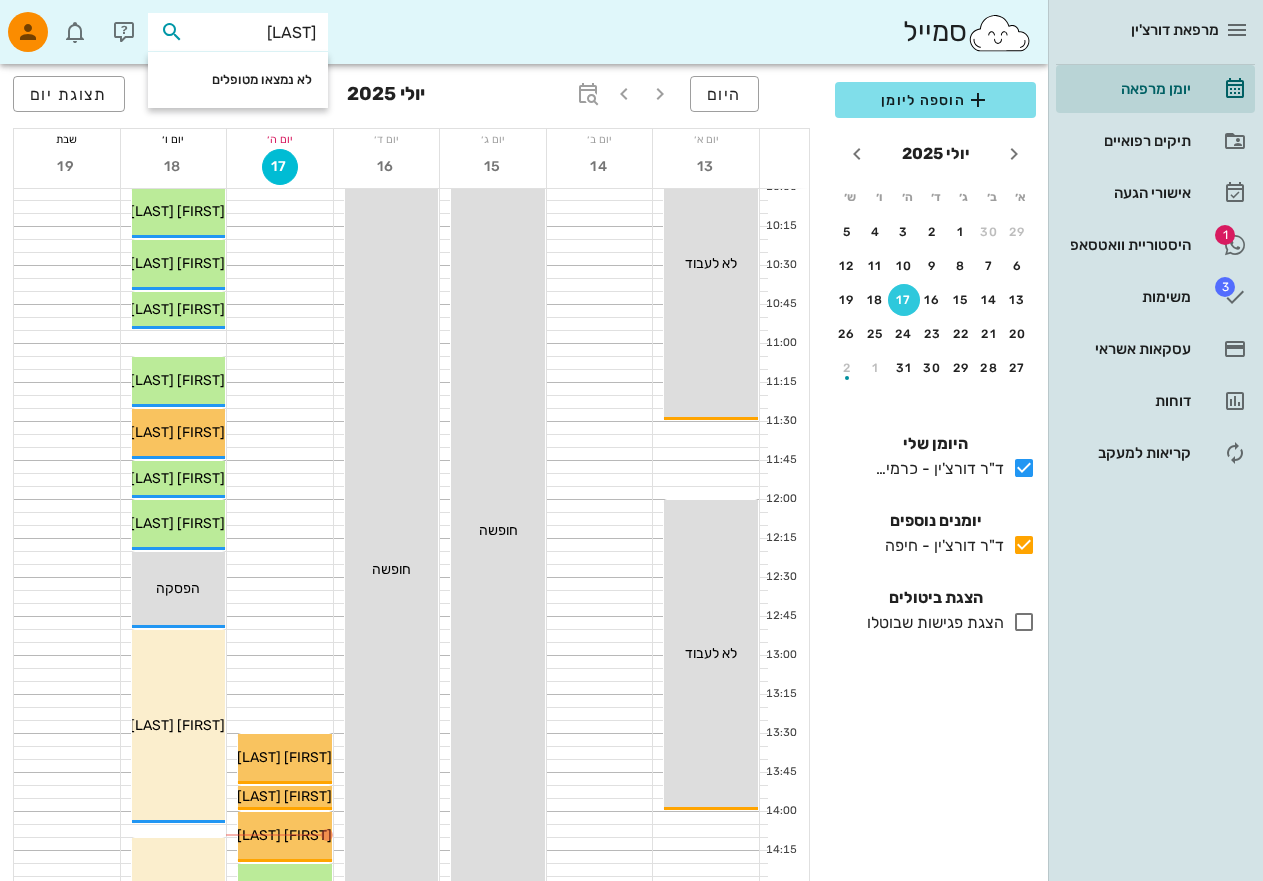 scroll, scrollTop: 504, scrollLeft: 0, axis: vertical 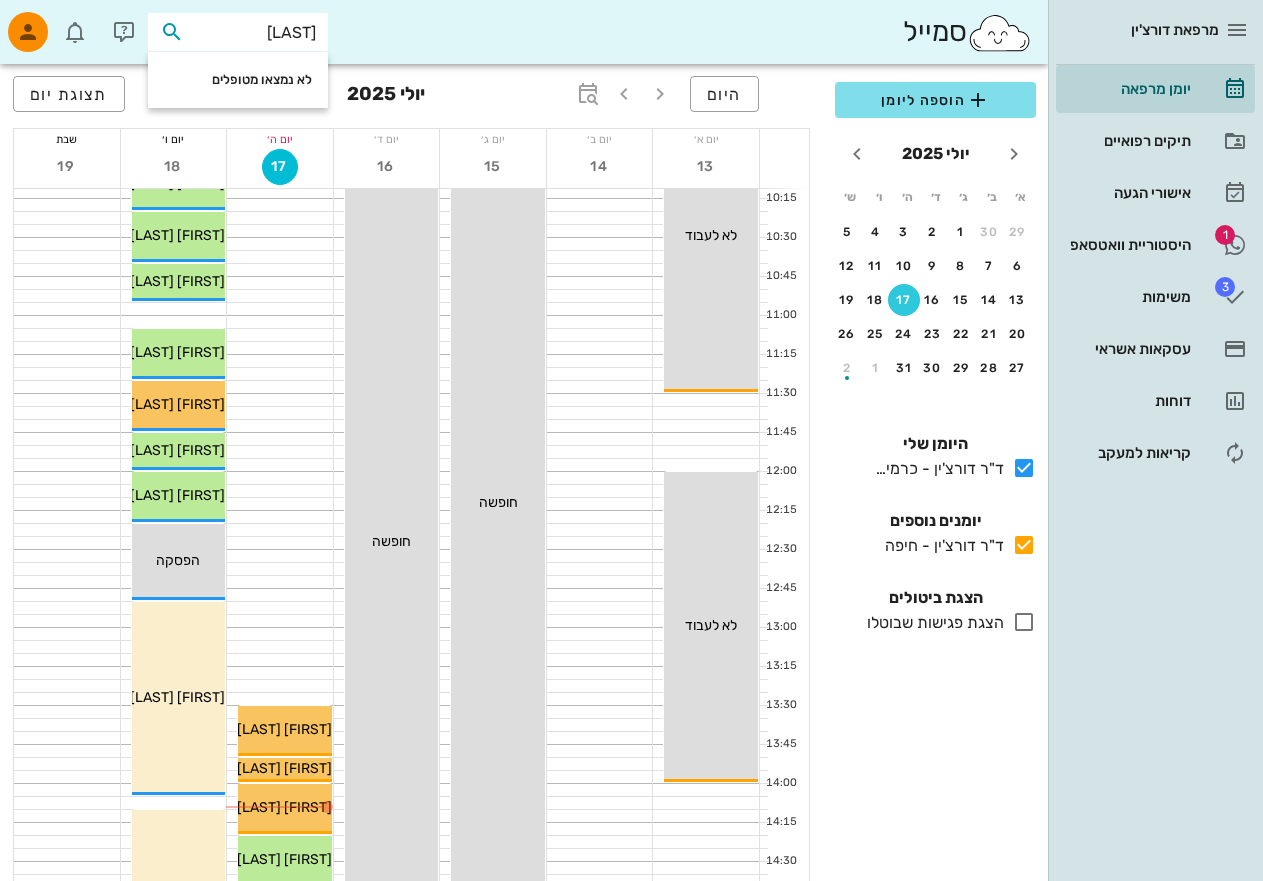 drag, startPoint x: 307, startPoint y: 31, endPoint x: 147, endPoint y: 13, distance: 161.00932 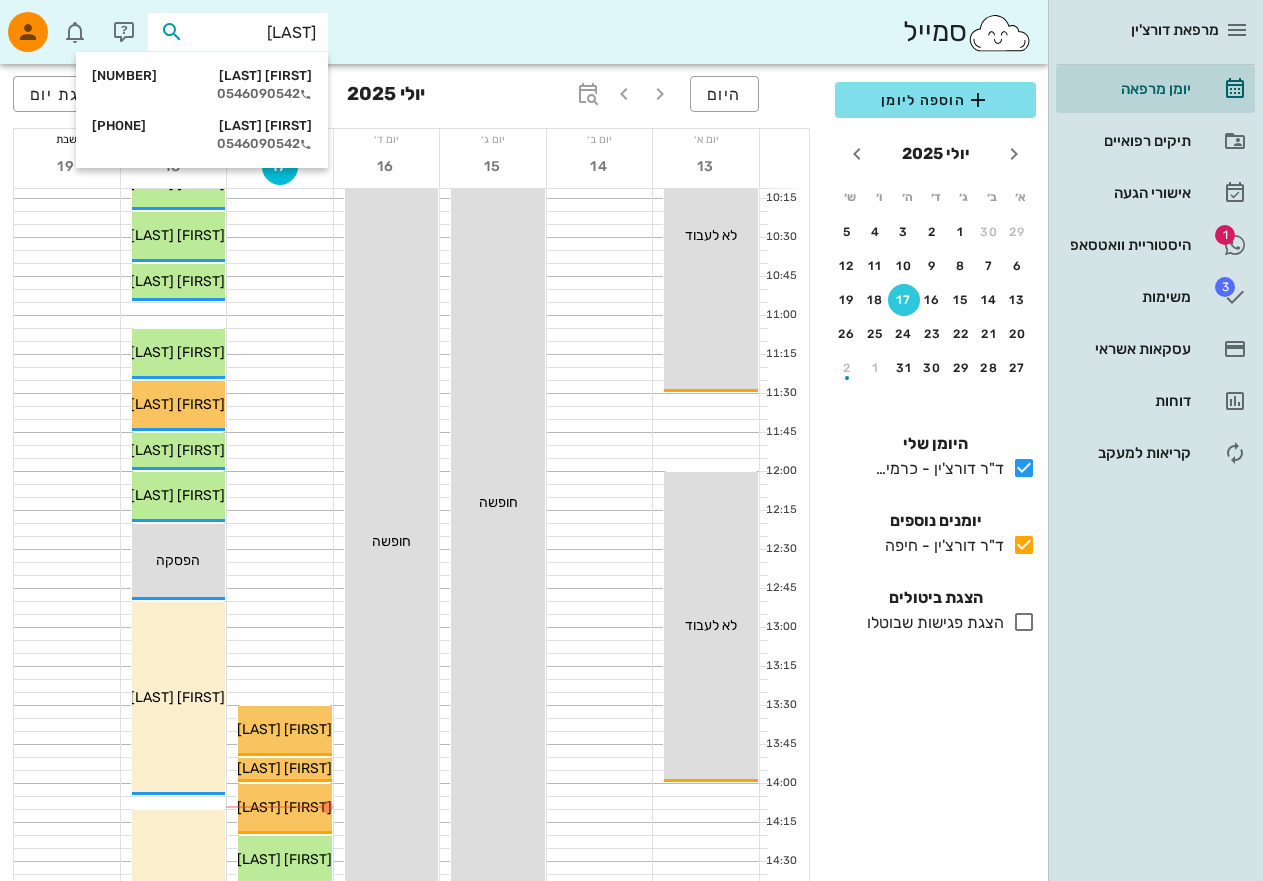 type on "[LAST]" 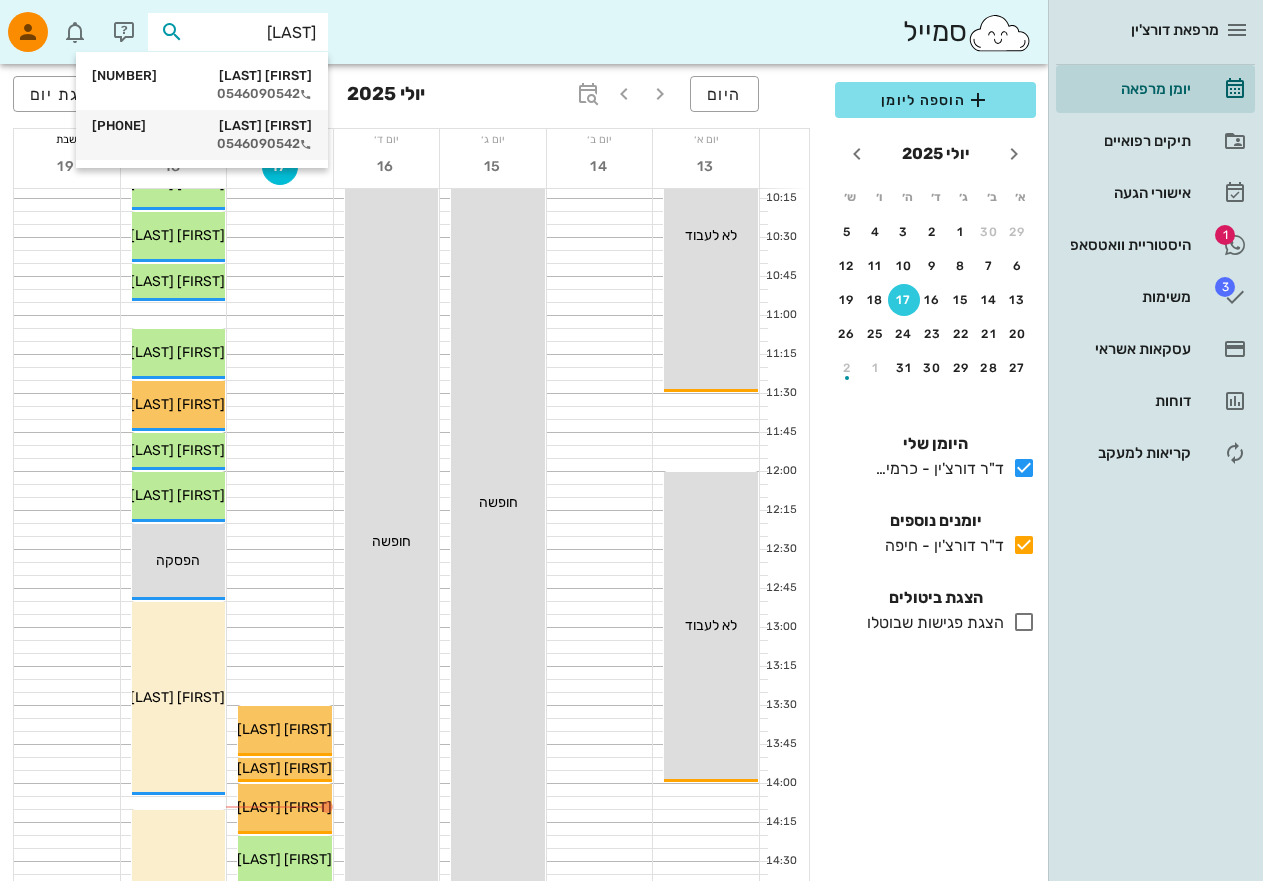 click on "[FIRST] [LAST] [PHONE]" at bounding box center [202, 126] 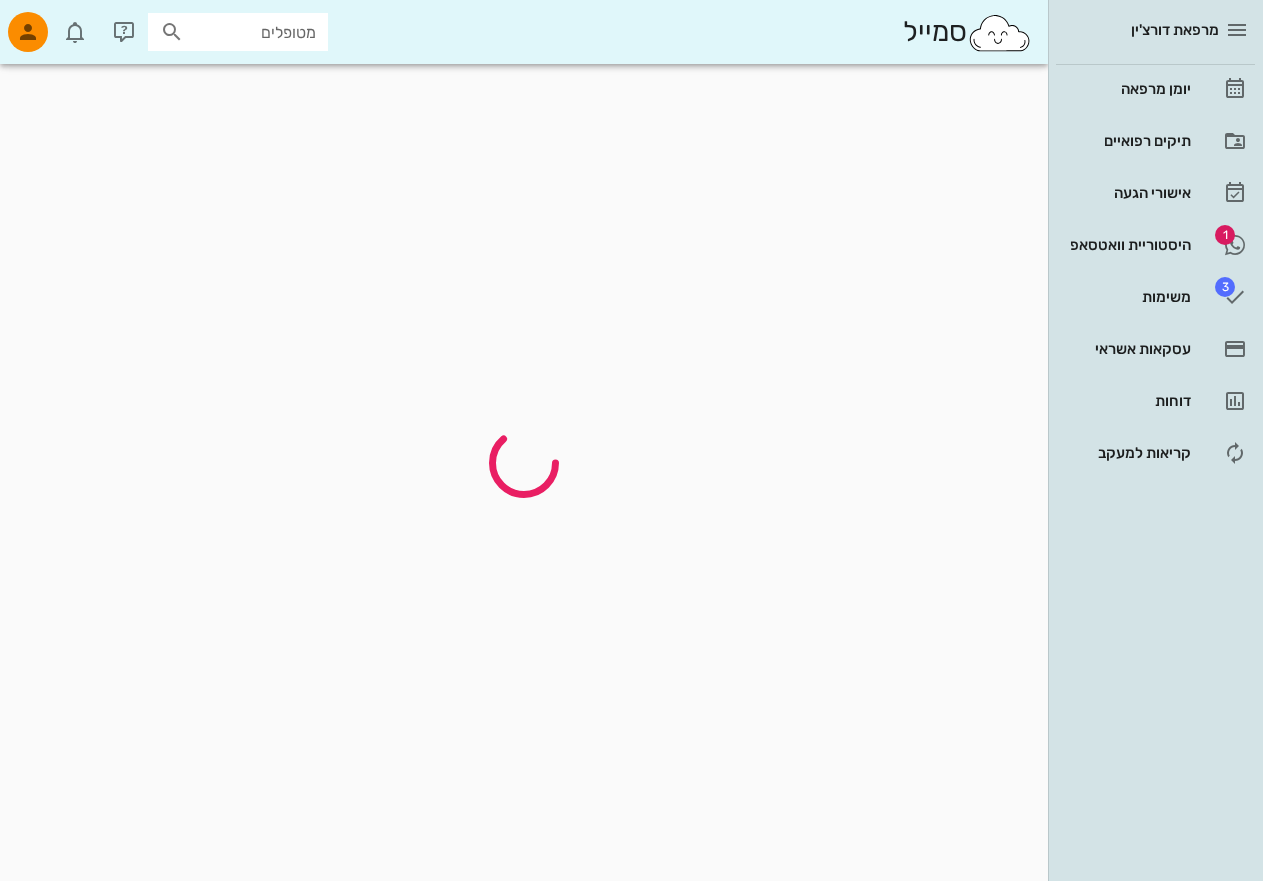 scroll, scrollTop: 0, scrollLeft: 0, axis: both 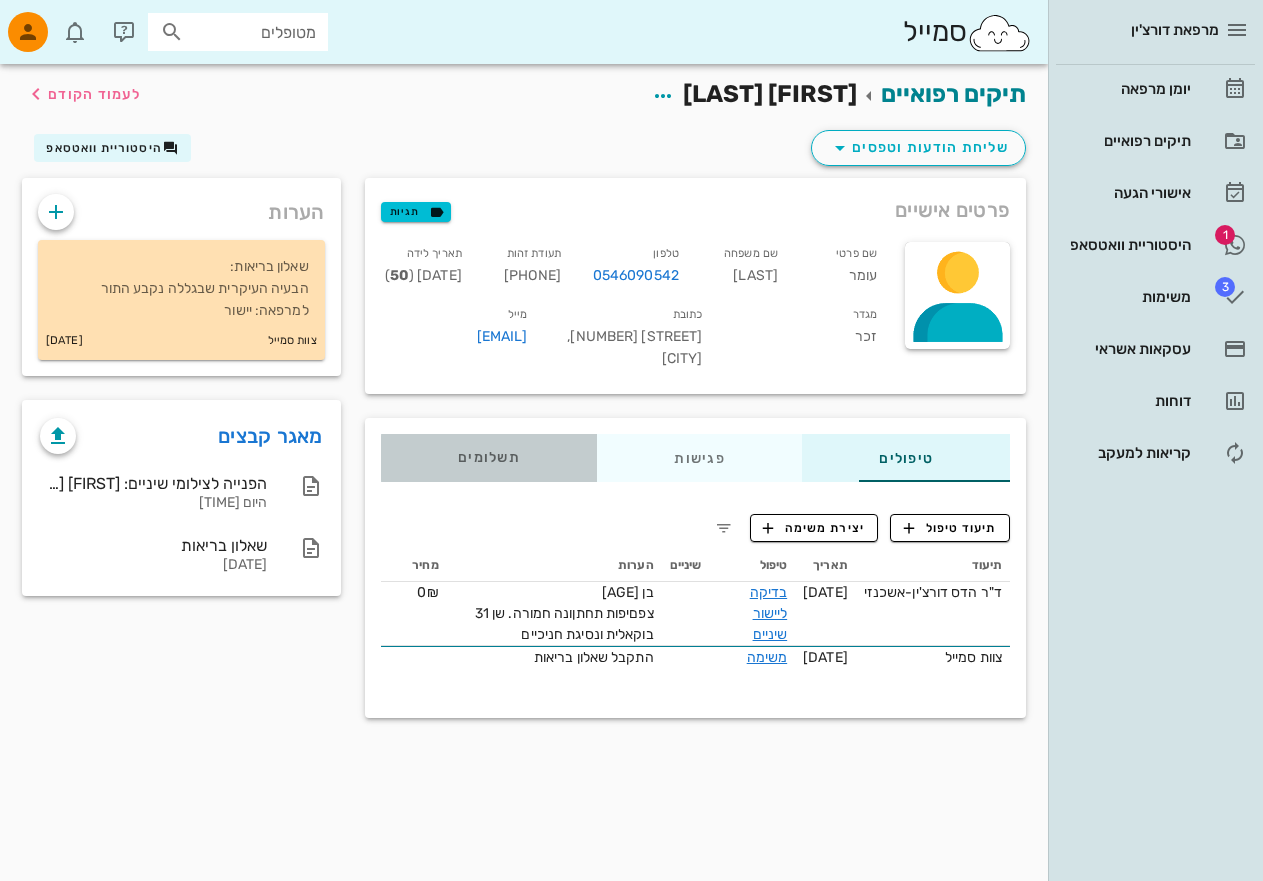 click on "תשלומים
0₪" at bounding box center [489, 458] 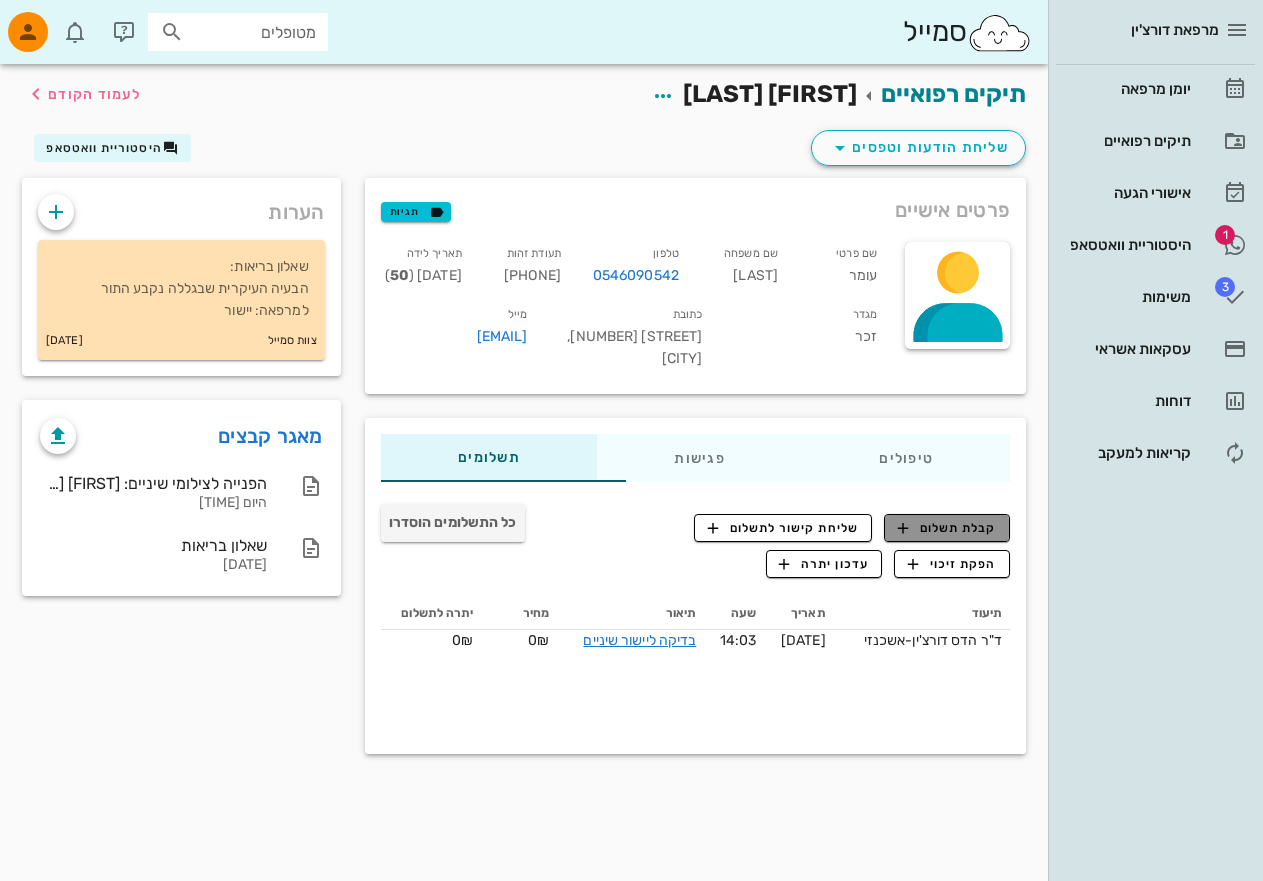 click on "קבלת תשלום" at bounding box center [947, 528] 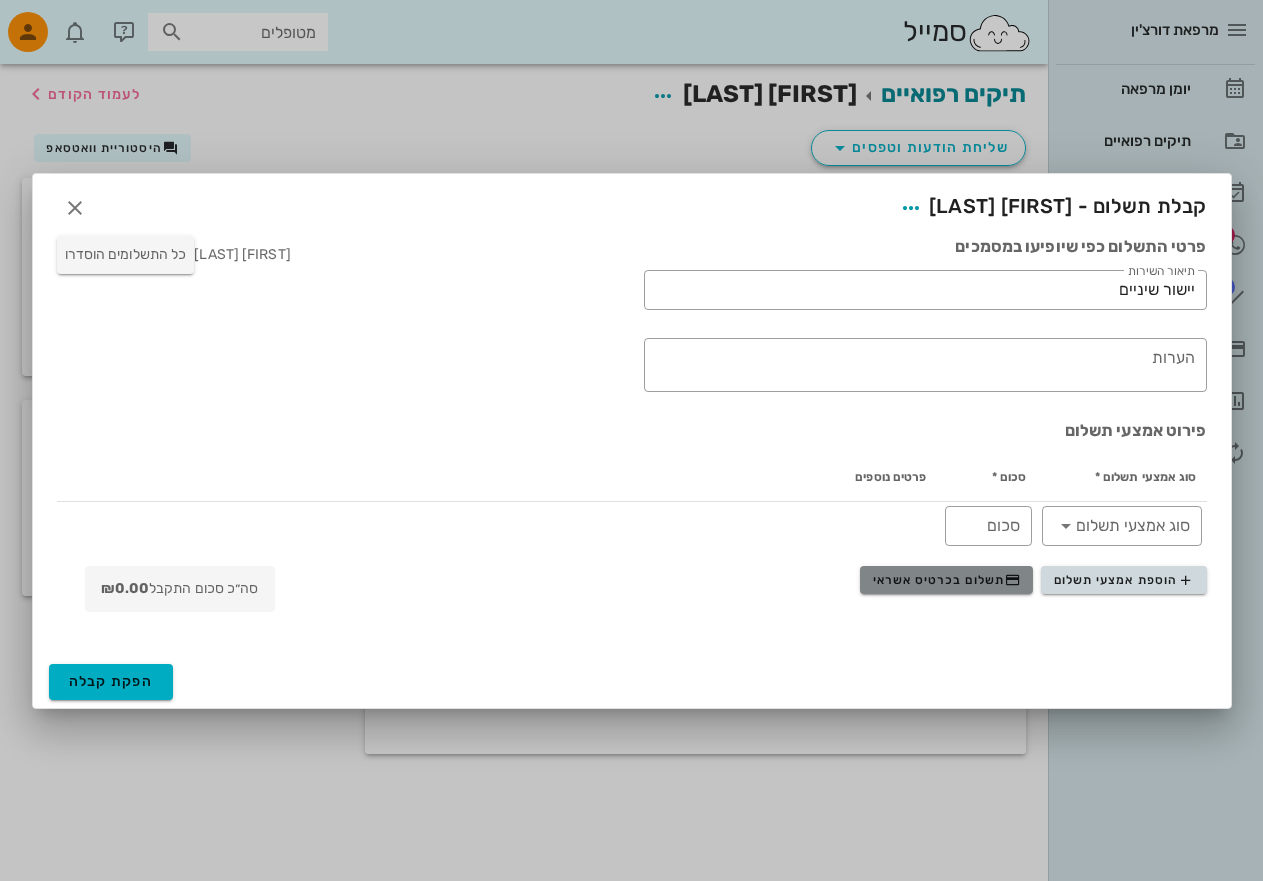 click on "תשלום בכרטיס אשראי" at bounding box center [947, 580] 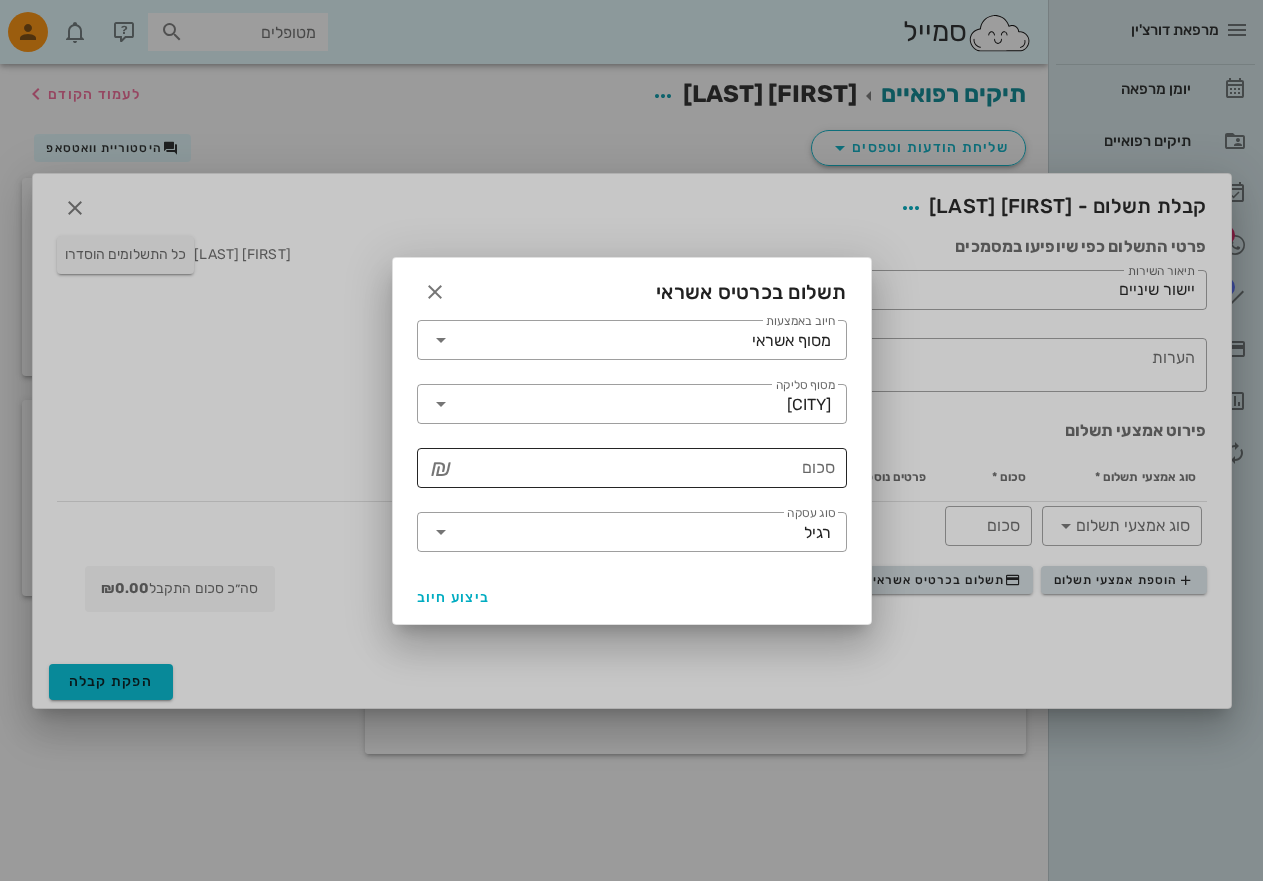 click on "סכום" at bounding box center (646, 468) 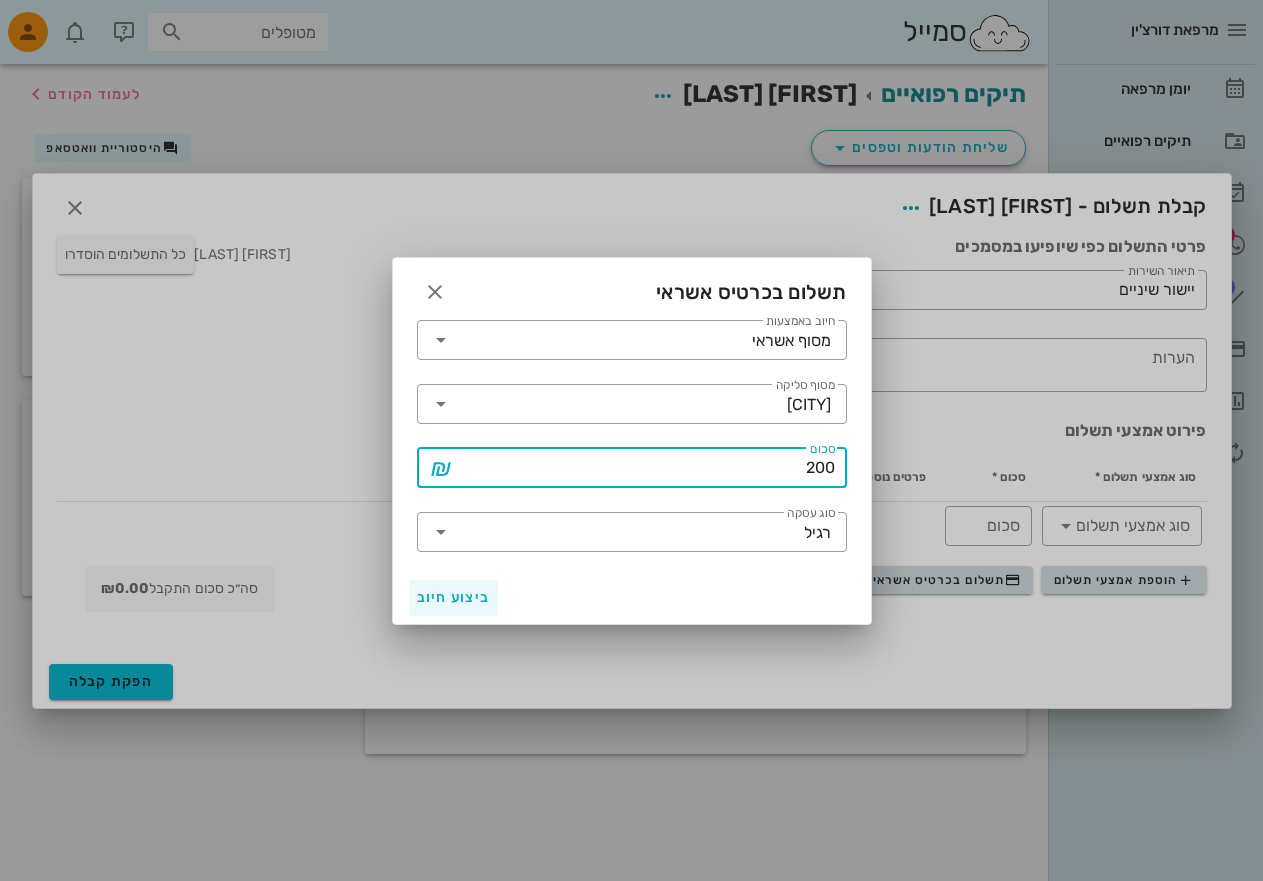type on "200" 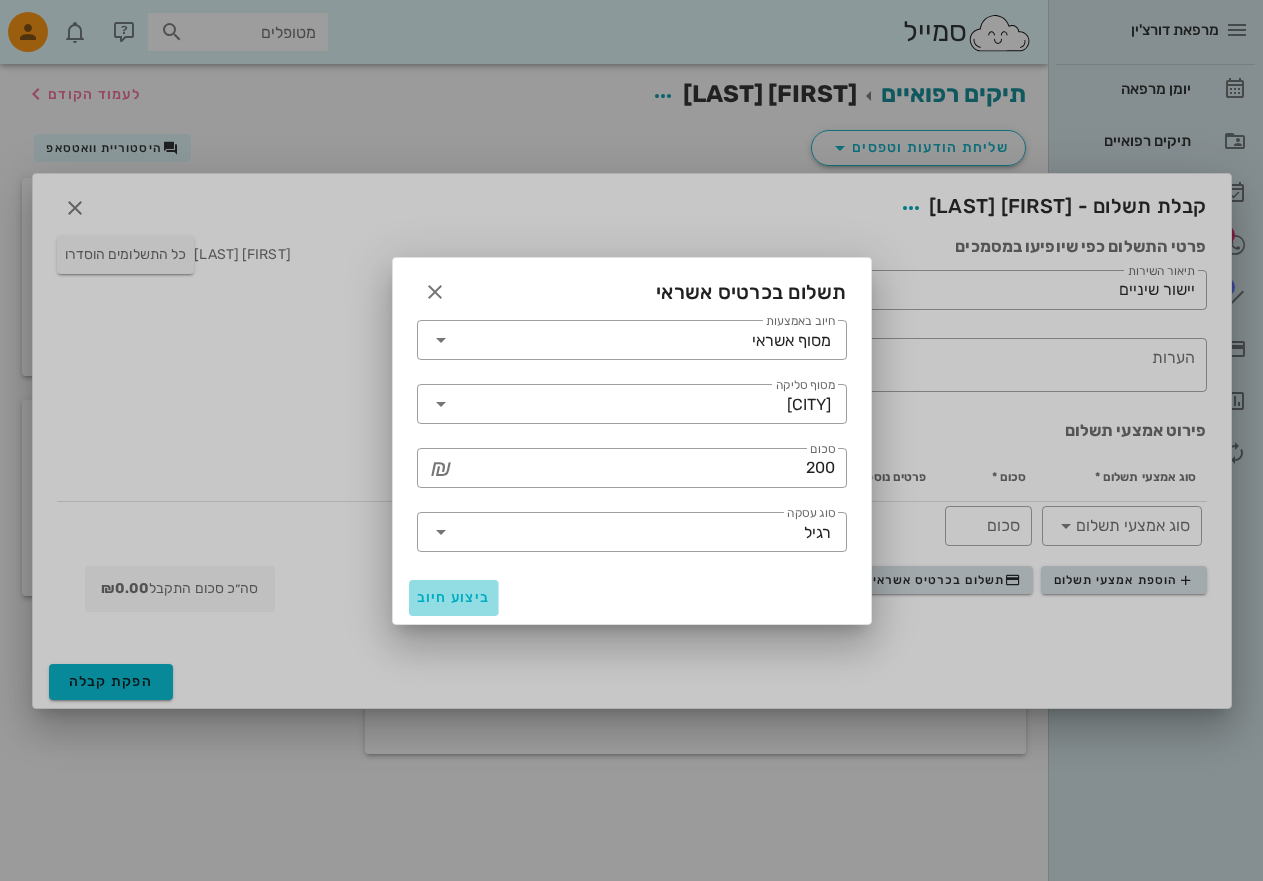 drag, startPoint x: 471, startPoint y: 608, endPoint x: 472, endPoint y: 588, distance: 20.024984 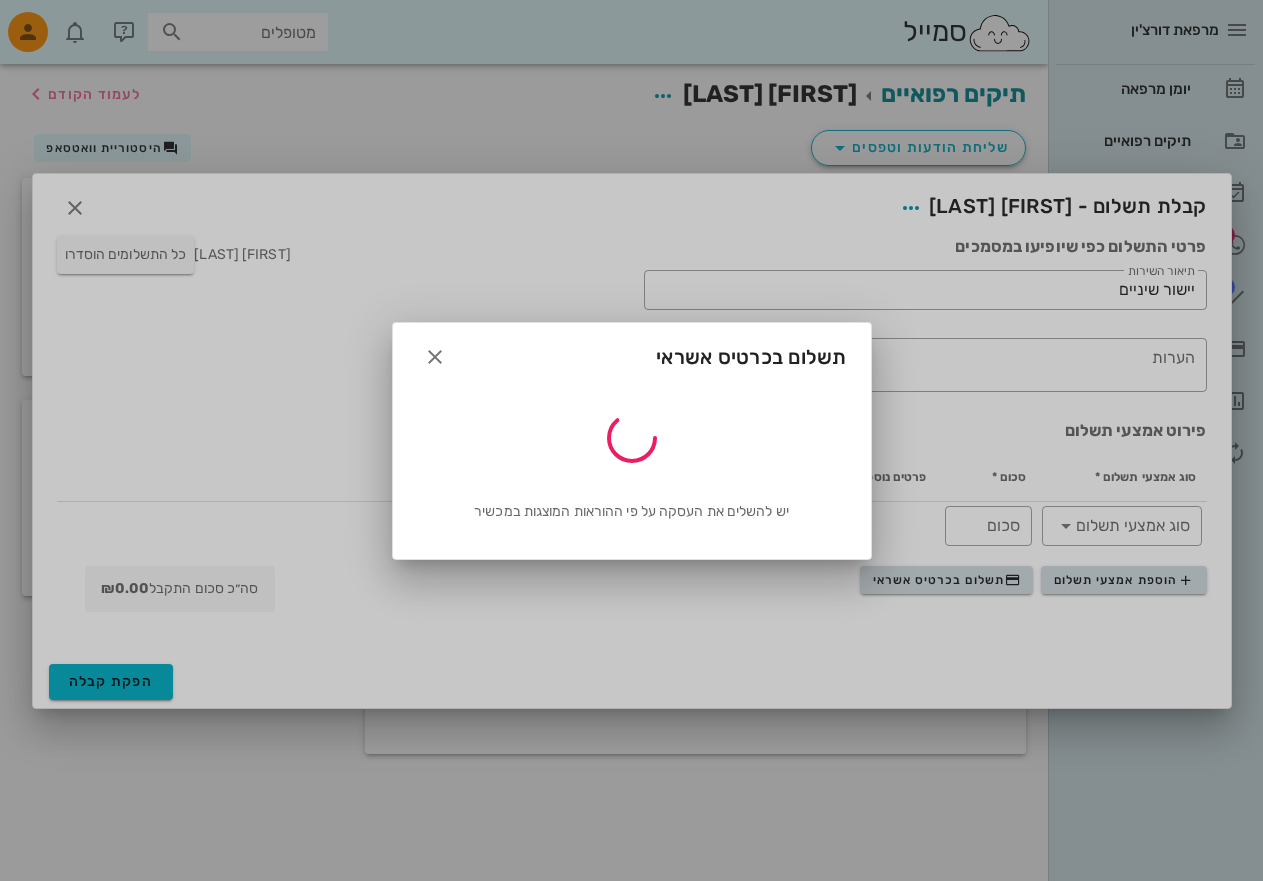 type on "200" 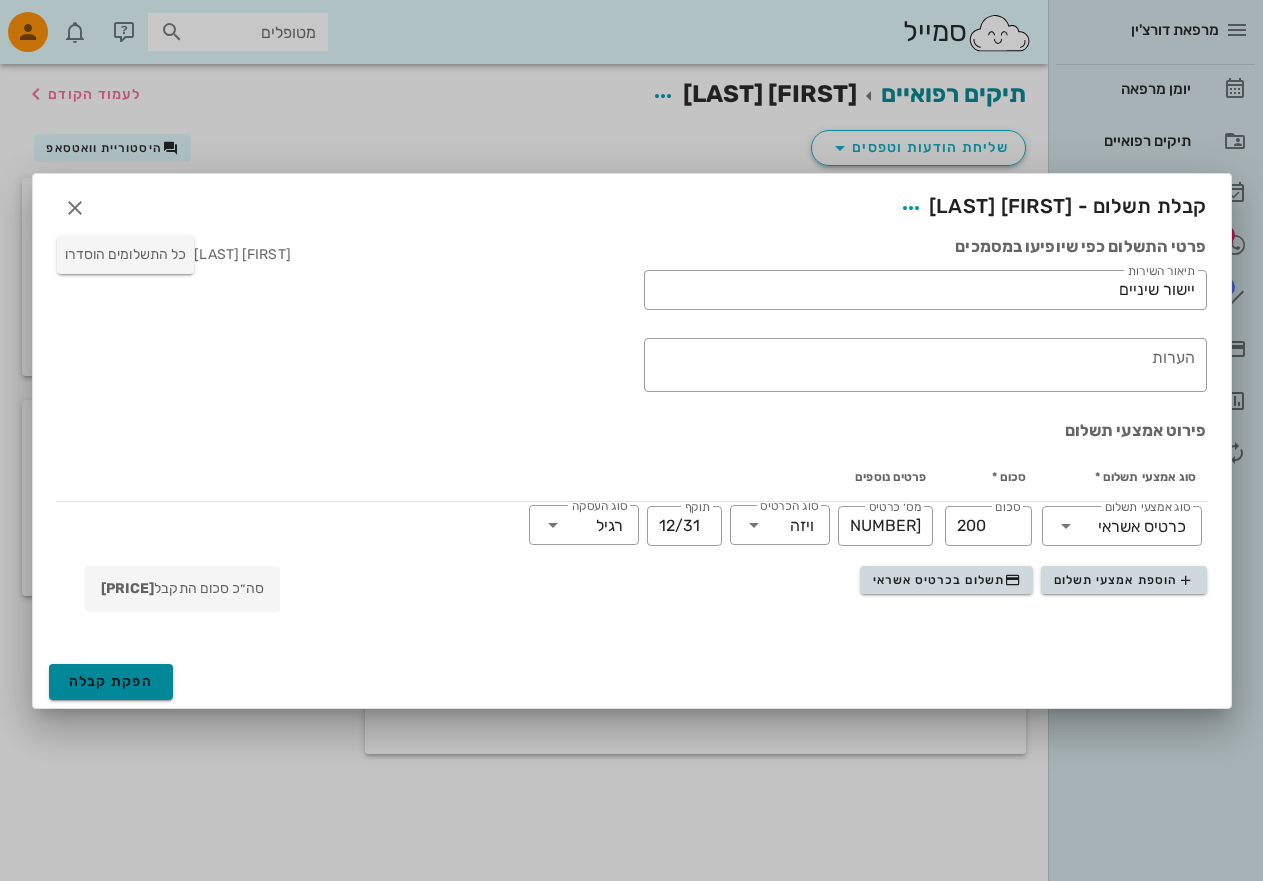 click on "הפקת קבלה" at bounding box center (111, 681) 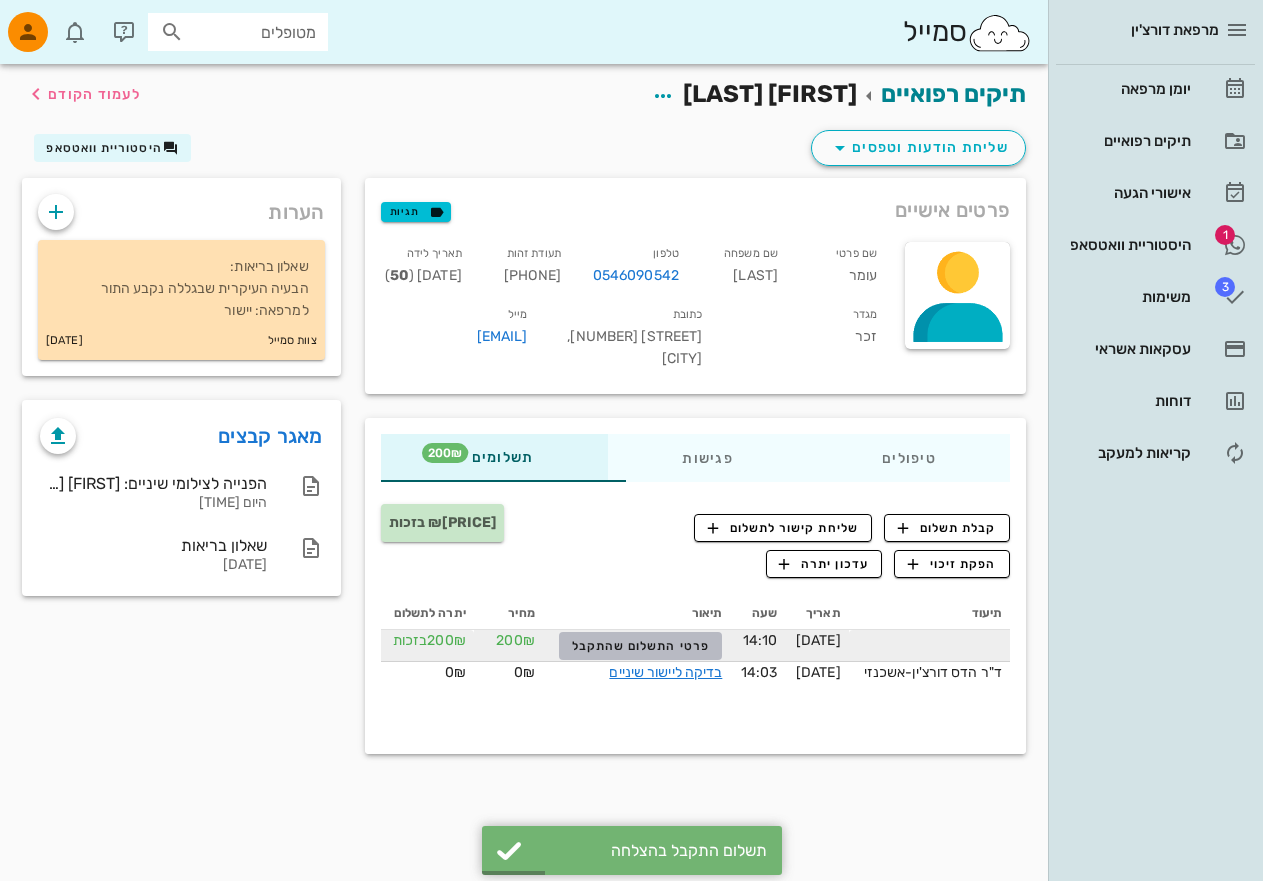 click on "פרטי התשלום שהתקבל" at bounding box center (641, 646) 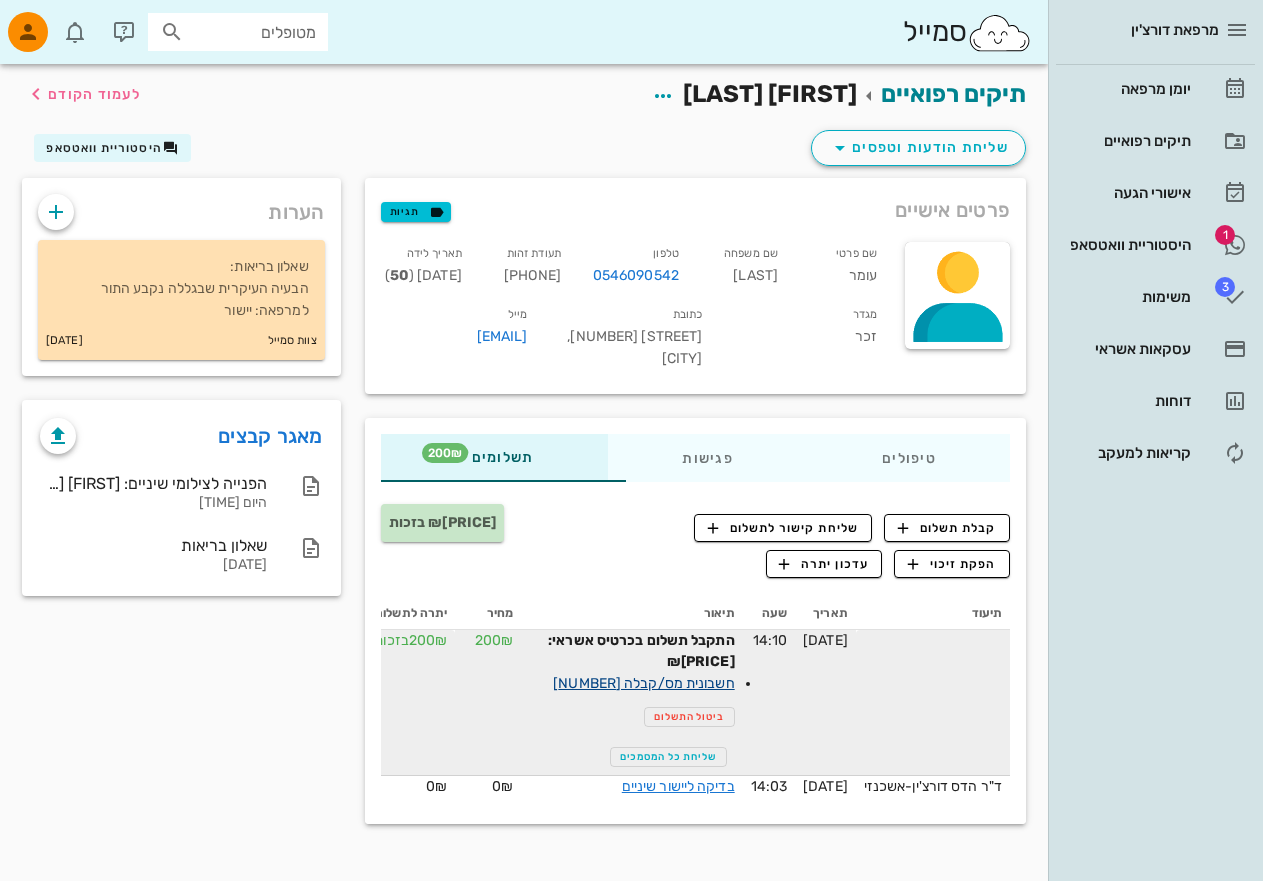 click on "חשבונית מס/קבלה
[NUMBER]" at bounding box center (643, 683) 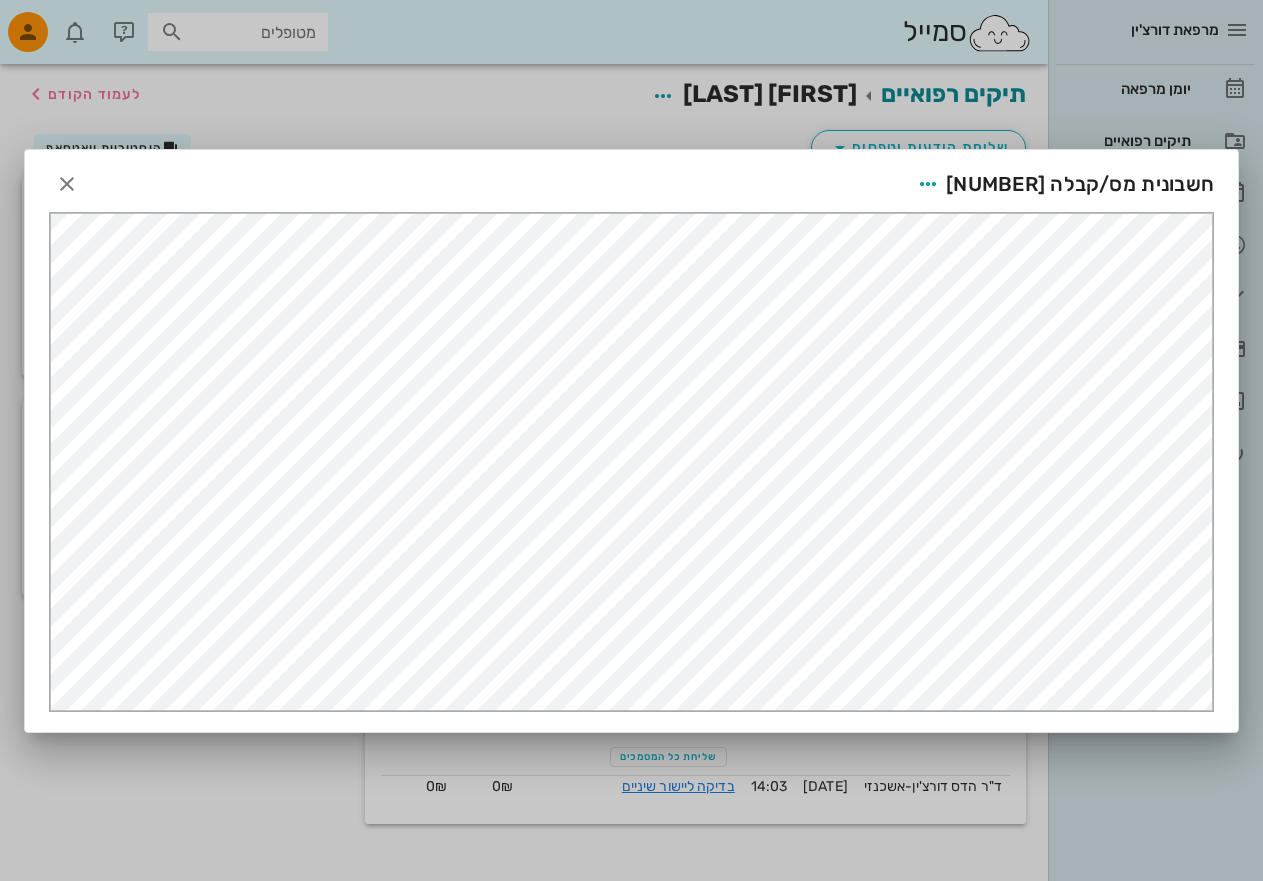 scroll, scrollTop: 0, scrollLeft: 0, axis: both 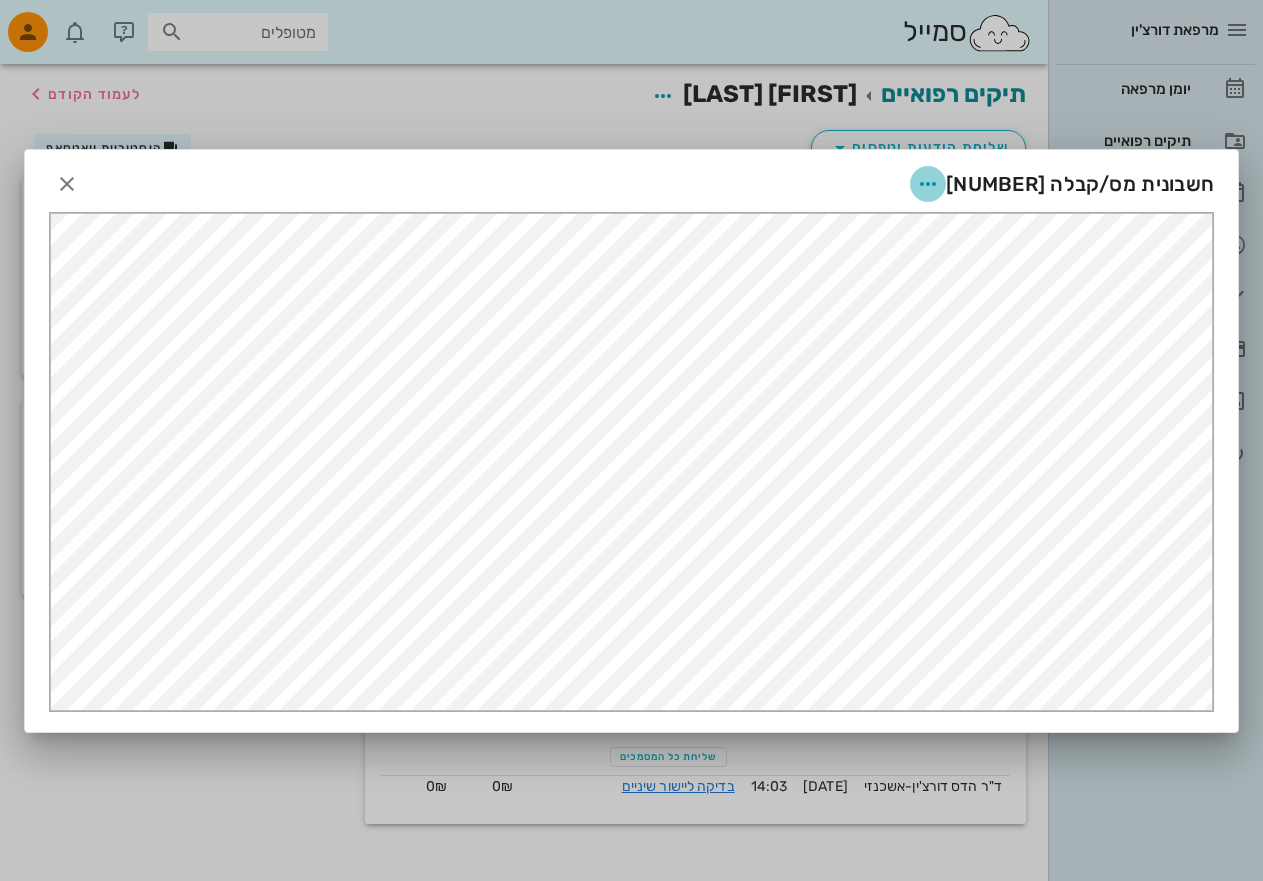 click at bounding box center [928, 184] 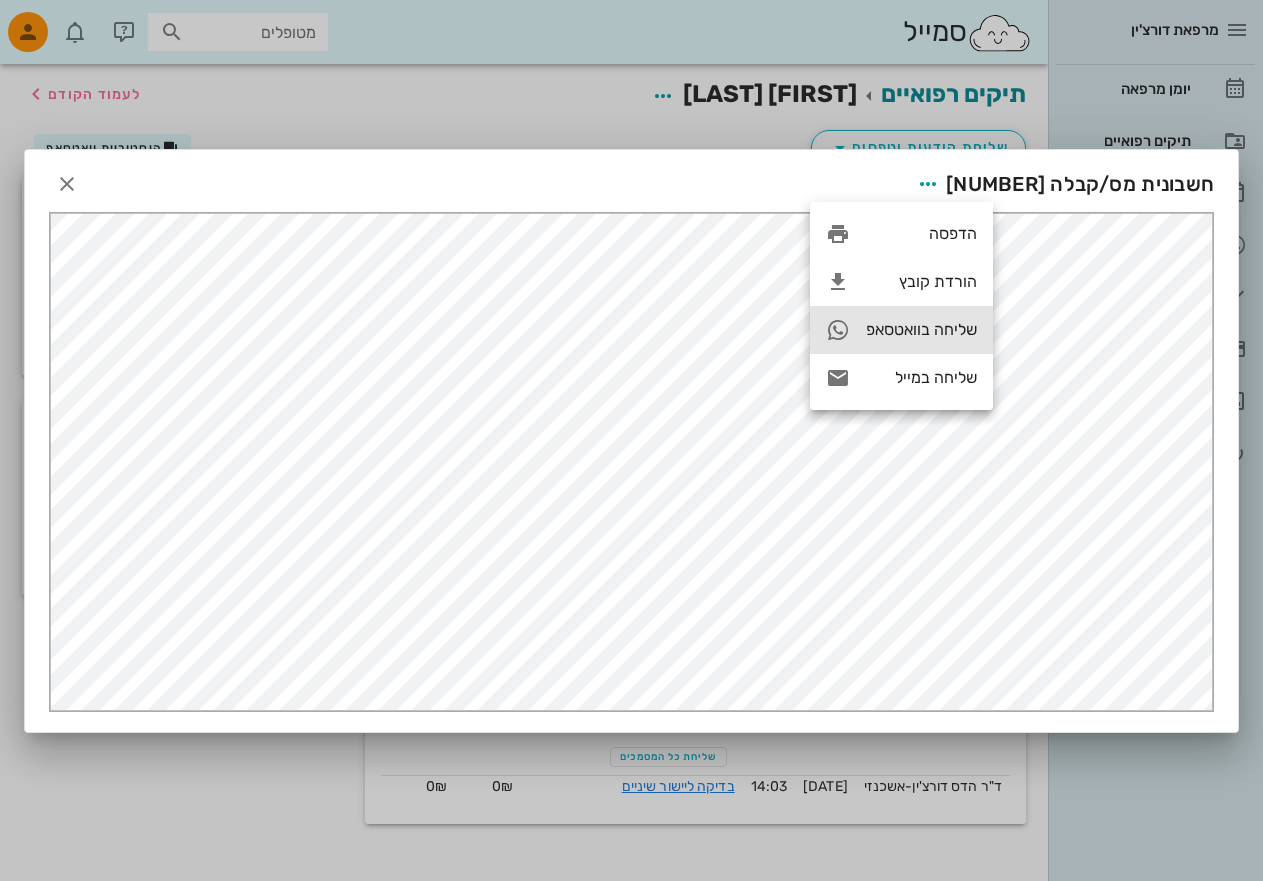 click on "שליחה בוואטסאפ" at bounding box center [921, 329] 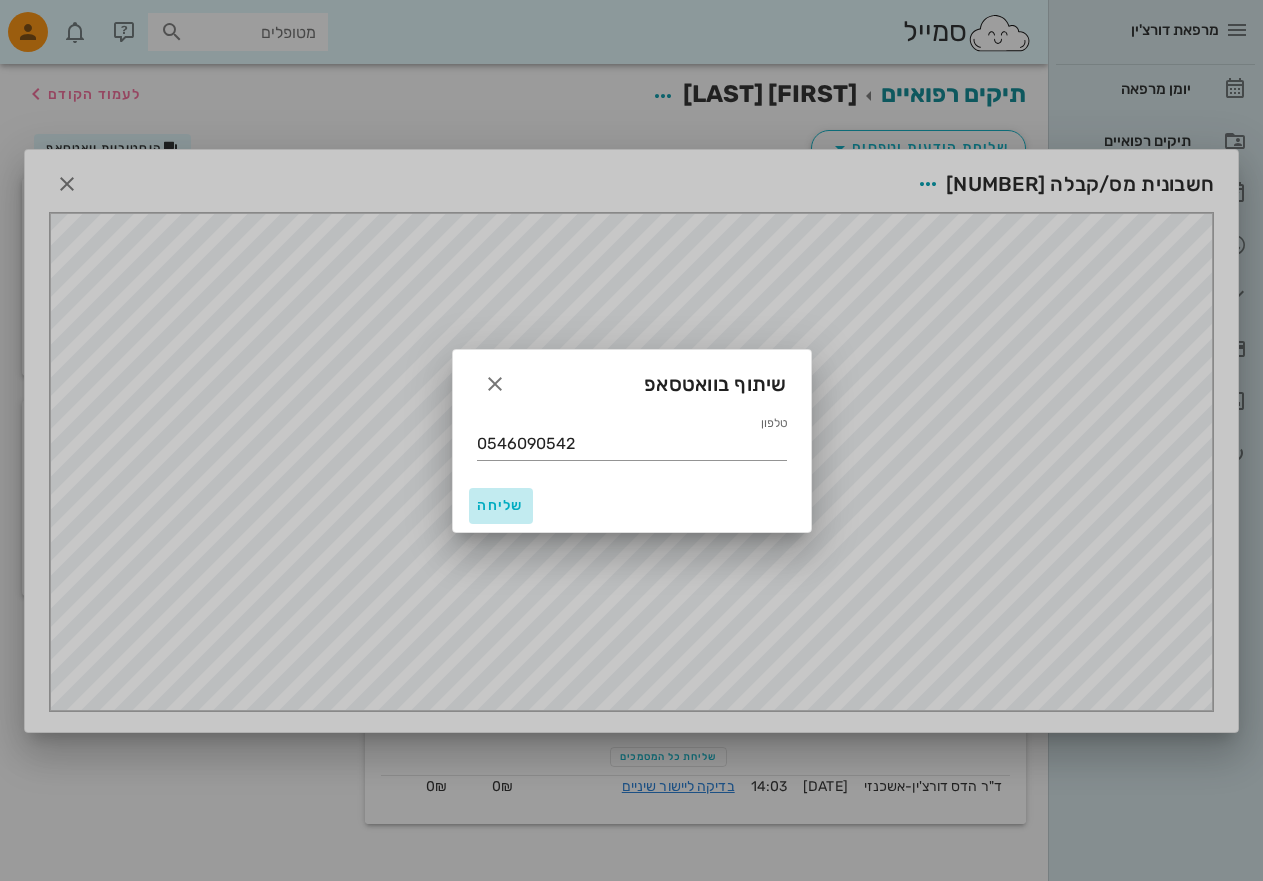 click on "שליחה" at bounding box center [501, 505] 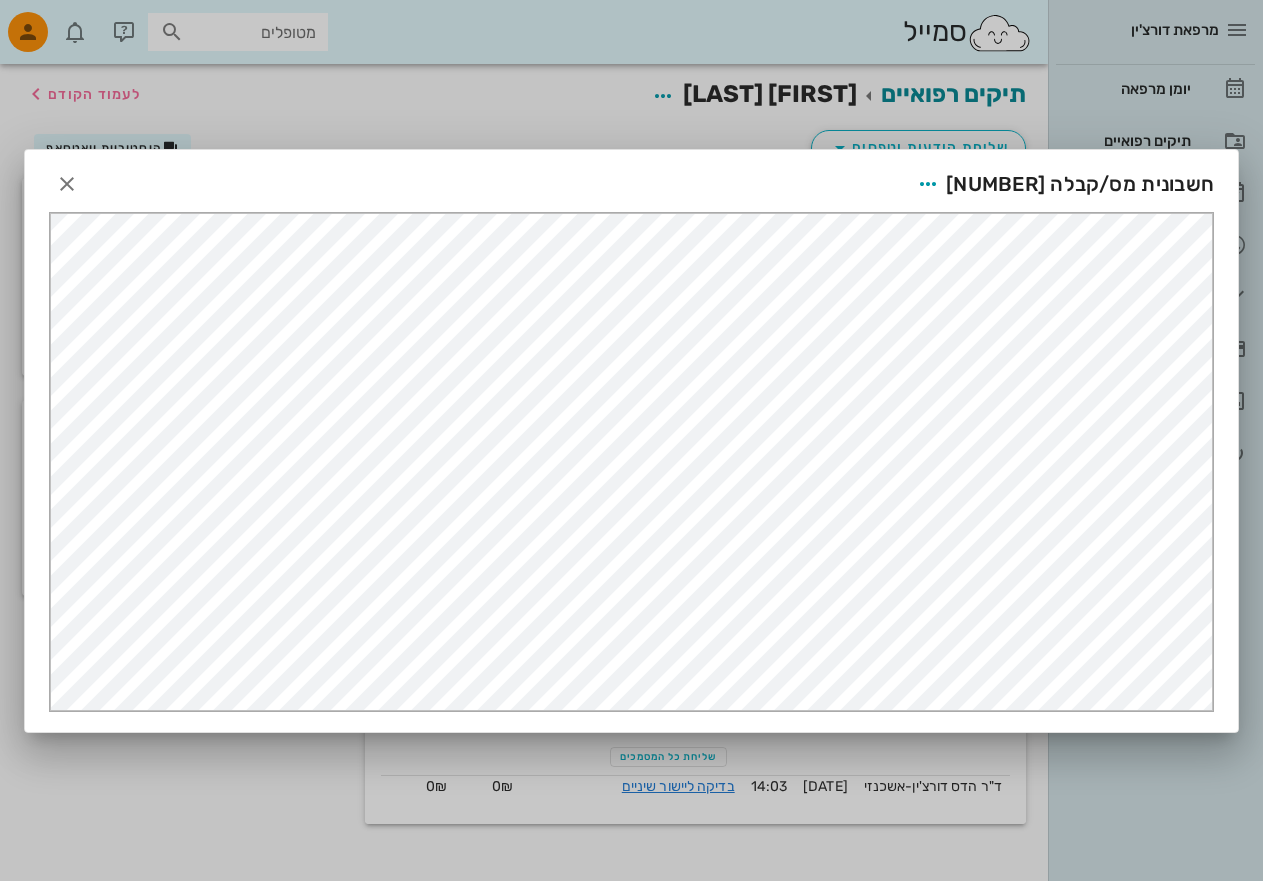 drag, startPoint x: 16, startPoint y: 177, endPoint x: 40, endPoint y: 182, distance: 24.5153 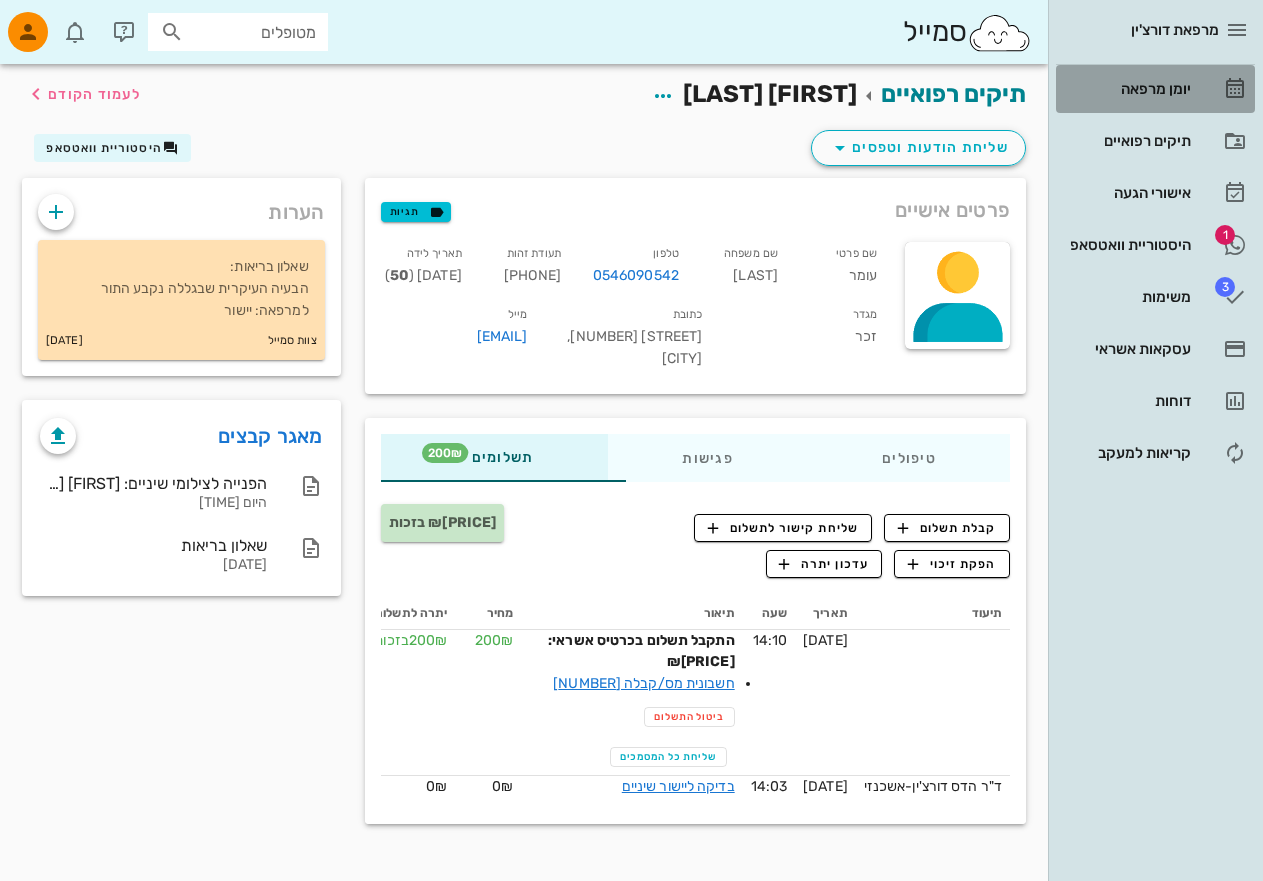 click on "יומן מרפאה" at bounding box center [1155, 89] 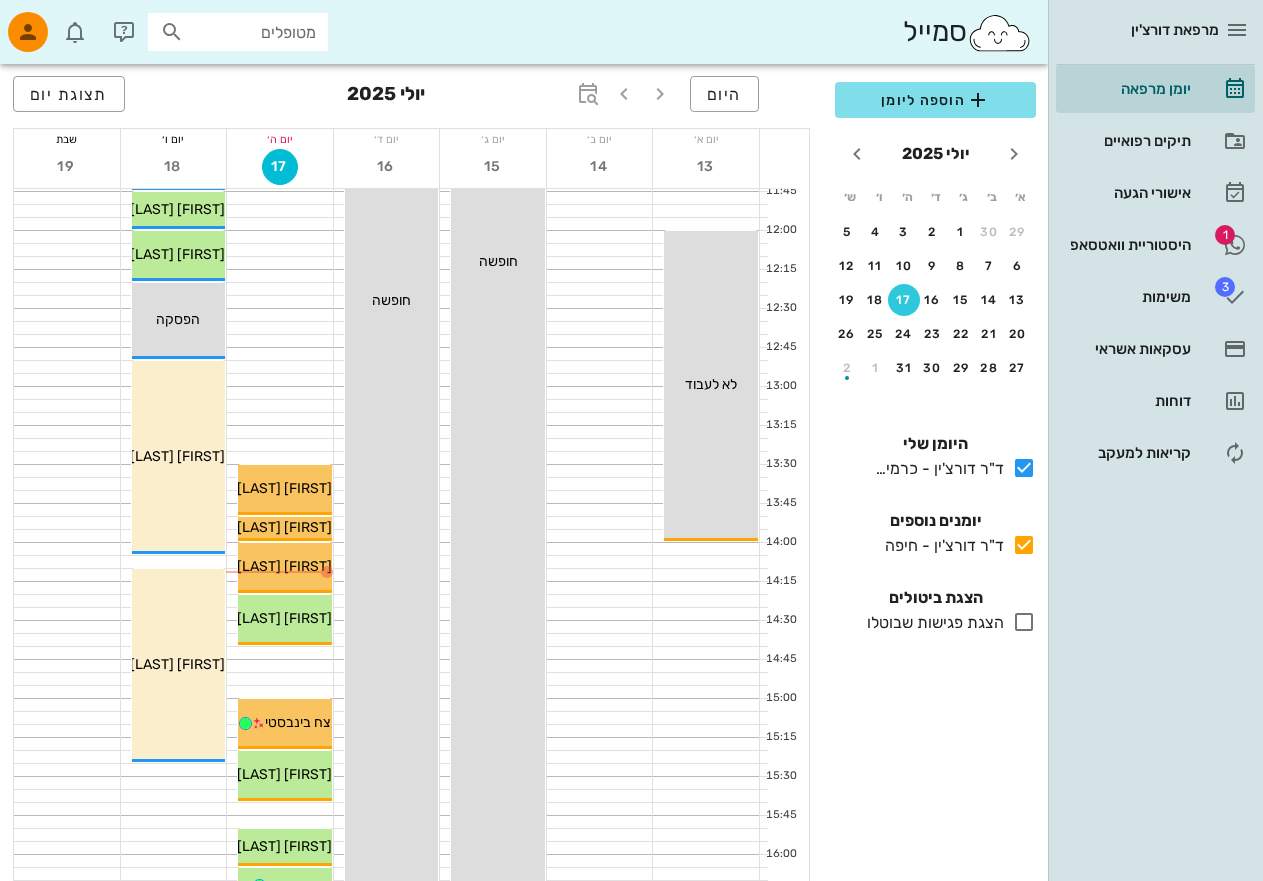 scroll, scrollTop: 742, scrollLeft: 0, axis: vertical 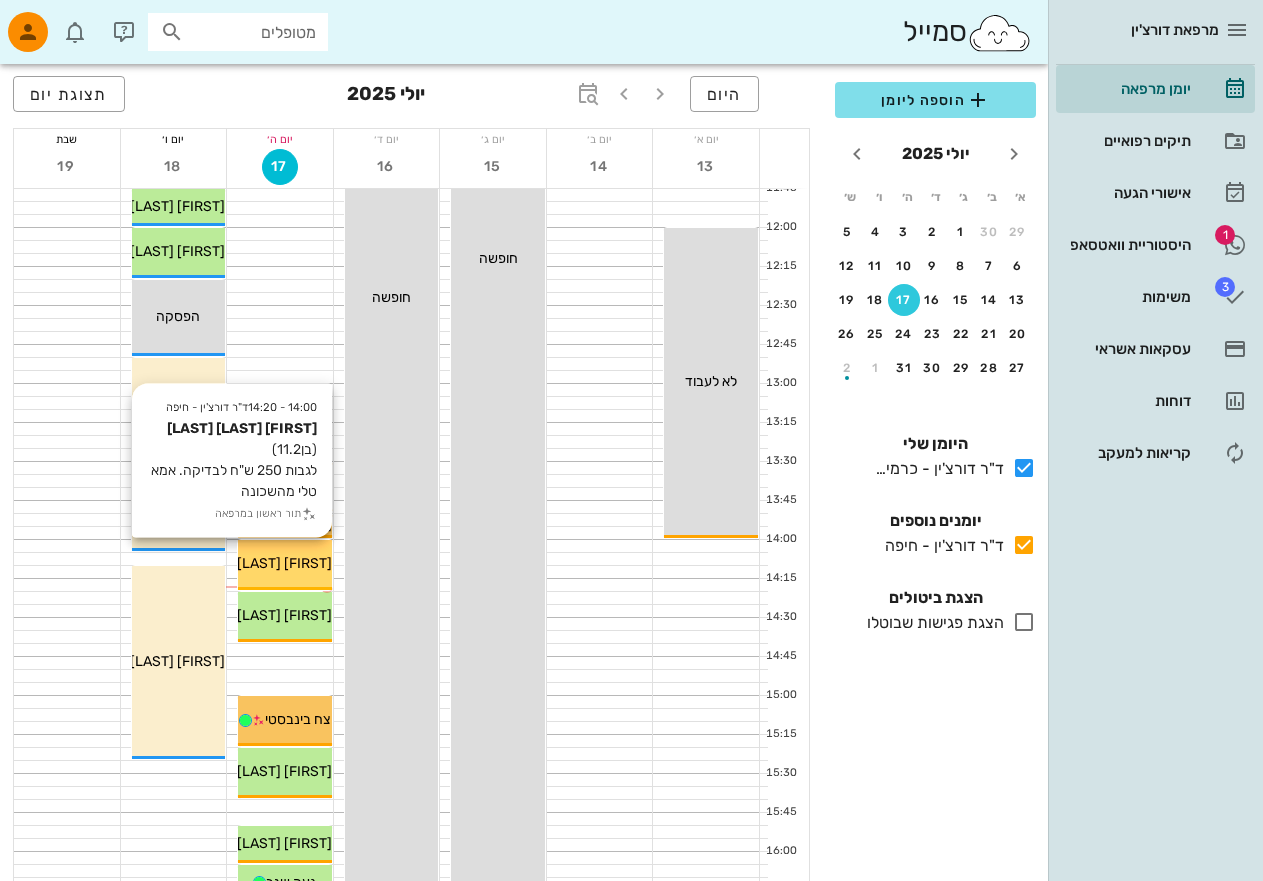 click on "[FIRST] [LAST] [LAST]" at bounding box center (261, 563) 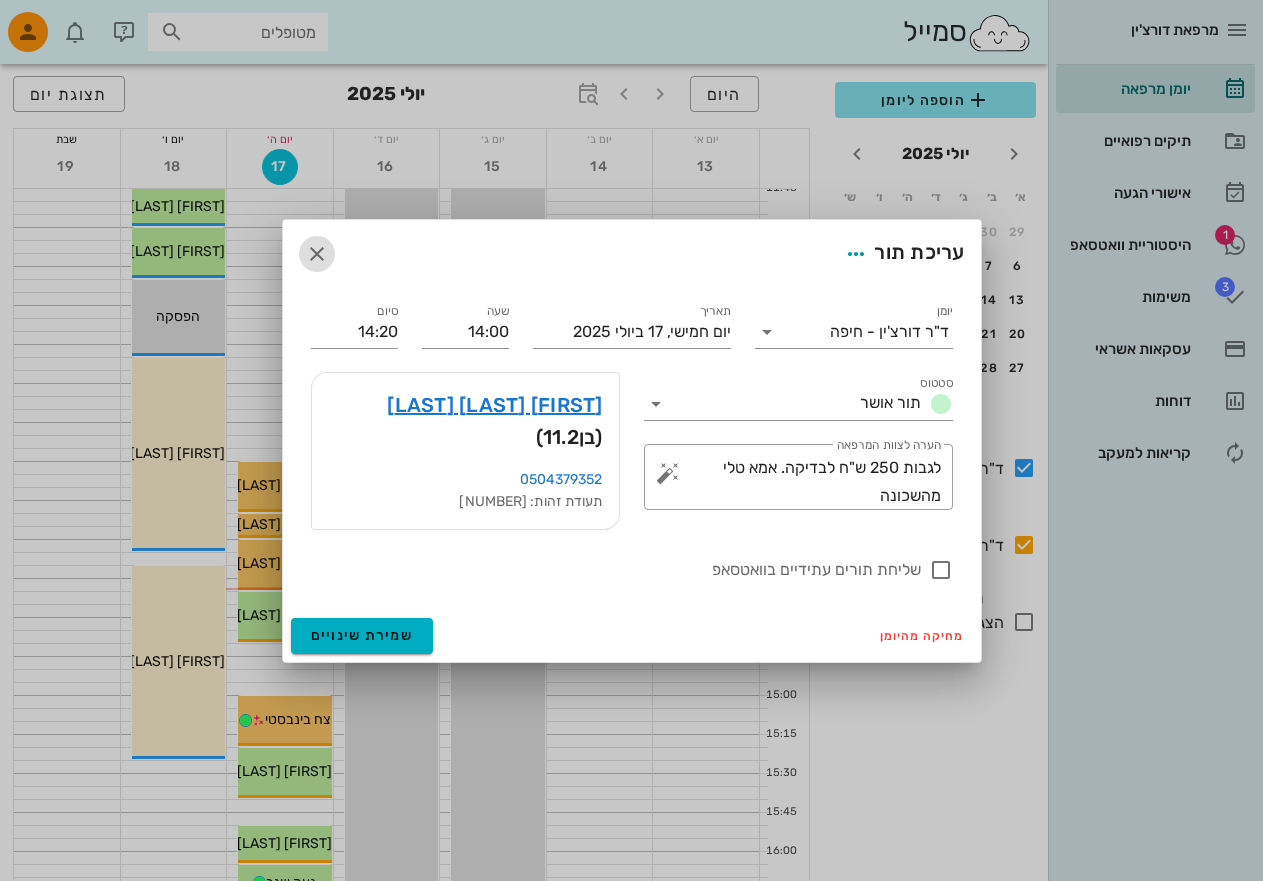 click at bounding box center [317, 254] 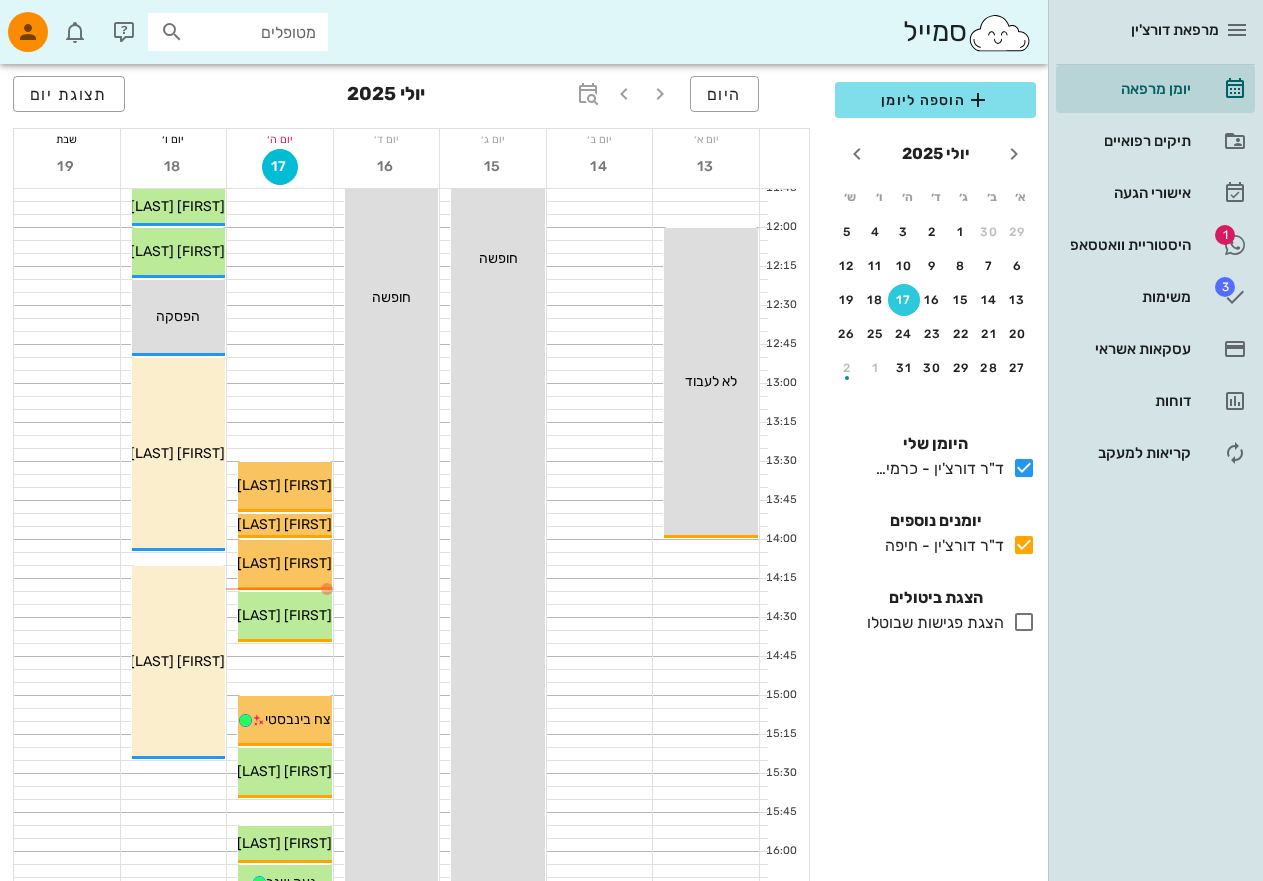 click at bounding box center (172, 32) 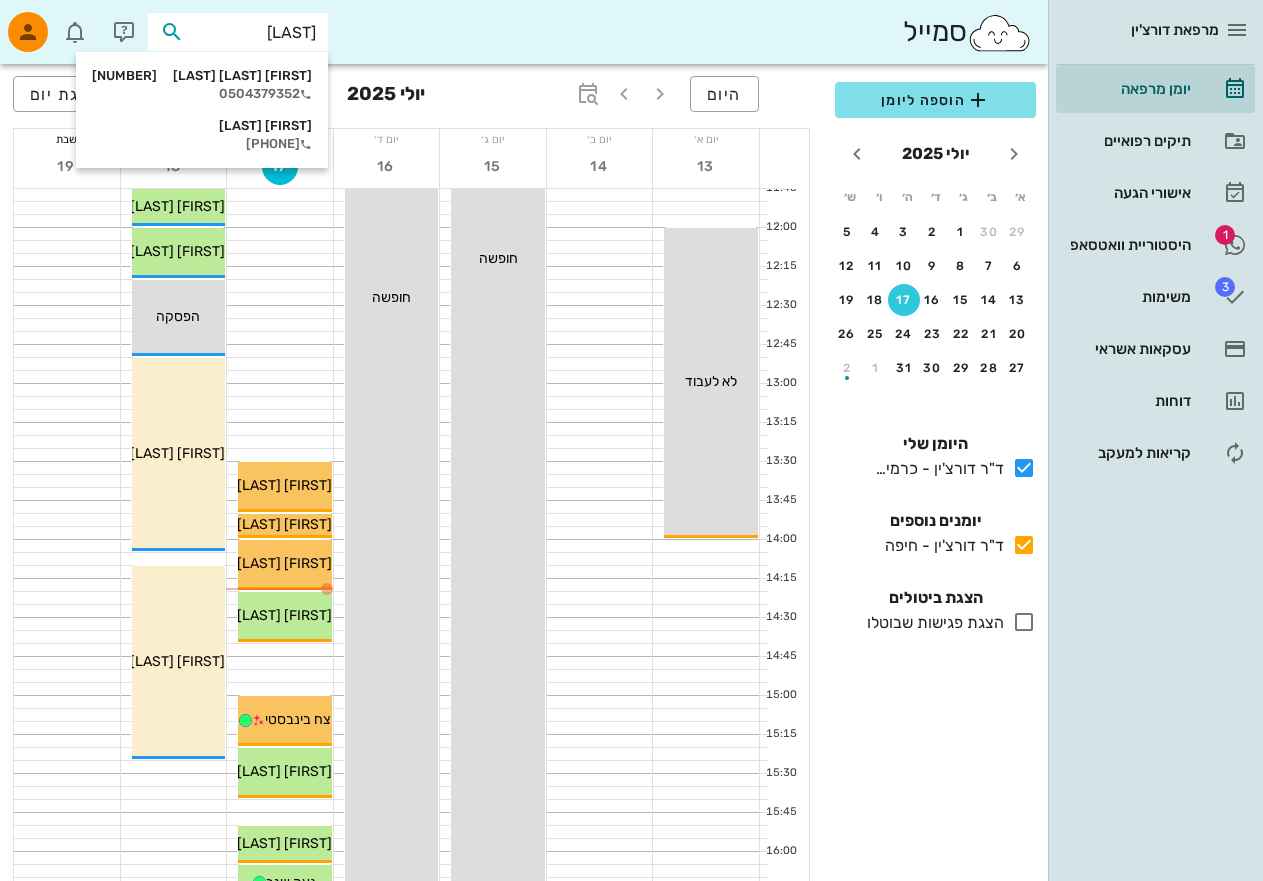 type on "[LAST]" 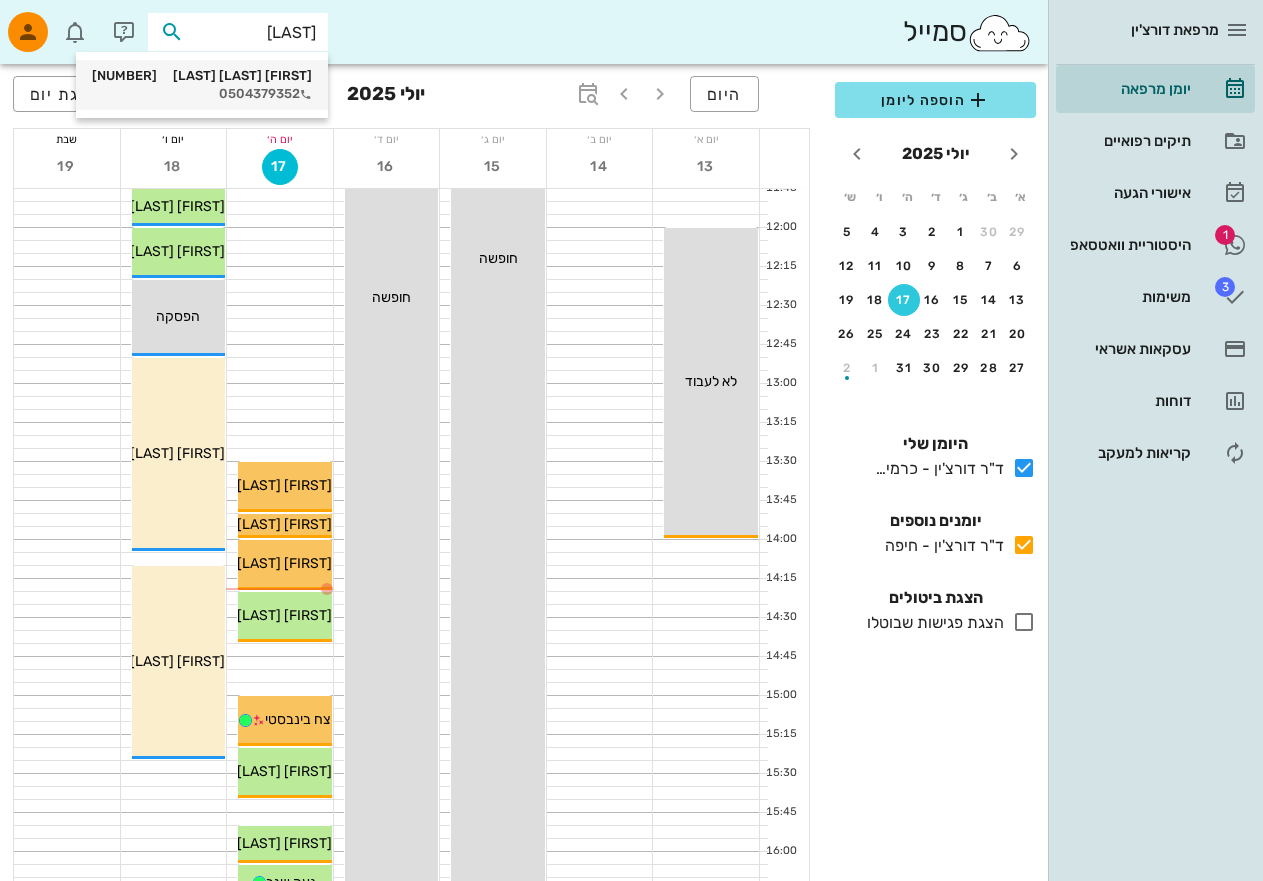 drag, startPoint x: 253, startPoint y: 19, endPoint x: 249, endPoint y: 90, distance: 71.11259 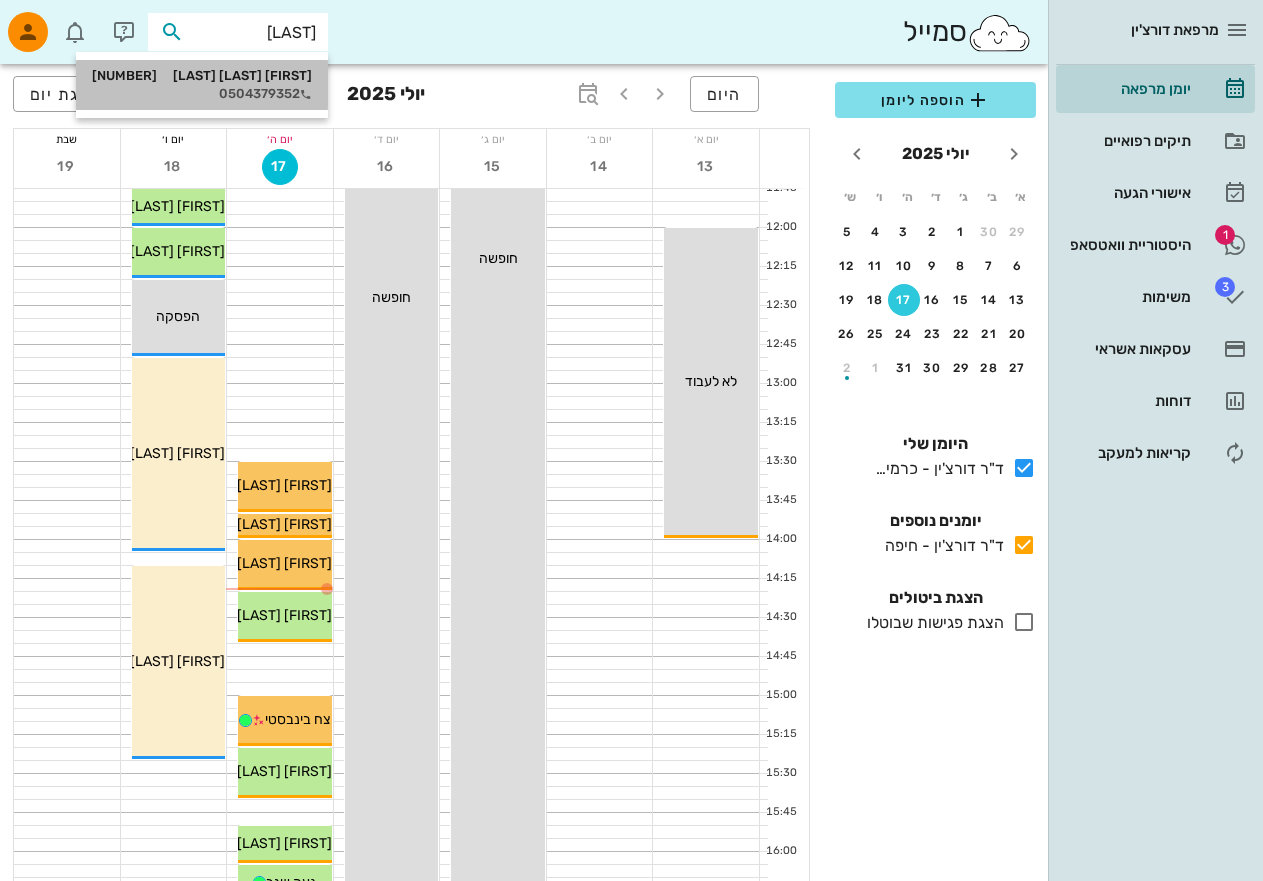 click on "[FIRST] [LAST] [LAST] [NUMBER]" at bounding box center (202, 76) 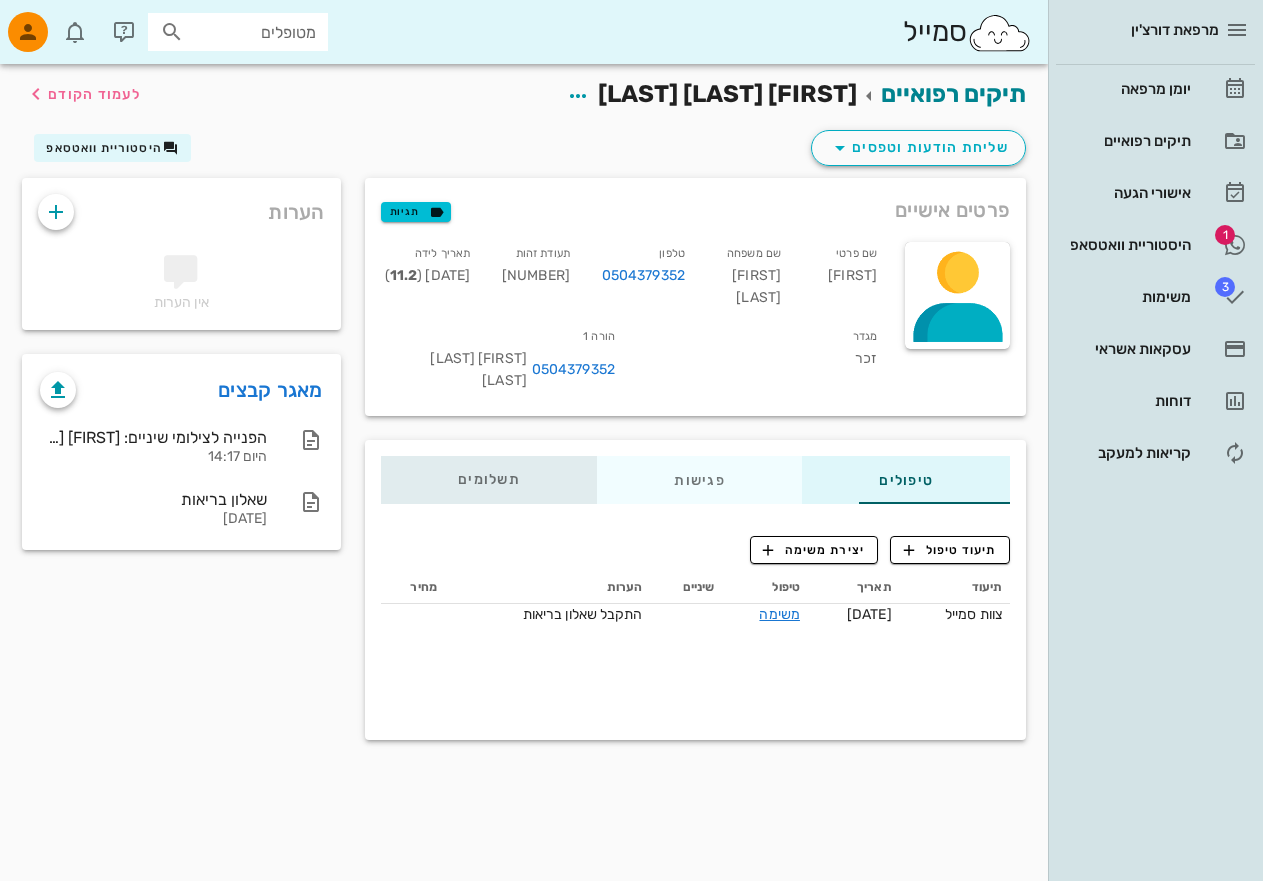 click on "תשלומים
0₪" at bounding box center (489, 480) 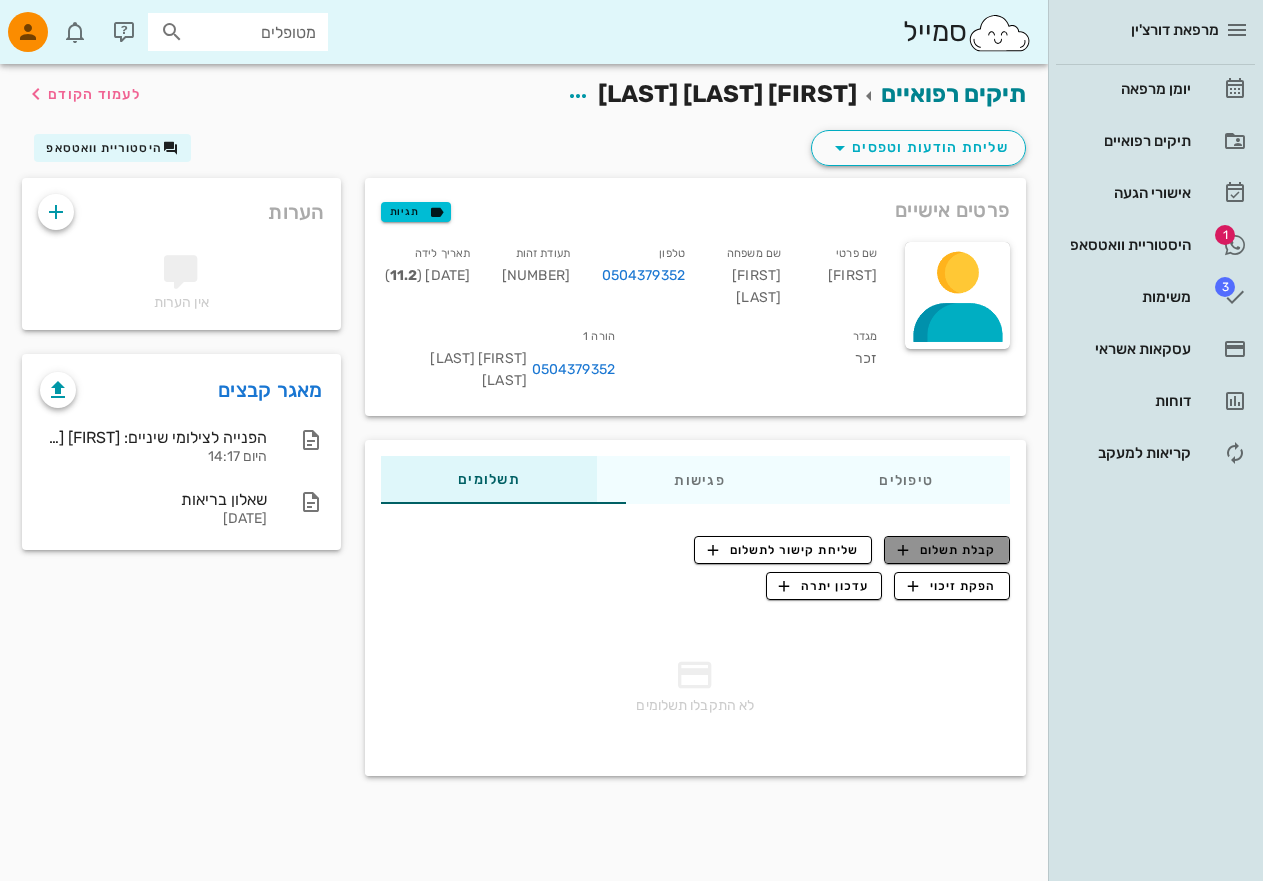 click on "קבלת תשלום" at bounding box center (947, 550) 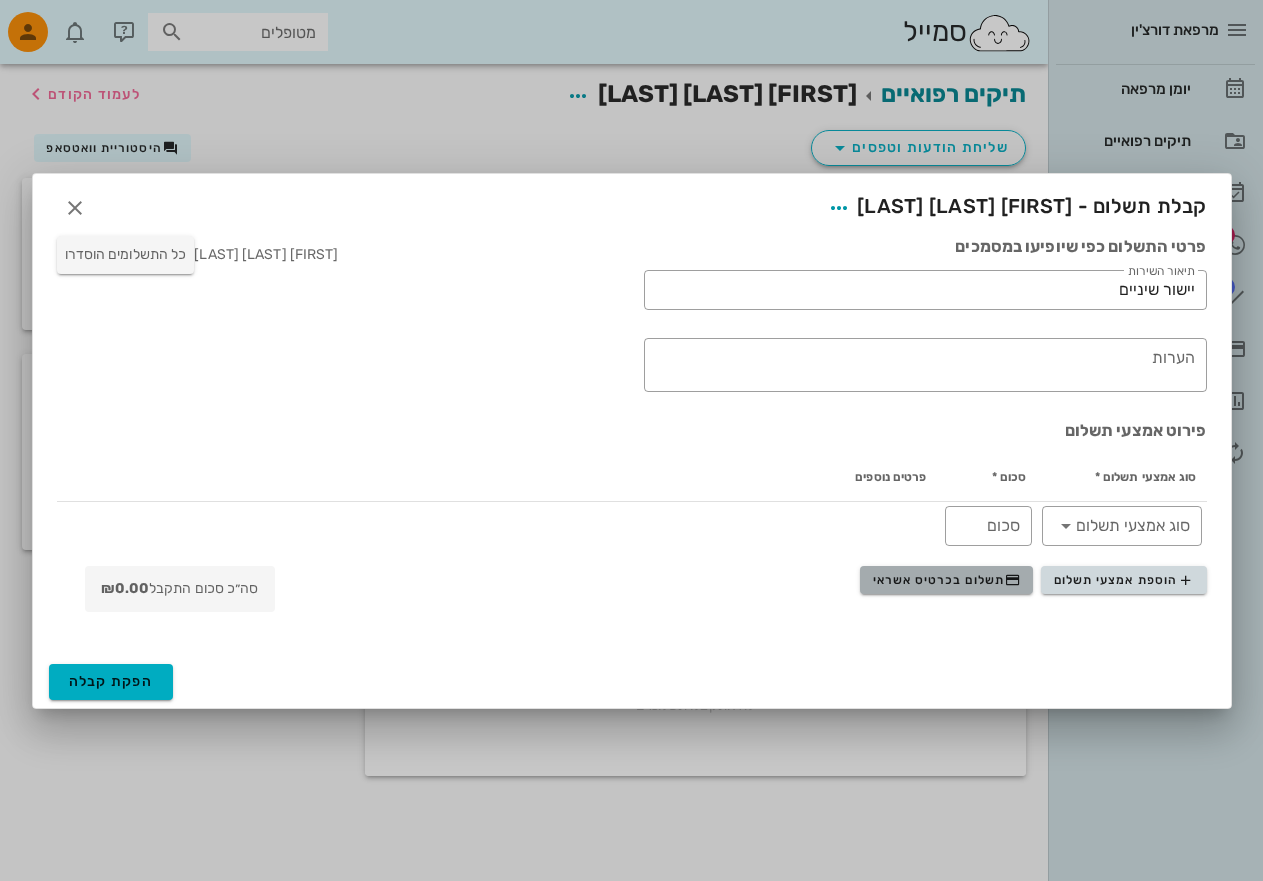 click on "תשלום בכרטיס אשראי" at bounding box center [947, 580] 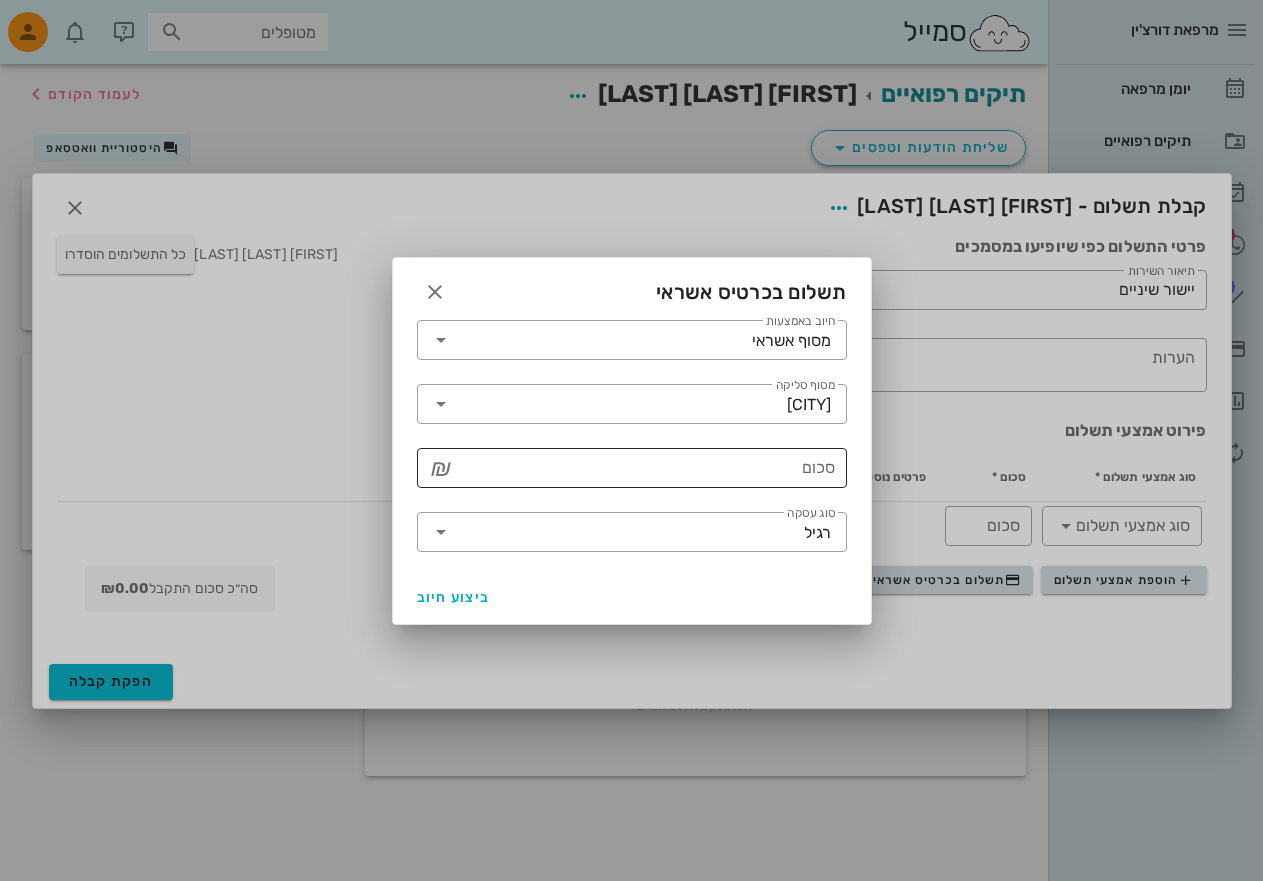 click on "סכום" at bounding box center (646, 468) 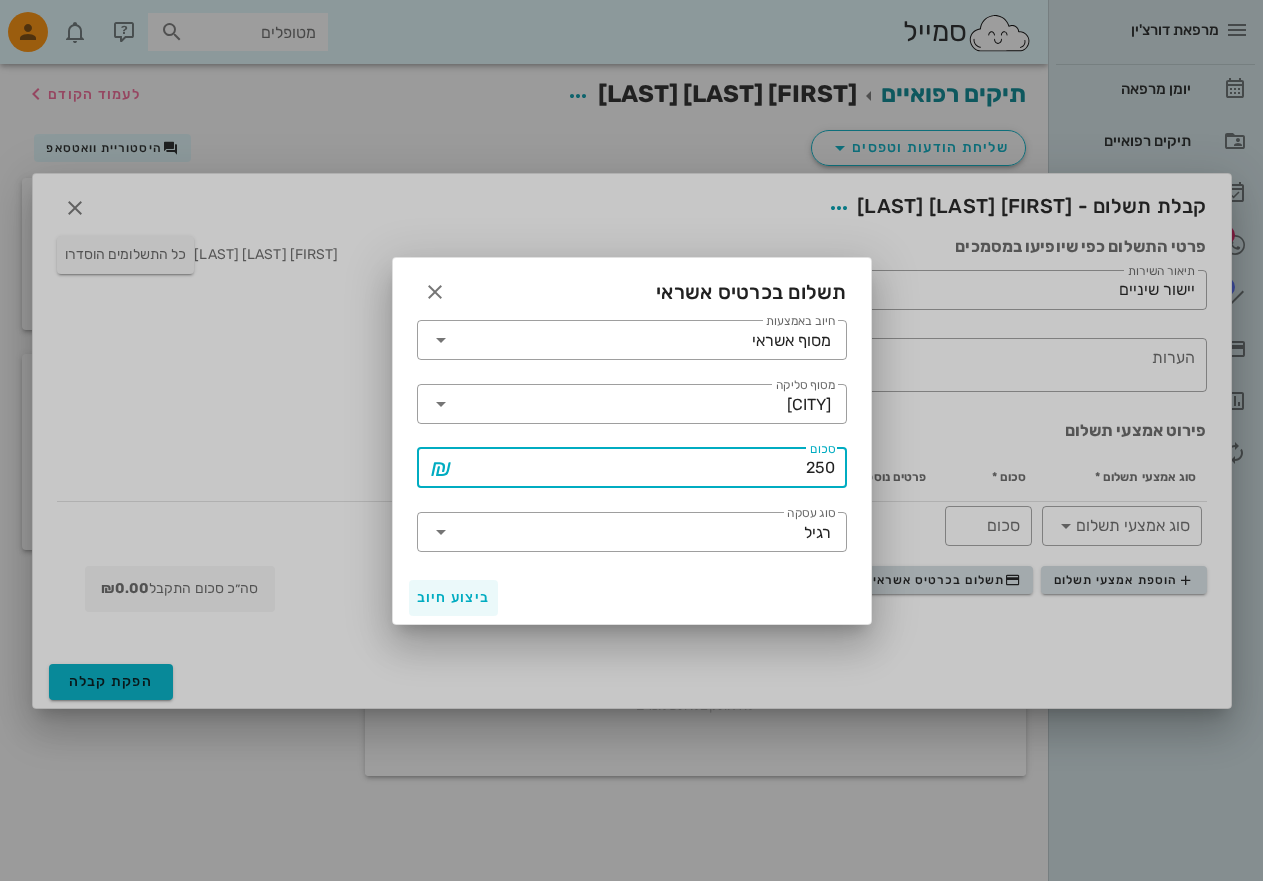 type on "250" 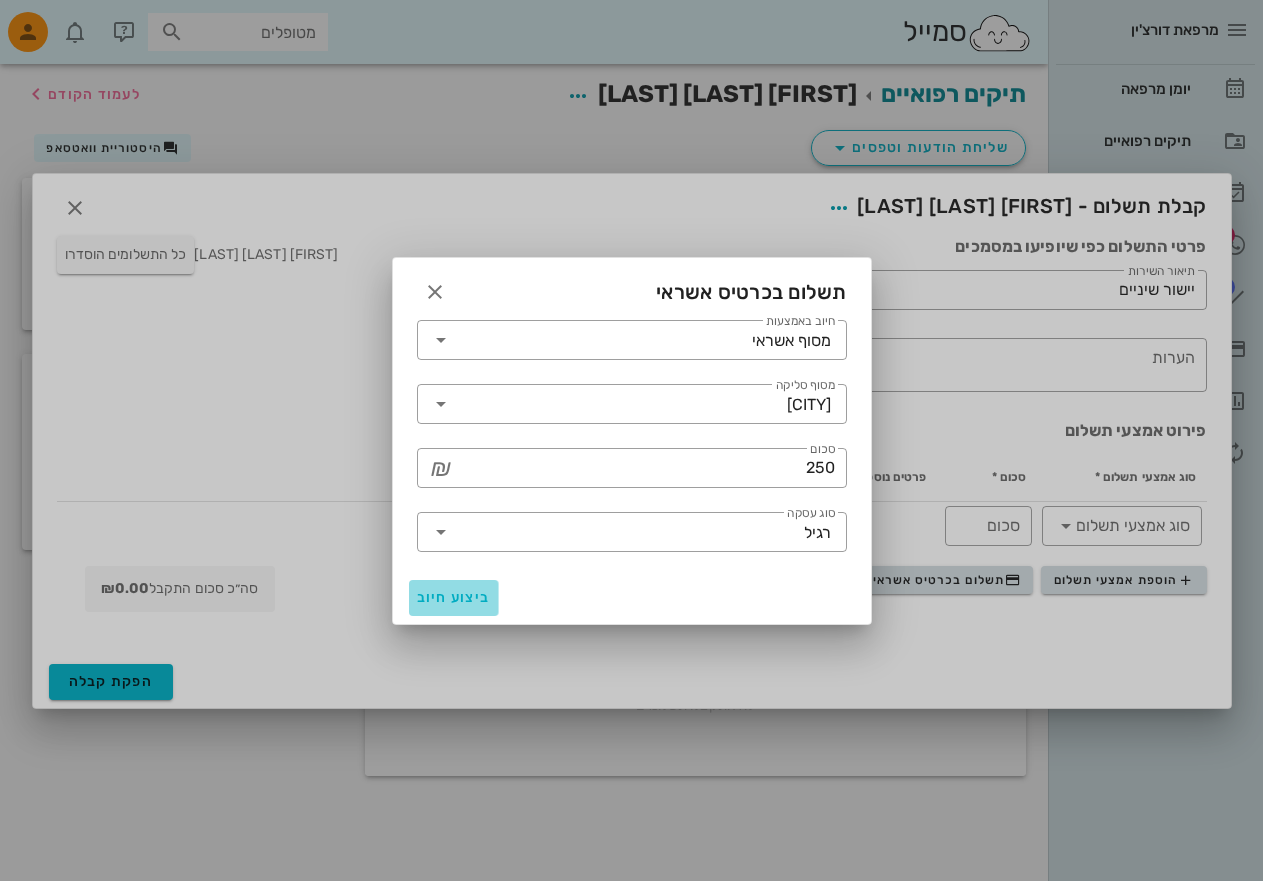 click on "ביצוע חיוב" at bounding box center (454, 597) 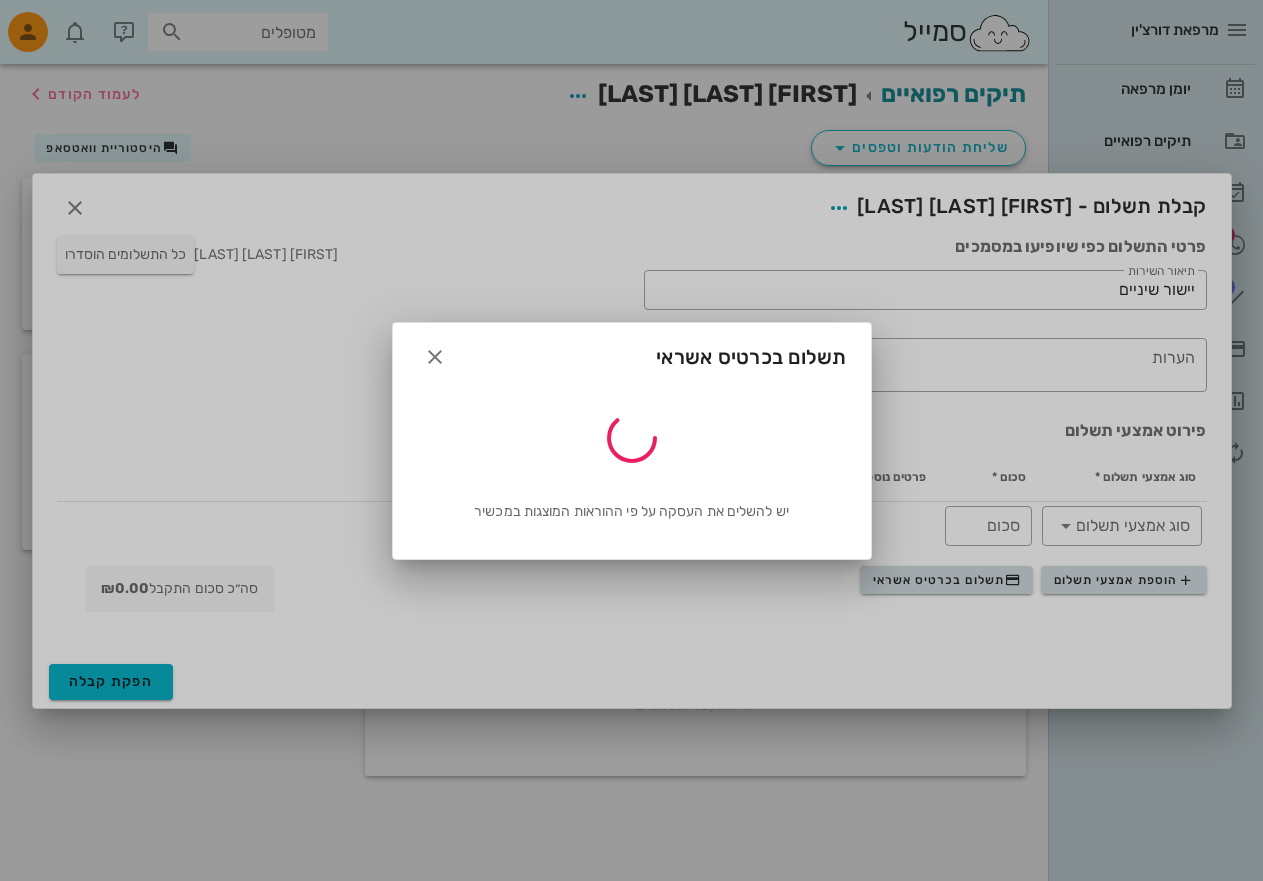 type on "250" 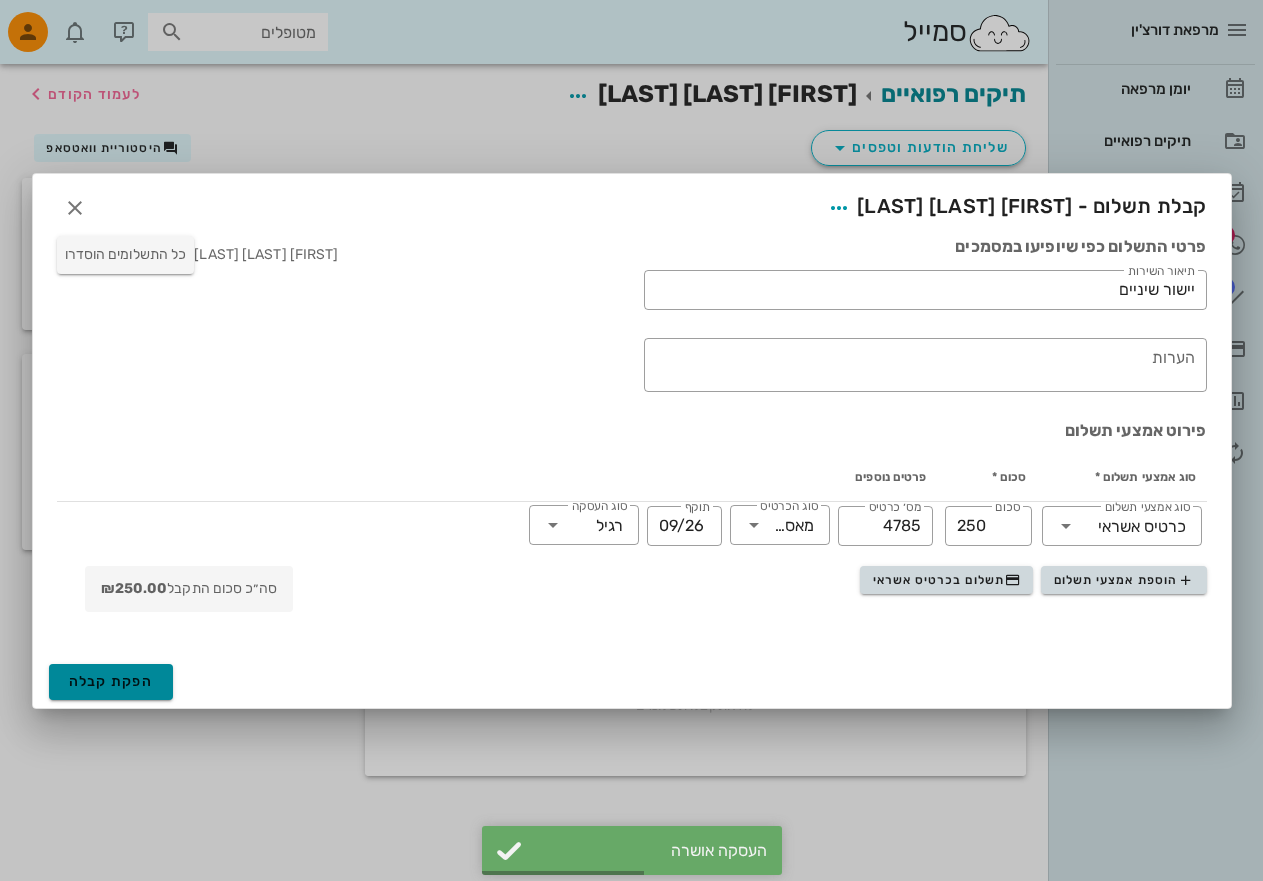 click on "הפקת קבלה" at bounding box center (111, 681) 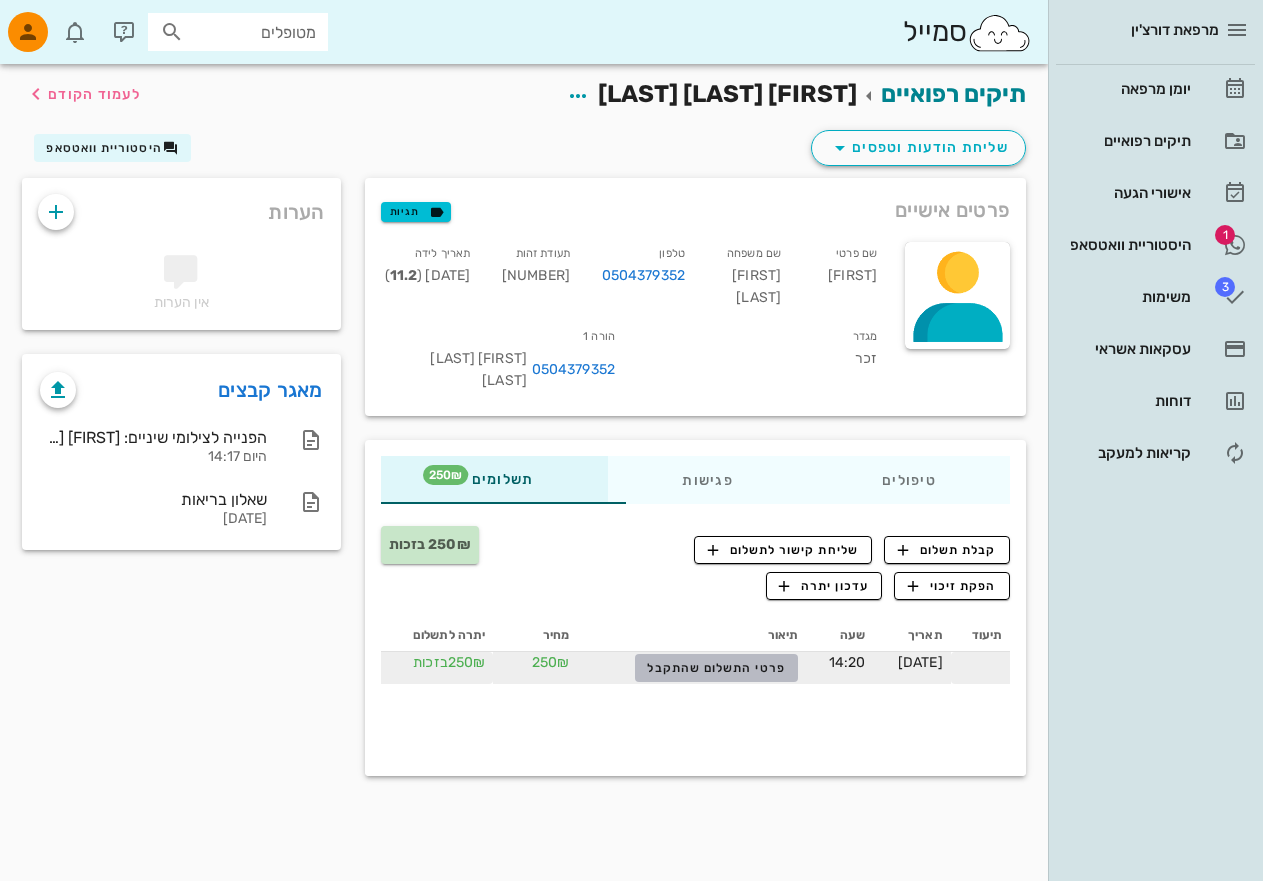 click on "פרטי התשלום שהתקבל" at bounding box center (716, 668) 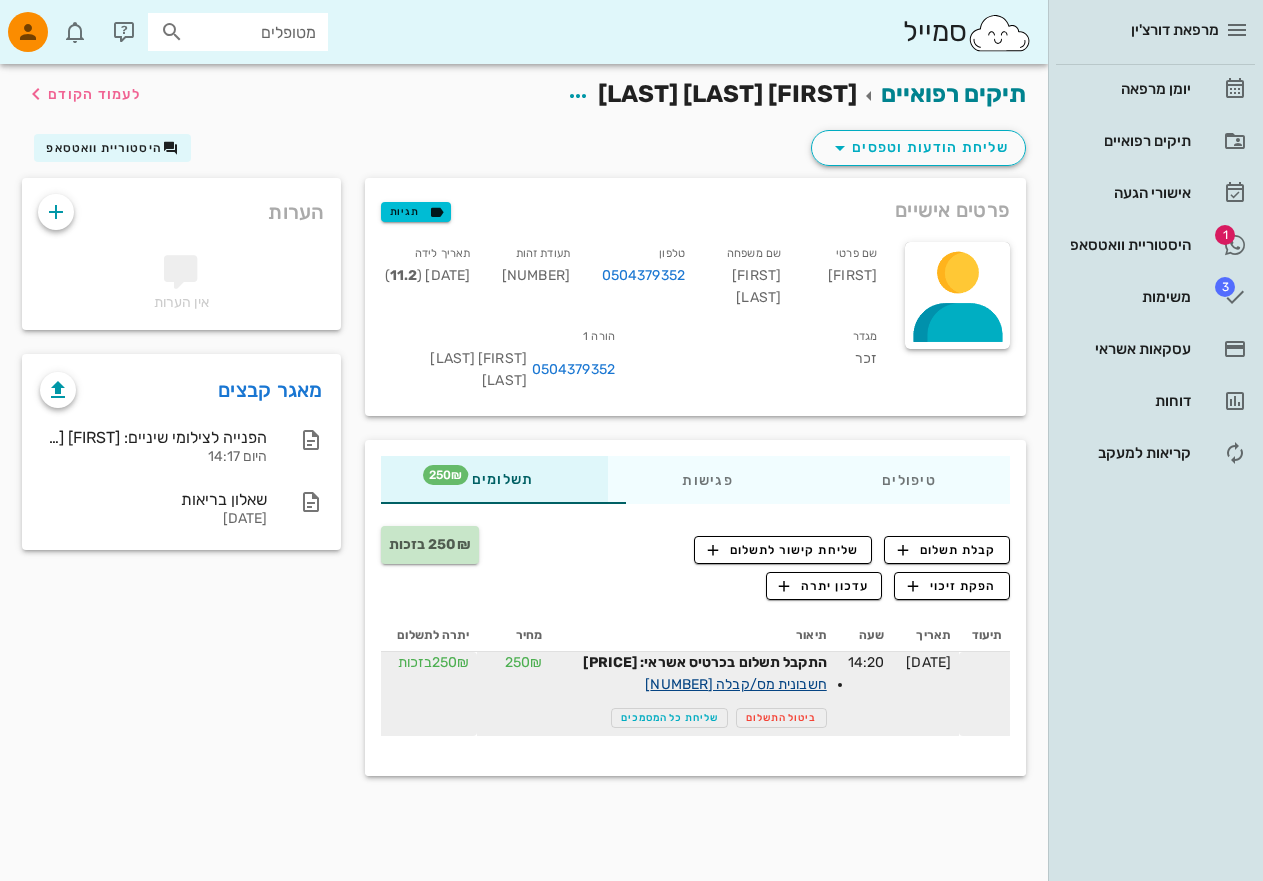click on "חשבונית מס/קבלה
[NUMBER]" at bounding box center (735, 684) 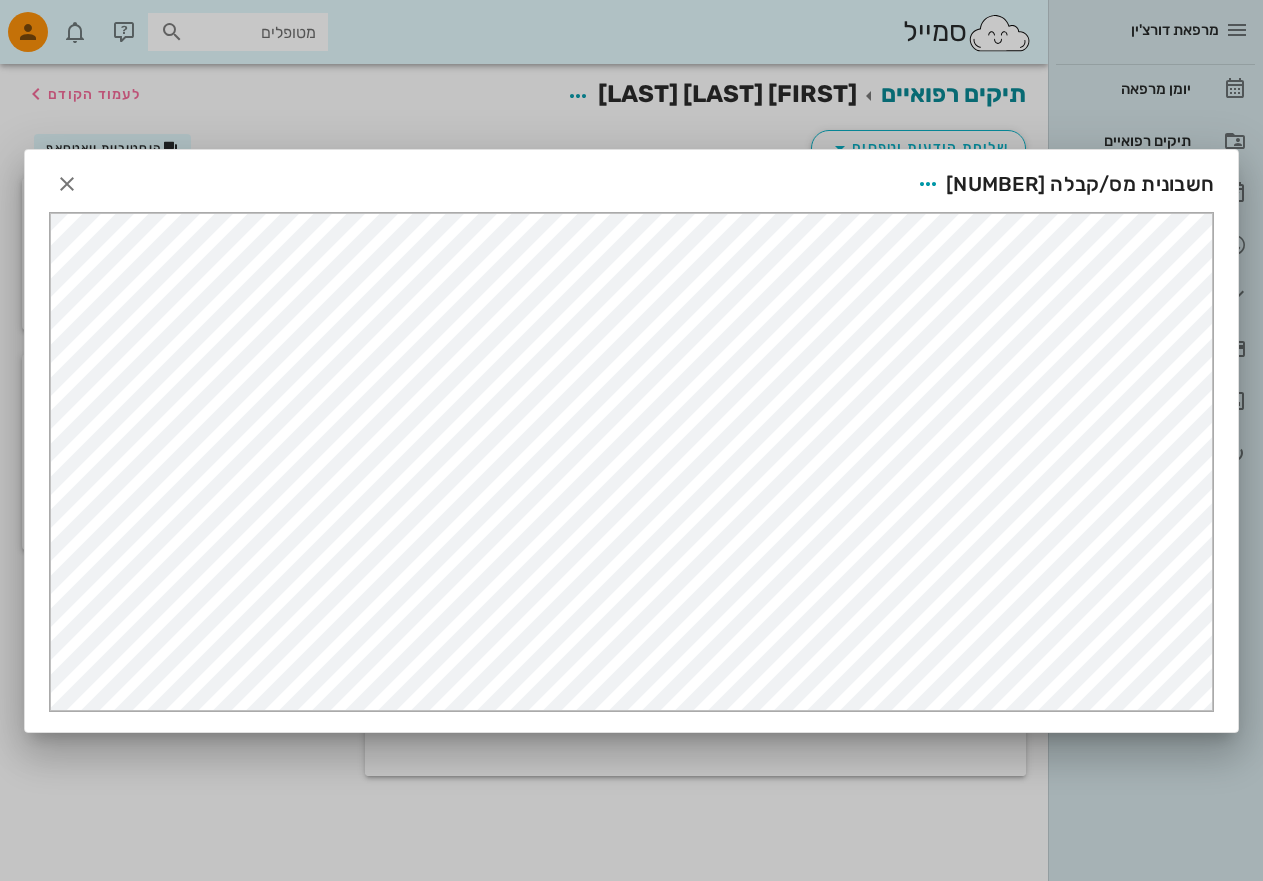 scroll, scrollTop: 0, scrollLeft: 0, axis: both 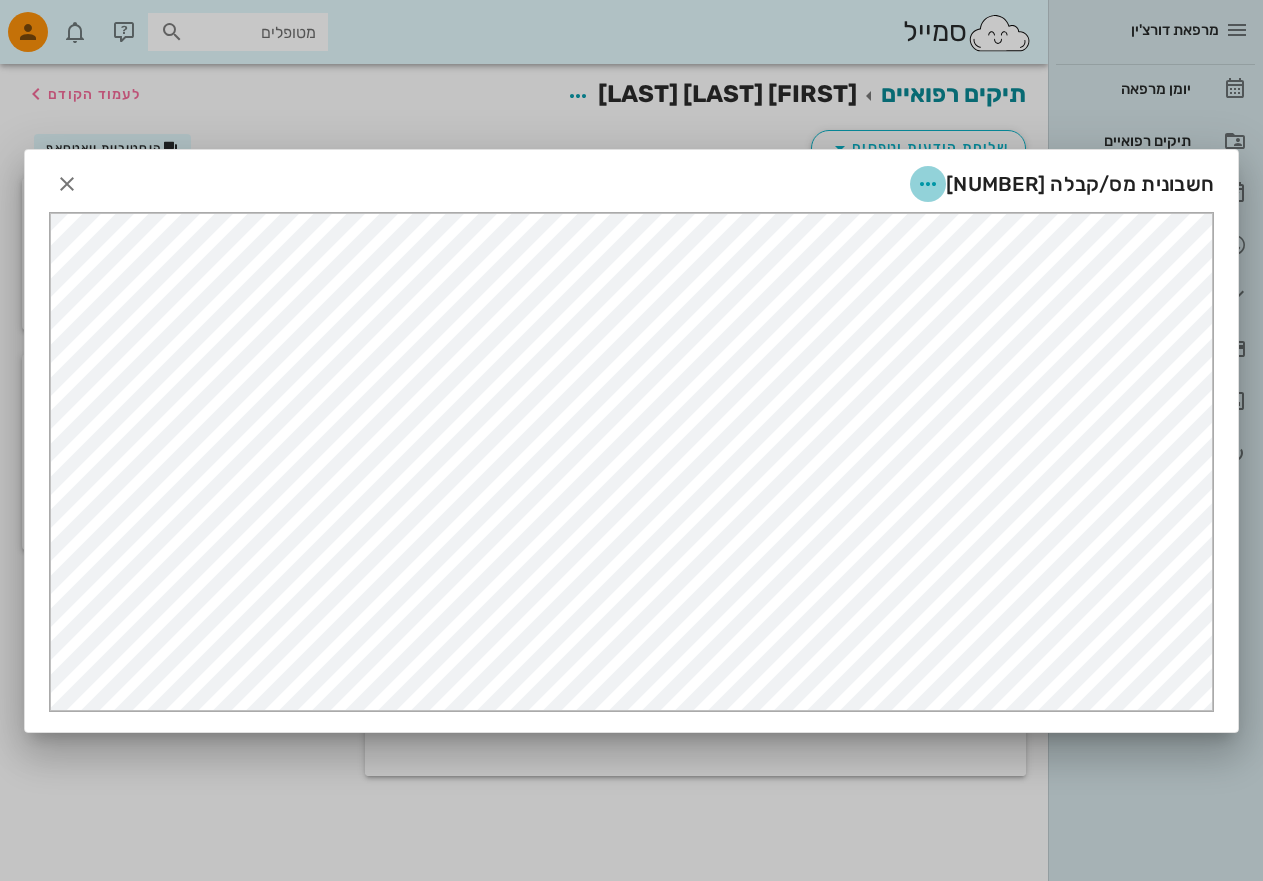 click at bounding box center (928, 184) 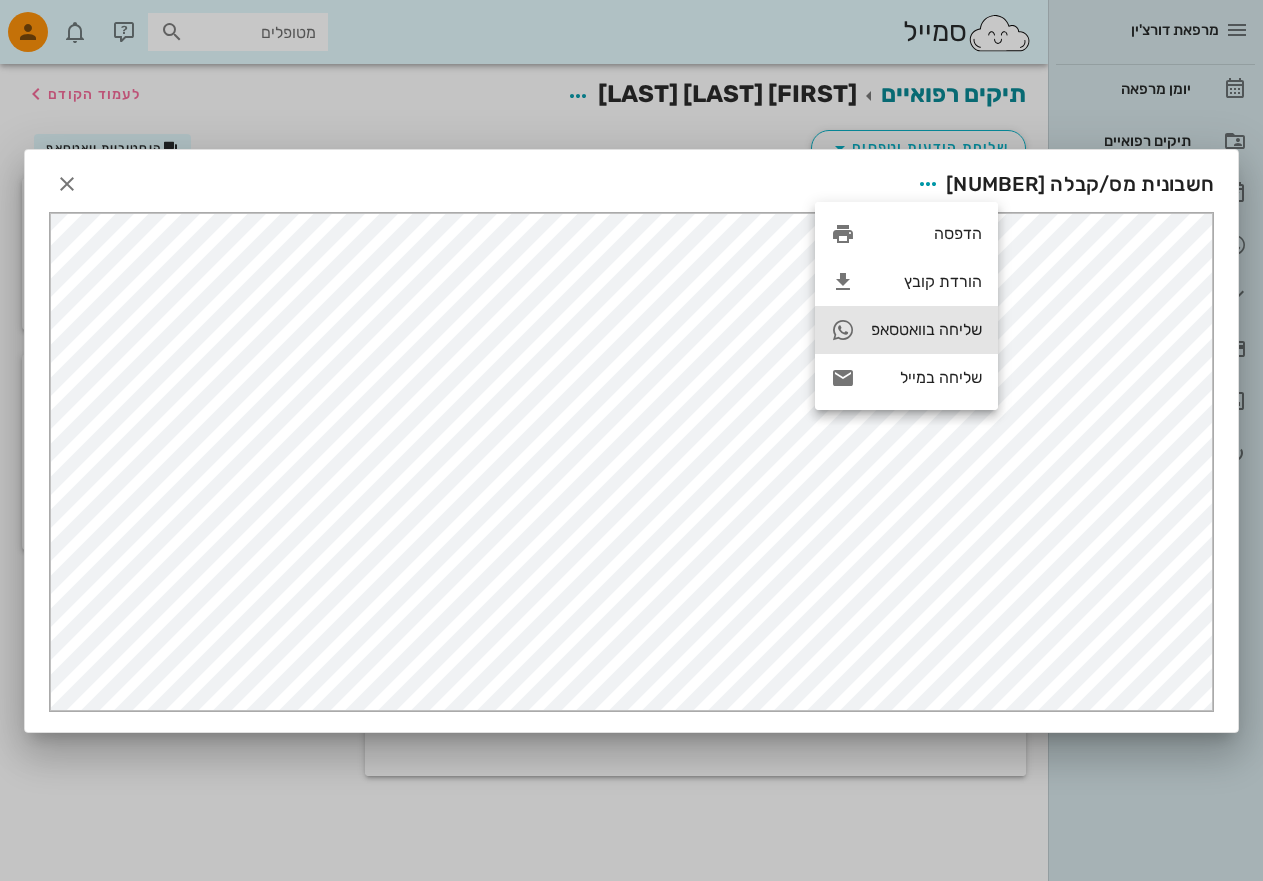 click on "שליחה בוואטסאפ" at bounding box center (926, 329) 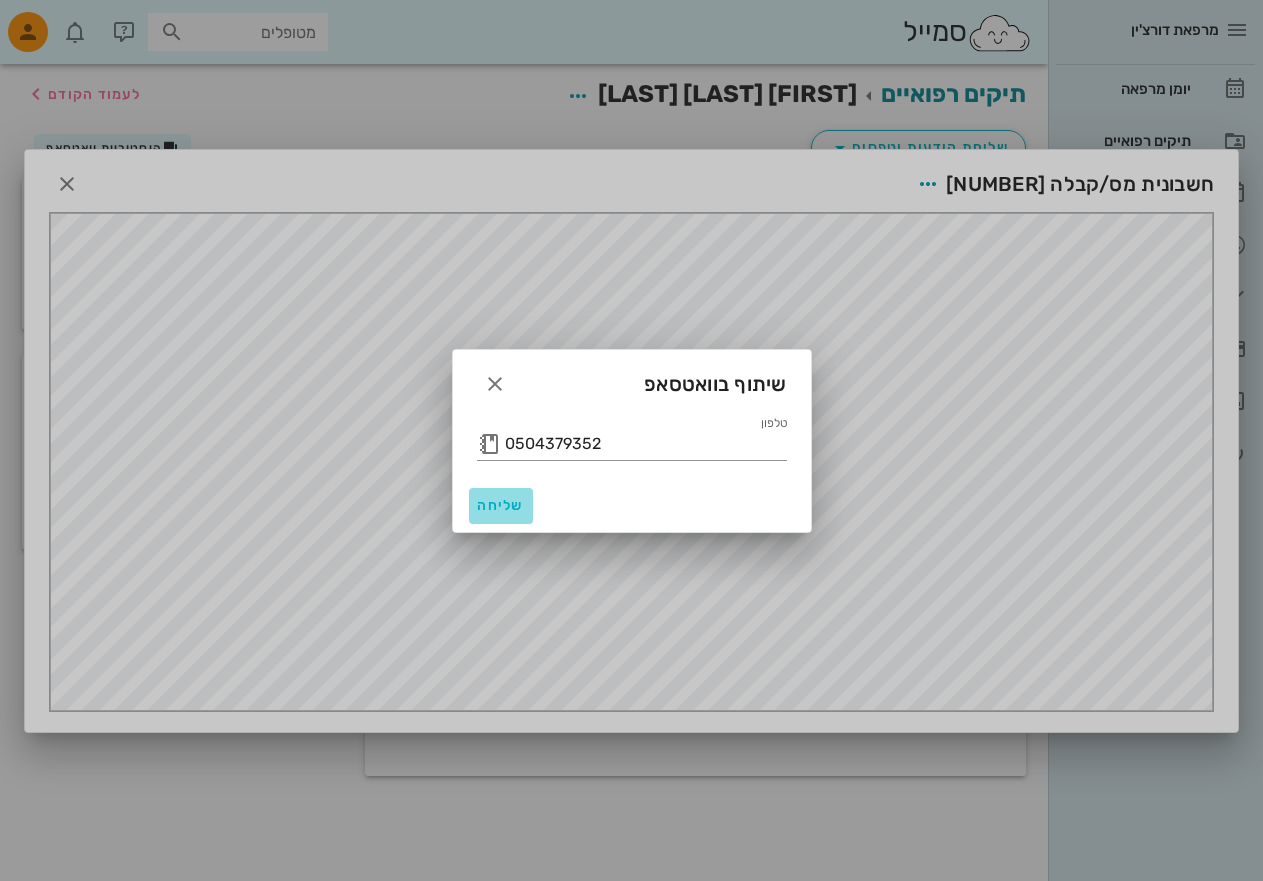 click on "שליחה" at bounding box center (501, 505) 